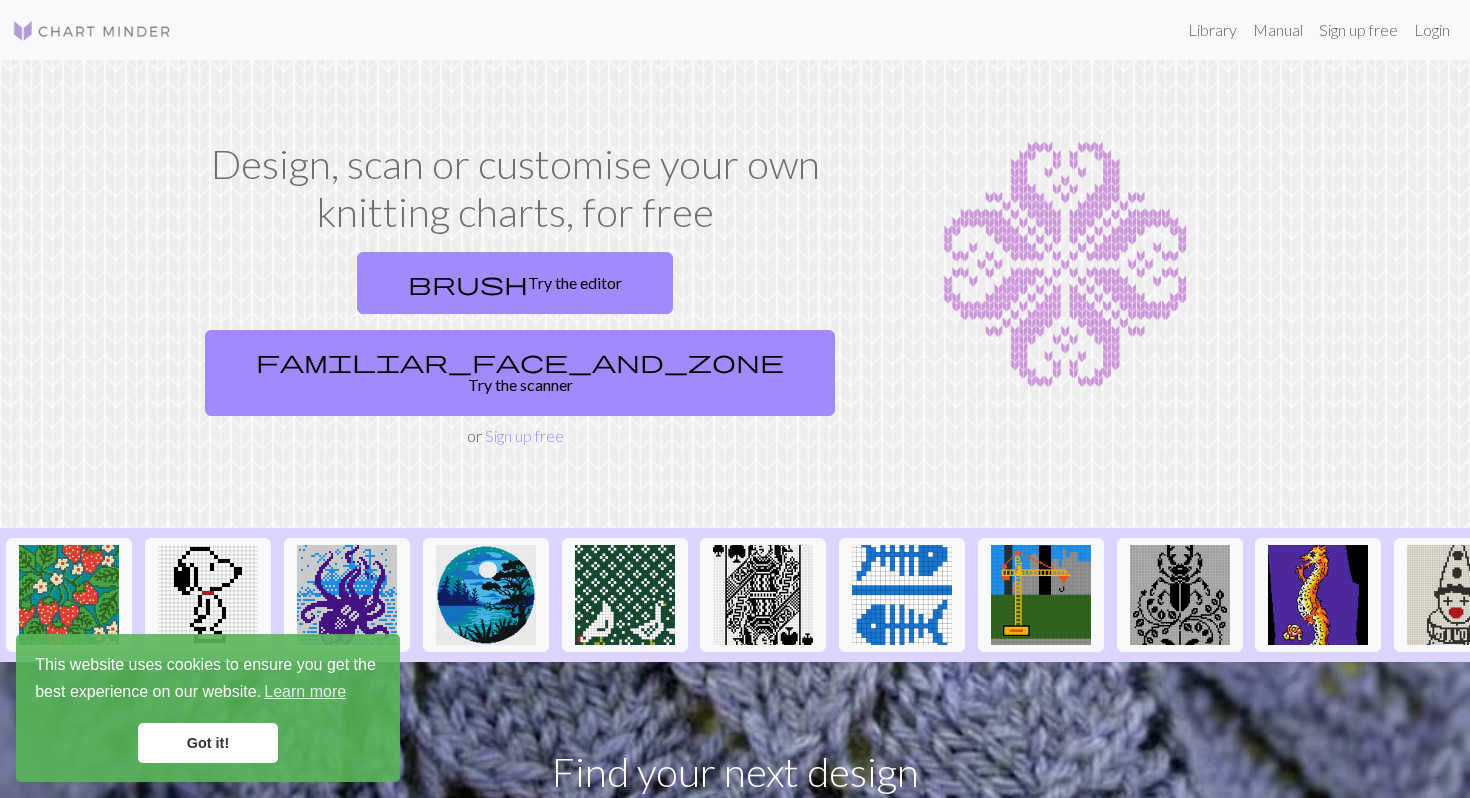 scroll, scrollTop: 0, scrollLeft: 0, axis: both 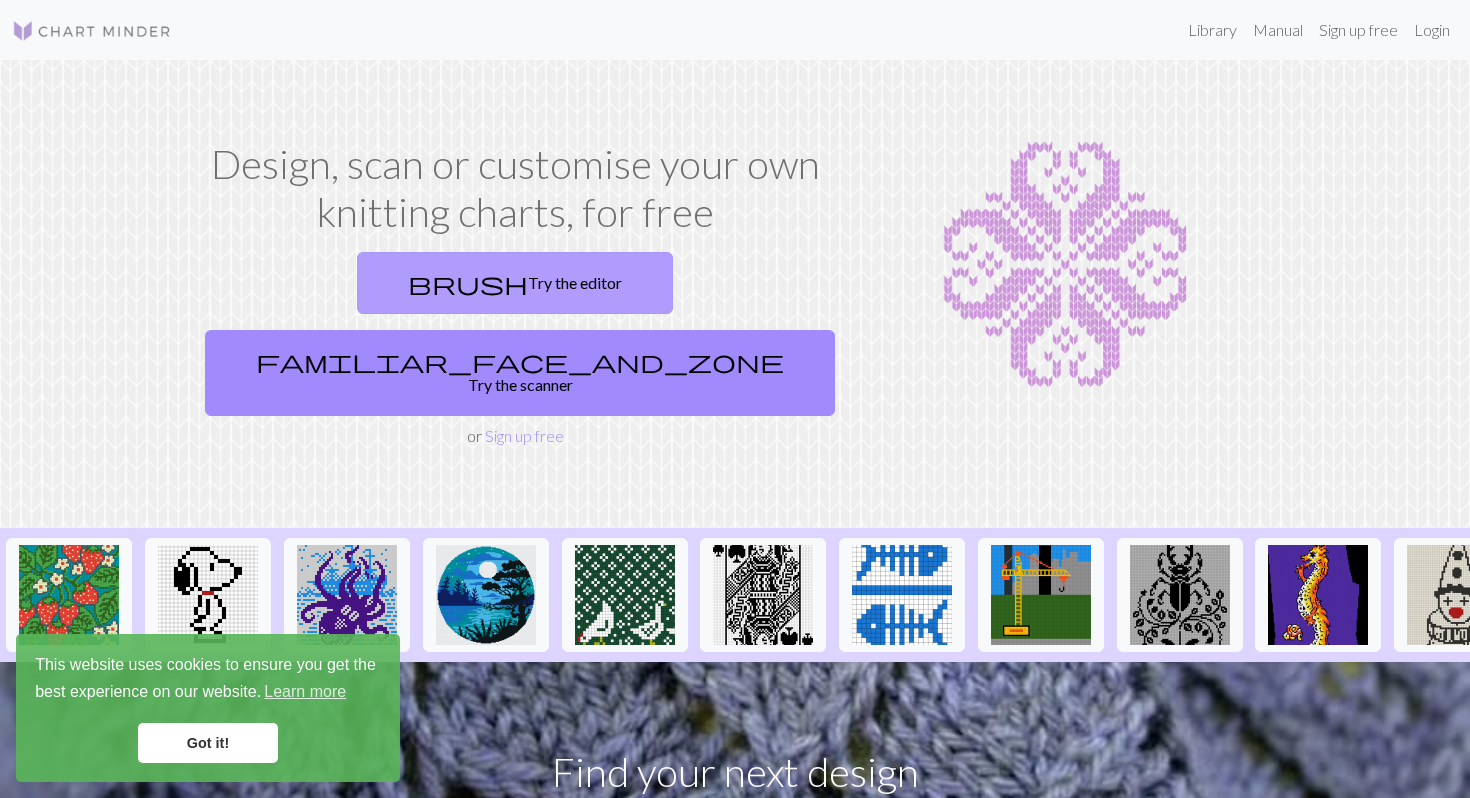 click on "brush  Try the editor" at bounding box center (515, 283) 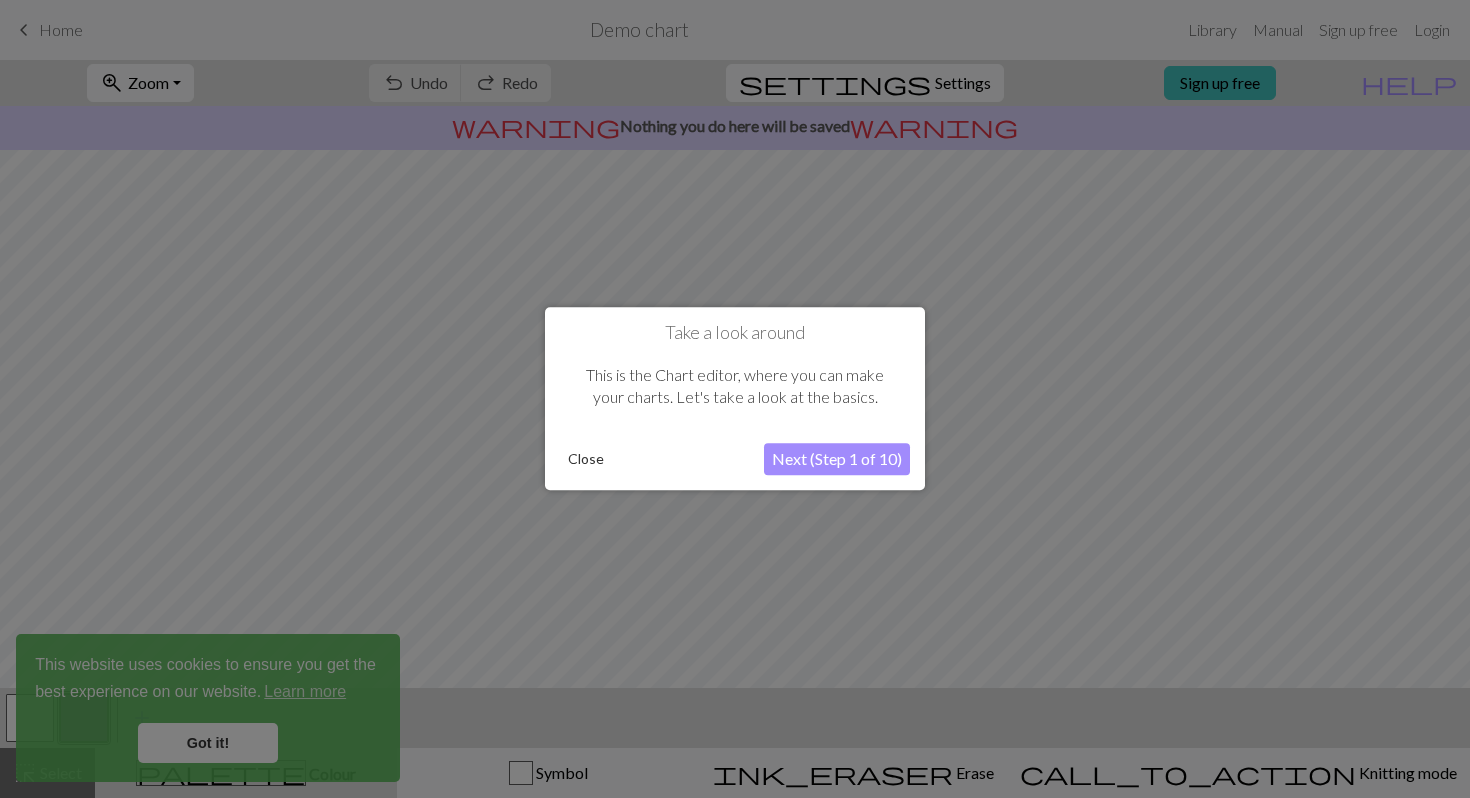 click at bounding box center (735, 399) 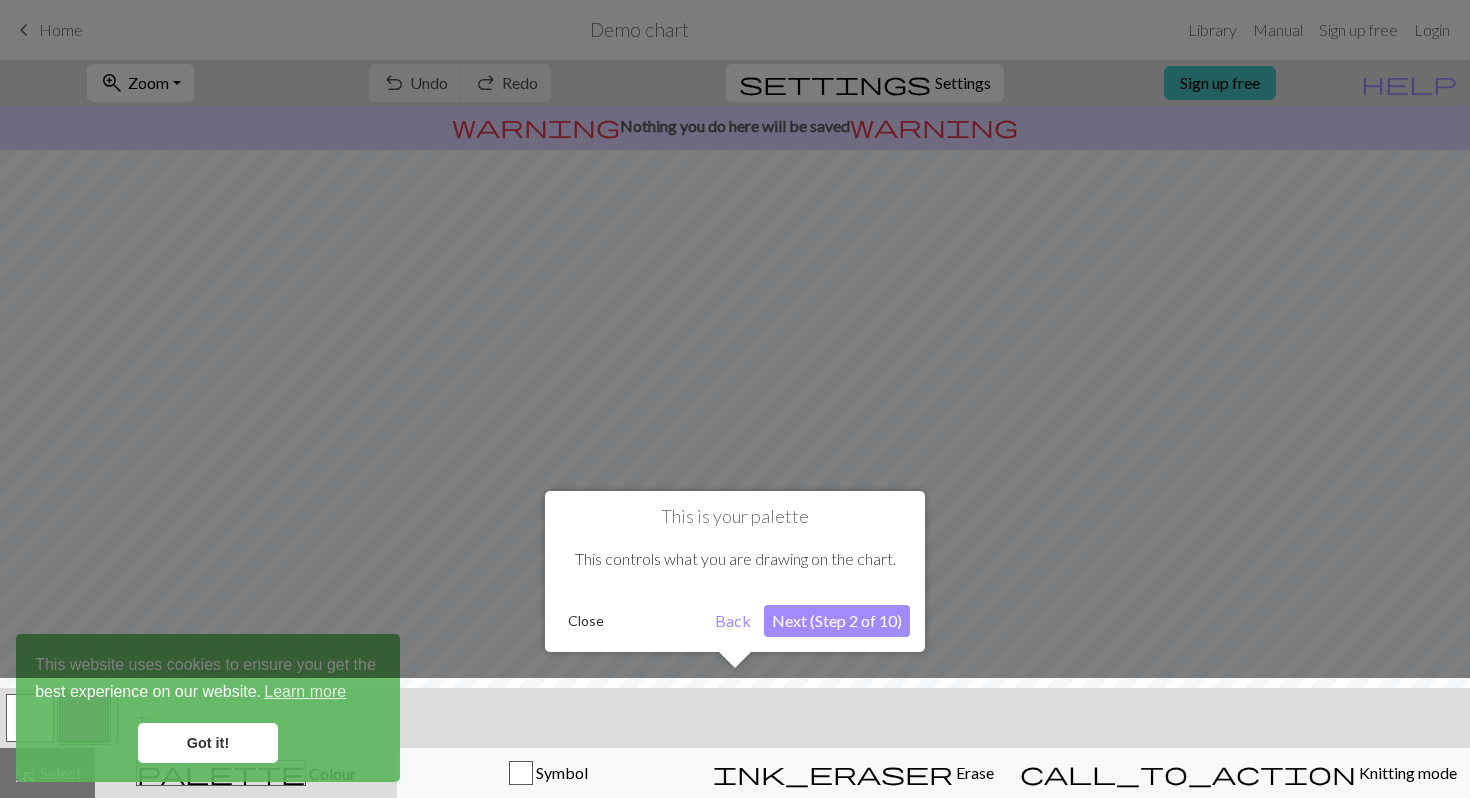 click on "Next (Step 2 of 10)" at bounding box center (837, 621) 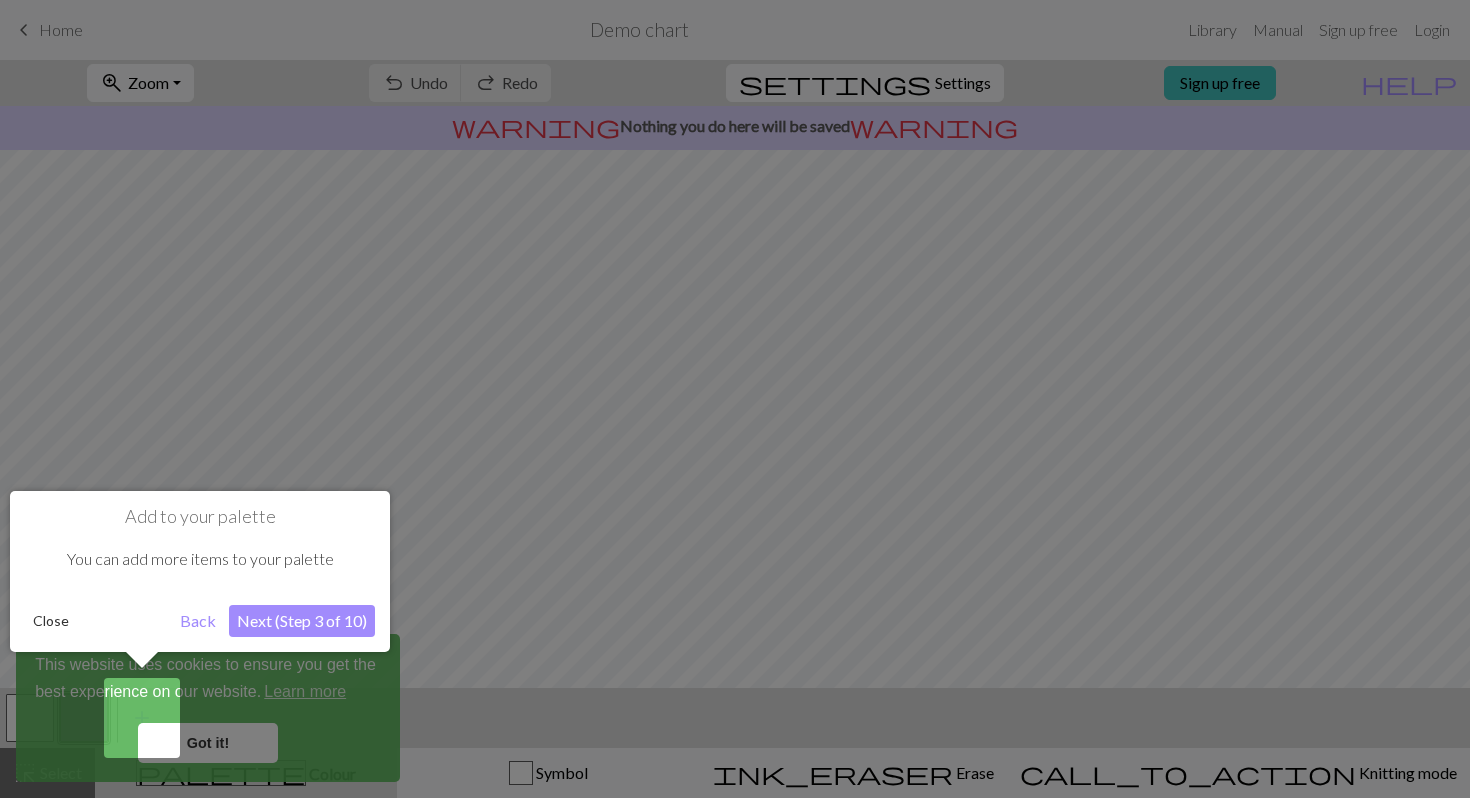 click on "Next (Step 3 of 10)" at bounding box center [302, 621] 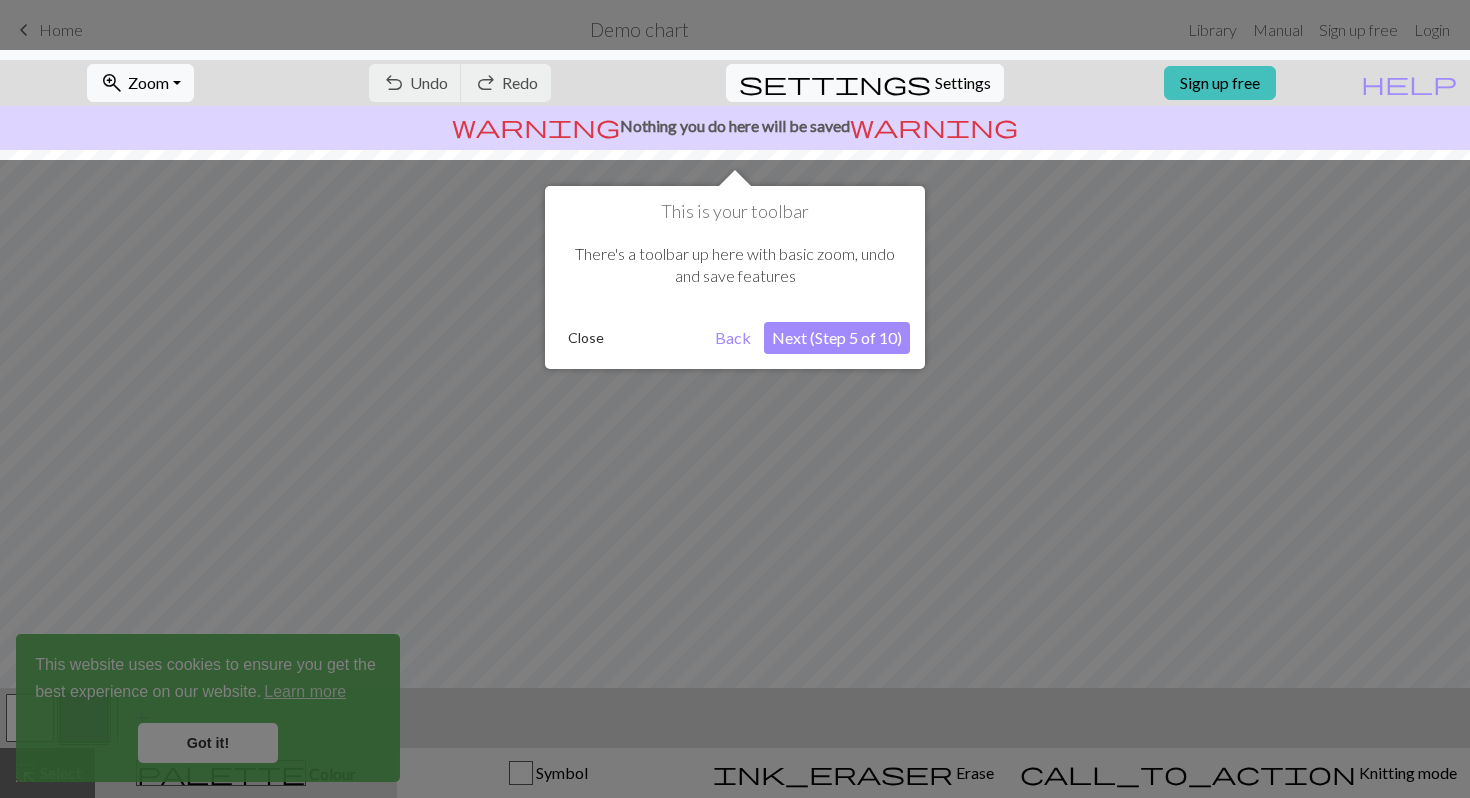 click on "Next (Step 5 of 10)" at bounding box center (837, 338) 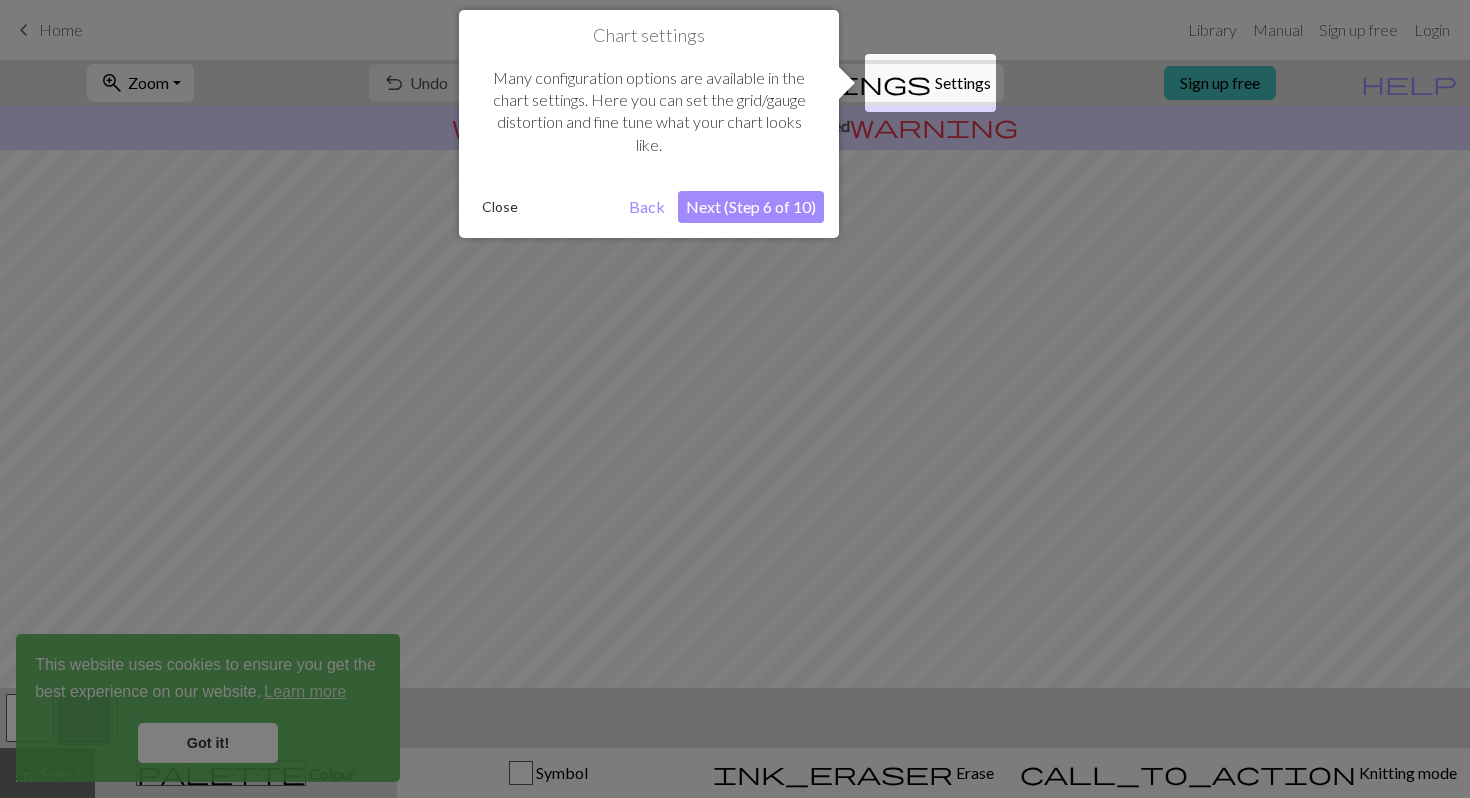 click on "Next (Step 6 of 10)" at bounding box center [751, 207] 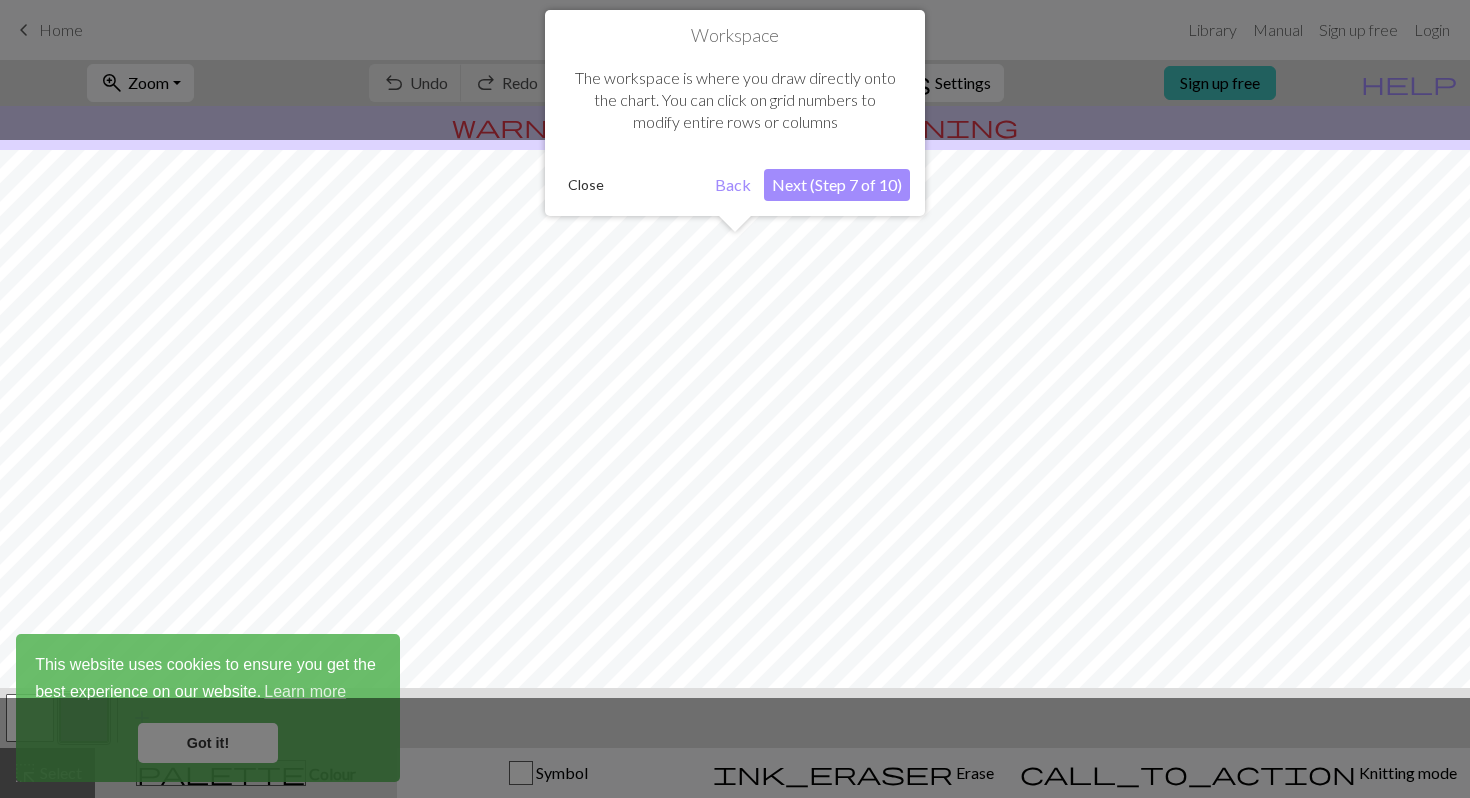 scroll, scrollTop: 120, scrollLeft: 0, axis: vertical 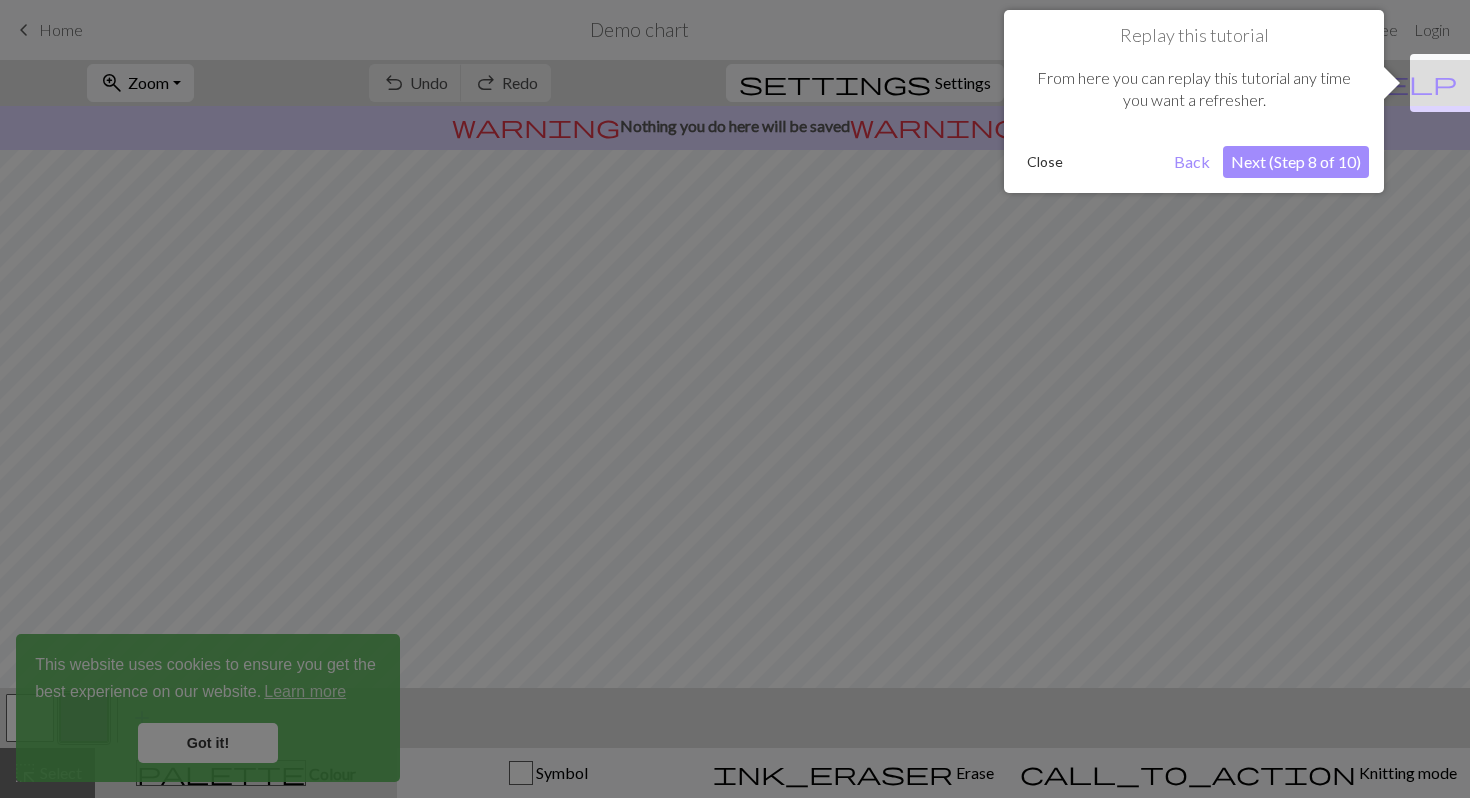 click on "Next (Step 8 of 10)" at bounding box center [1296, 162] 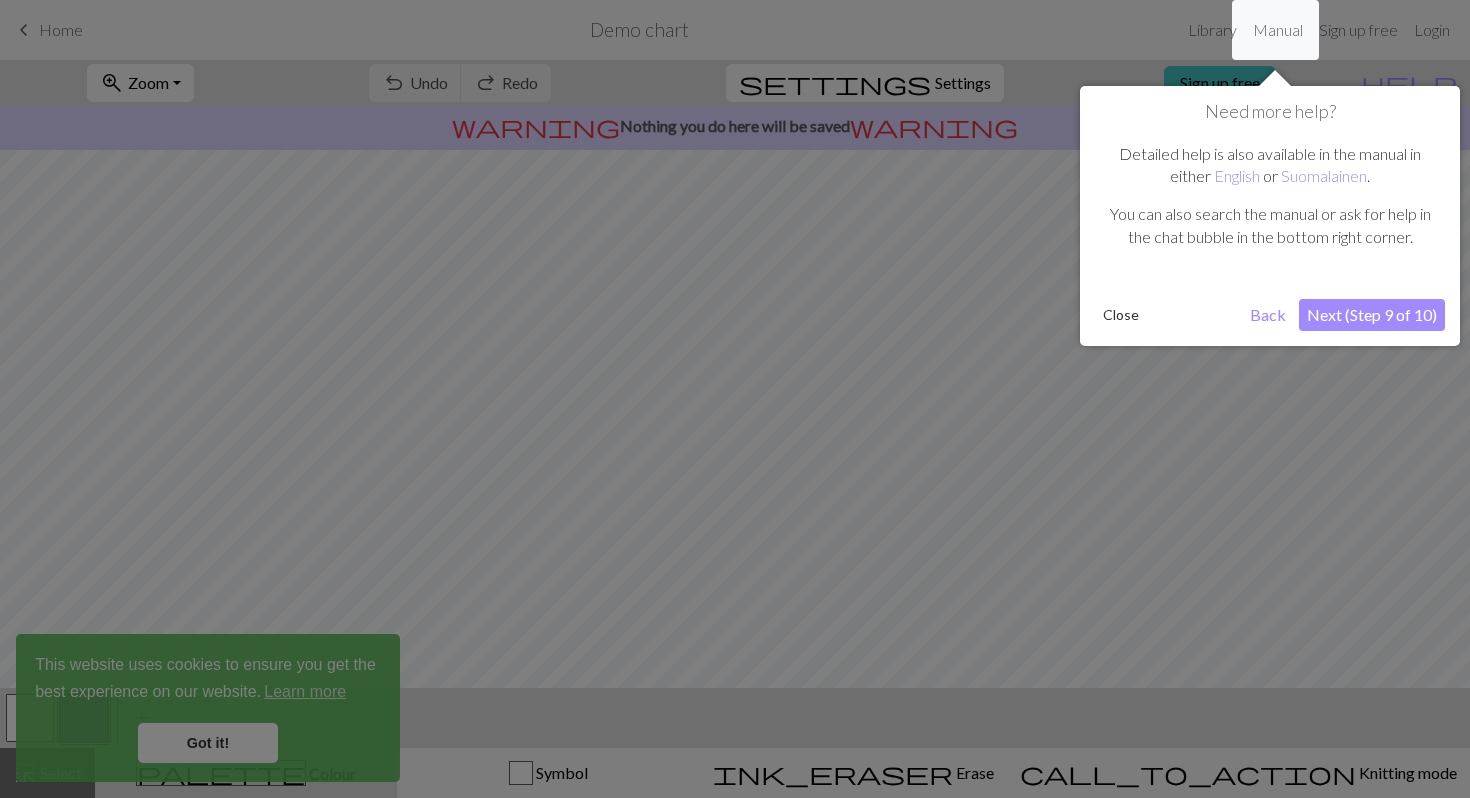 click on "Next (Step 9 of 10)" at bounding box center (1372, 315) 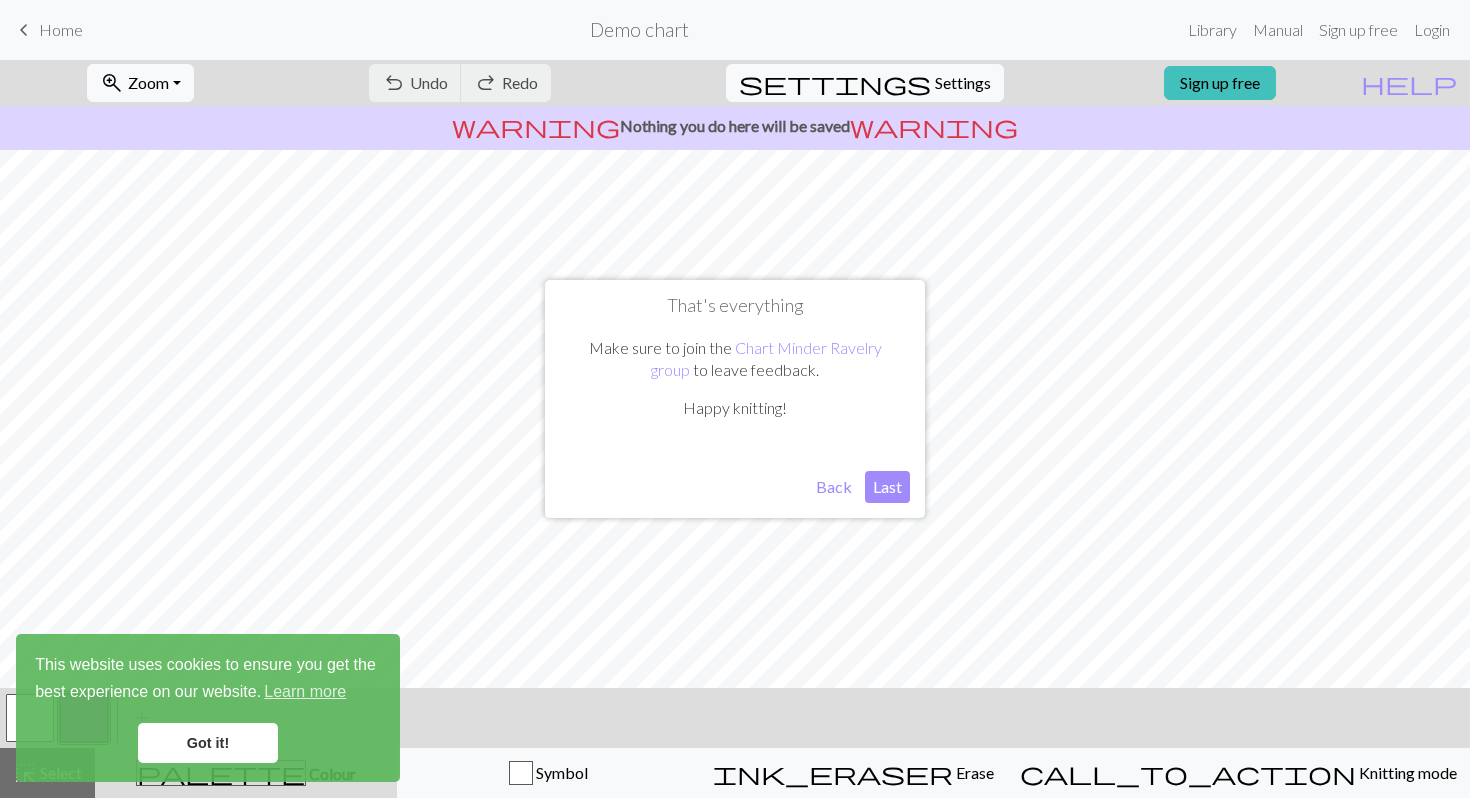 click on "Last" at bounding box center (887, 487) 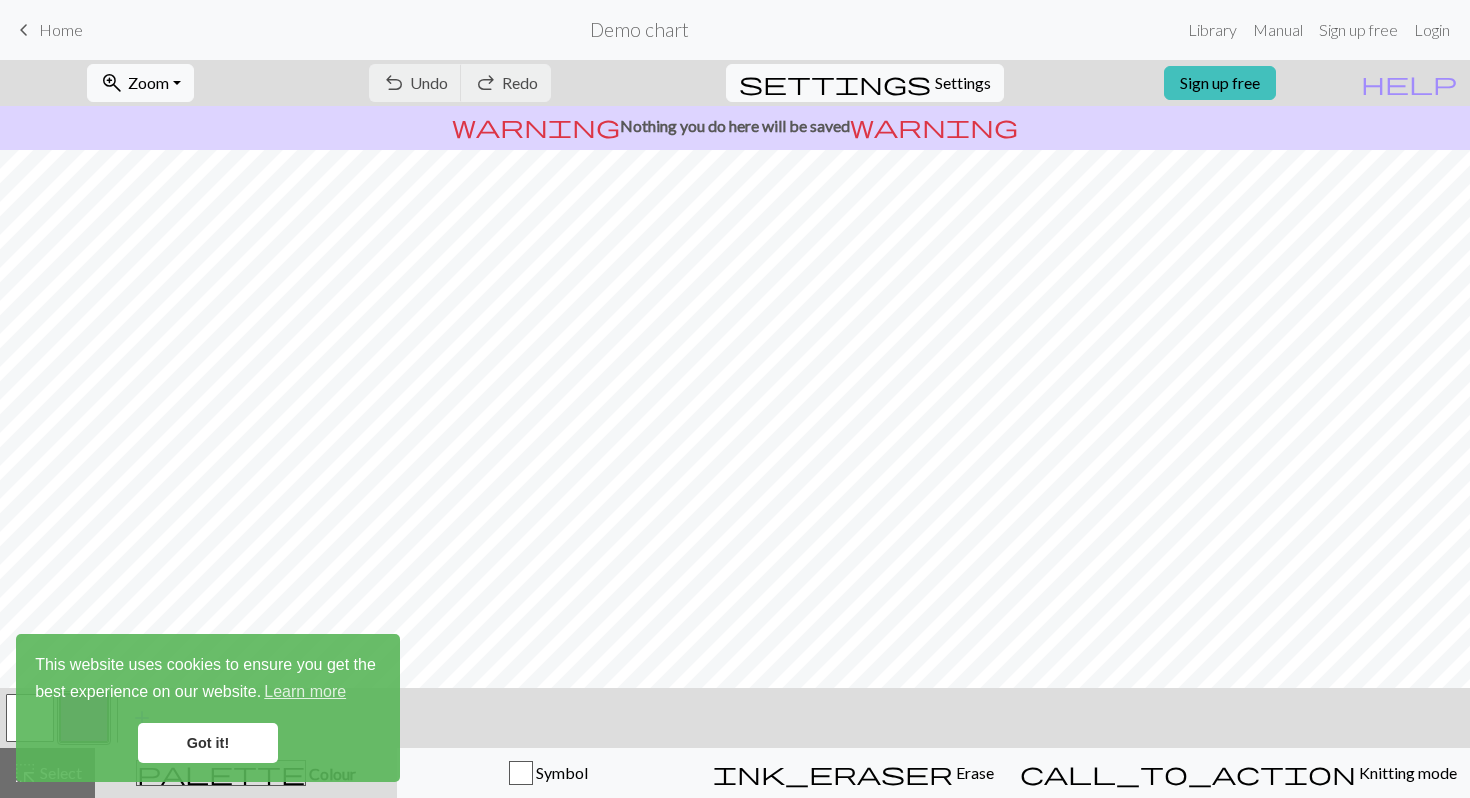 click on "Got it!" at bounding box center [208, 743] 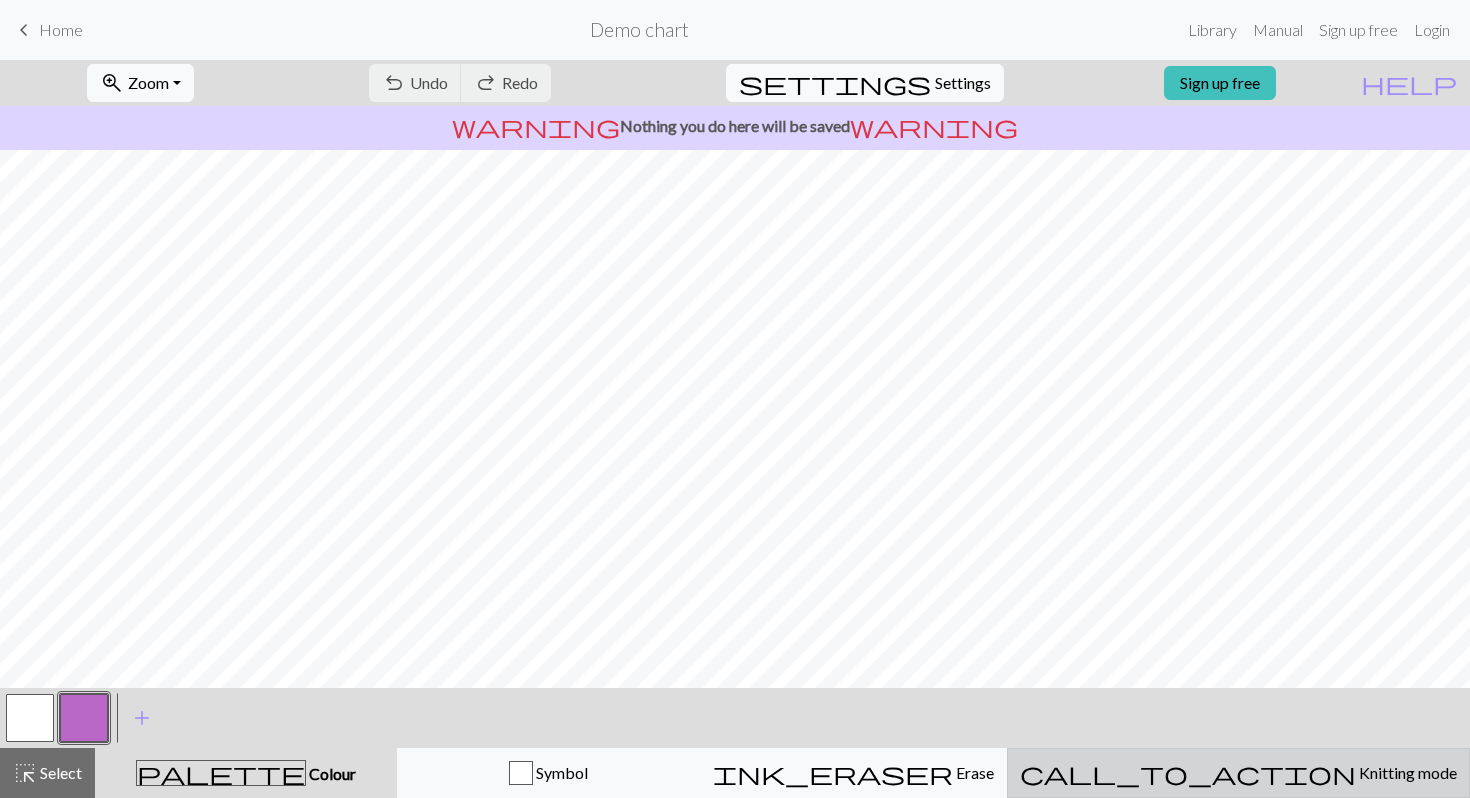 click on "call_to_action   Knitting mode   Knitting mode" at bounding box center (1238, 773) 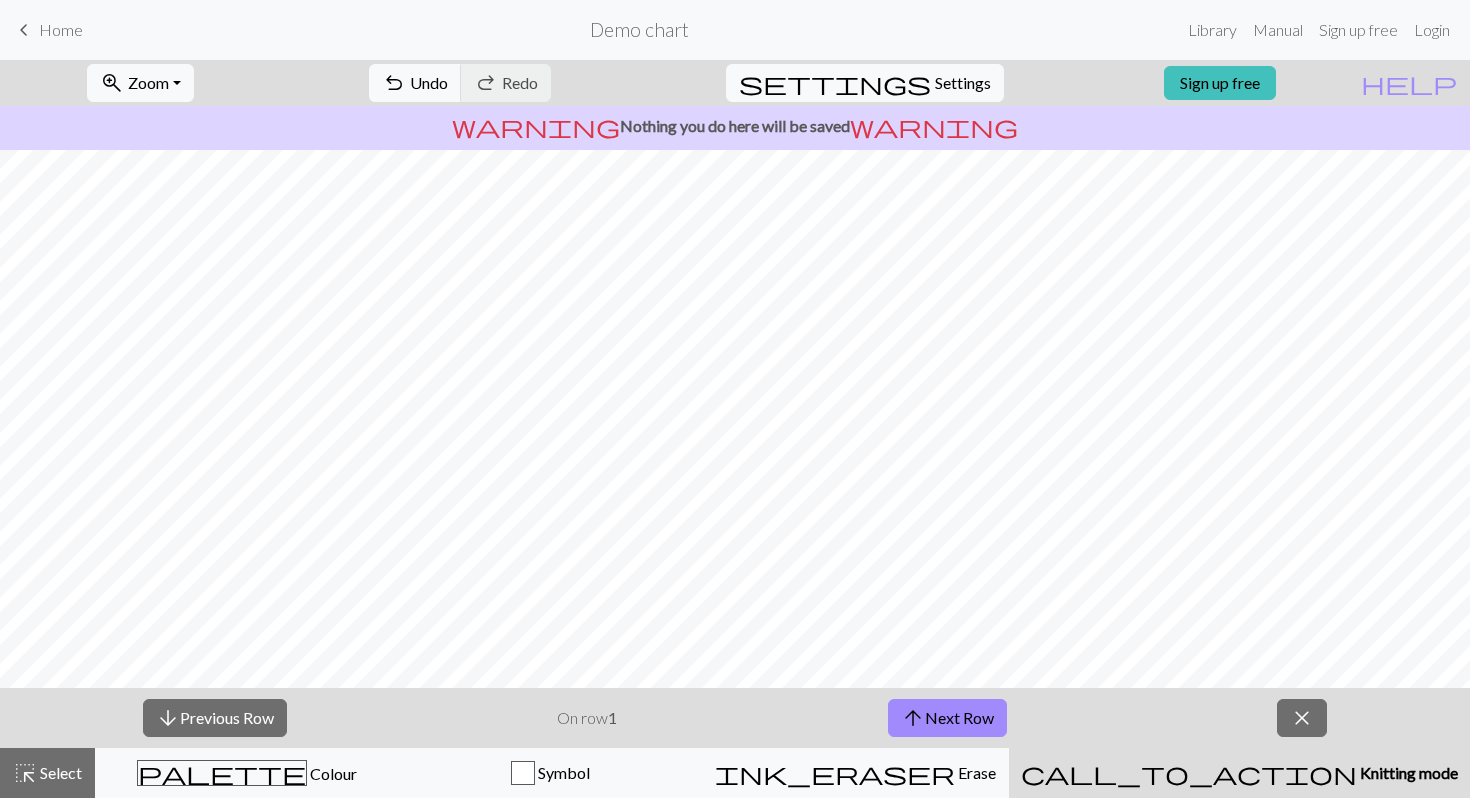 click on "call_to_action   Knitting mode   Knitting mode" at bounding box center [1239, 773] 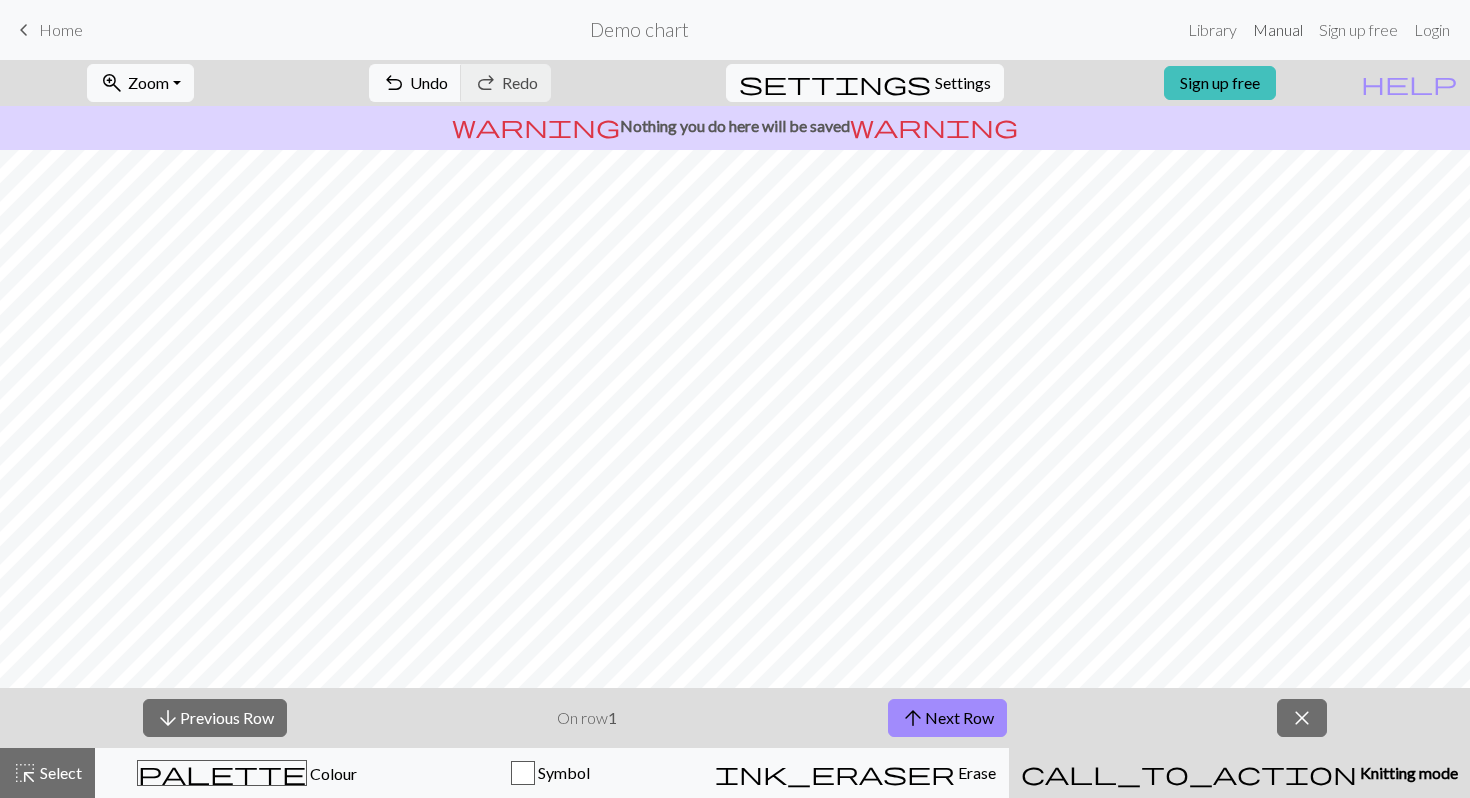 click on "Manual" at bounding box center [1278, 30] 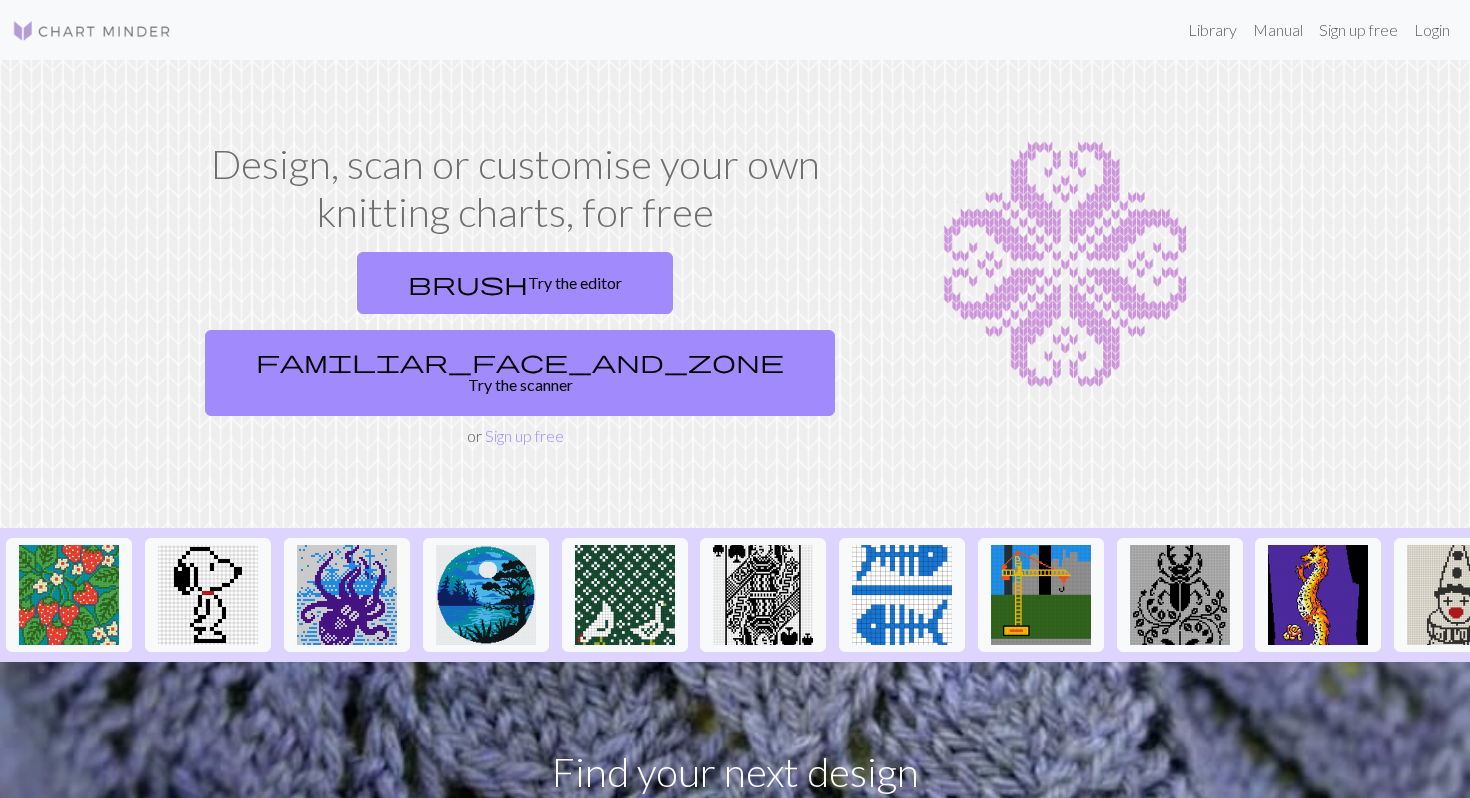 scroll, scrollTop: 0, scrollLeft: 0, axis: both 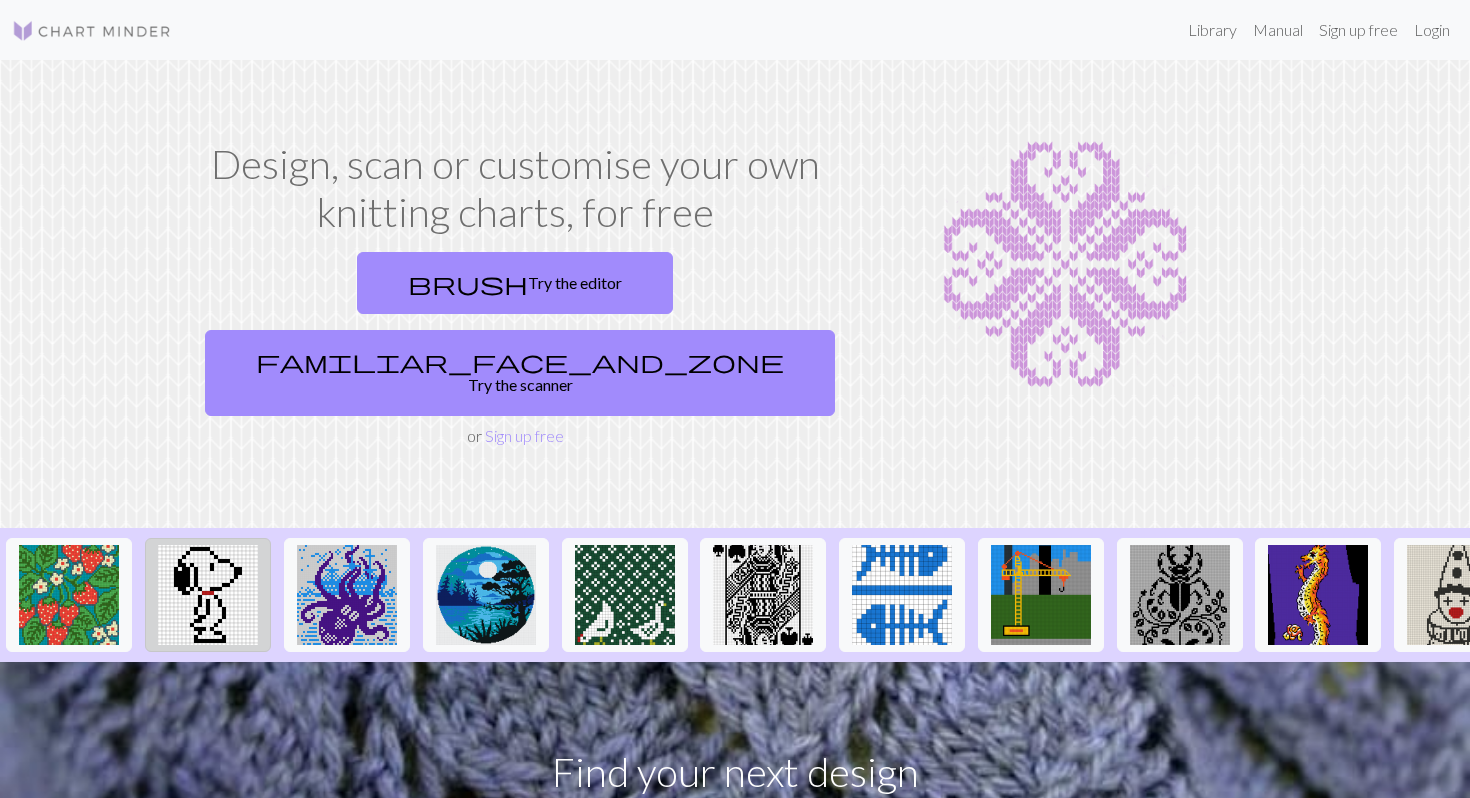click at bounding box center (208, 595) 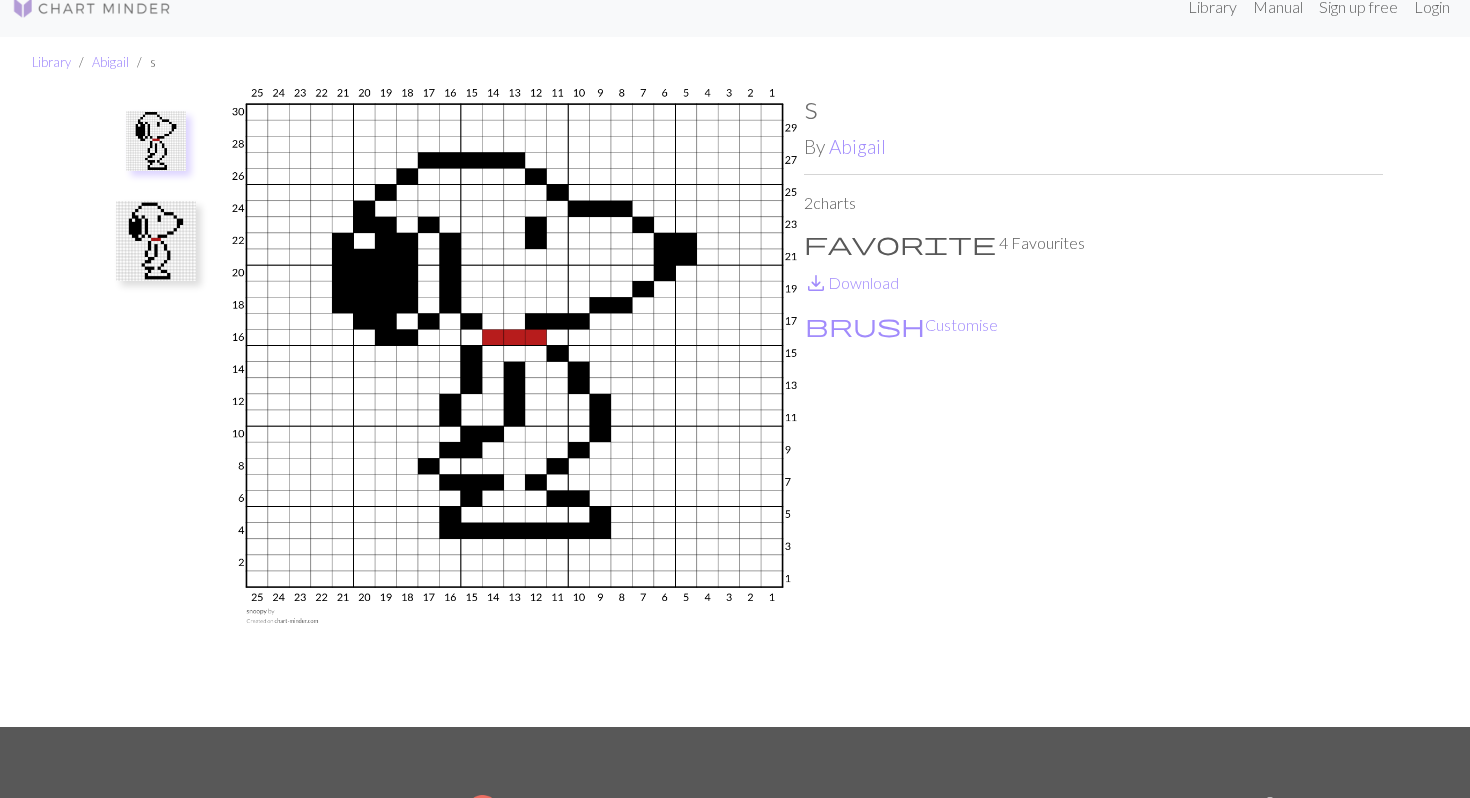scroll, scrollTop: 0, scrollLeft: 0, axis: both 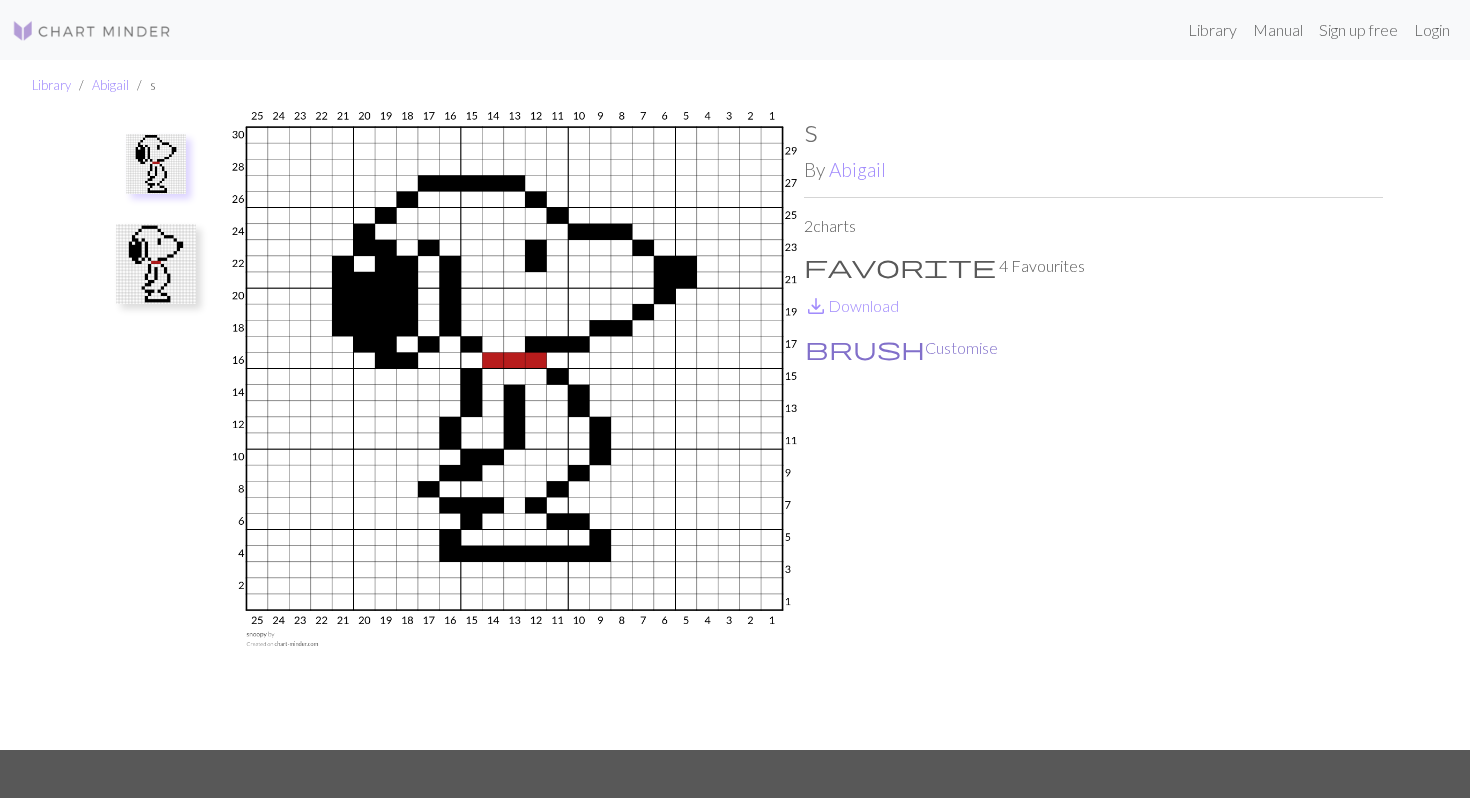 click on "brush Customise" at bounding box center (901, 348) 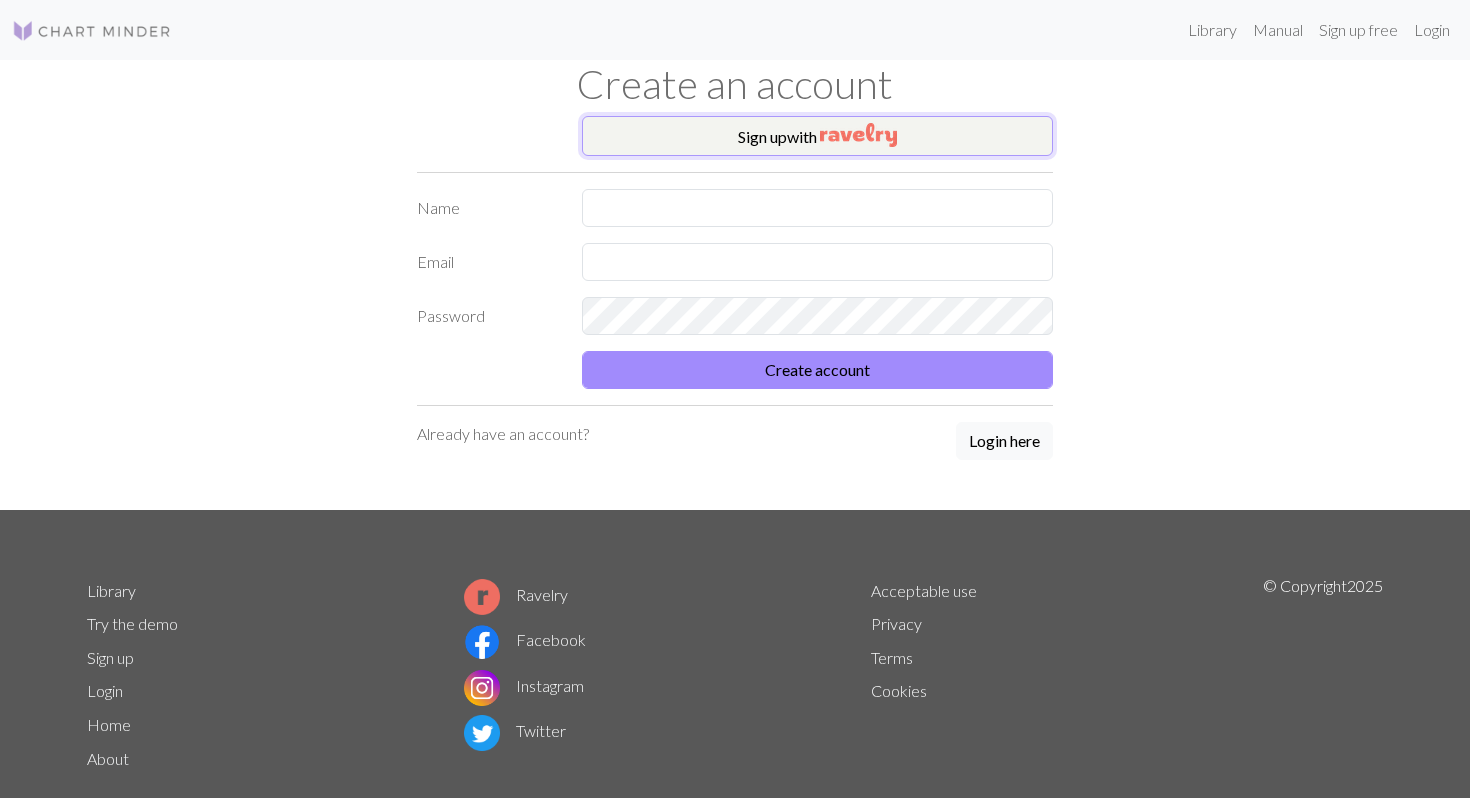 click at bounding box center (858, 135) 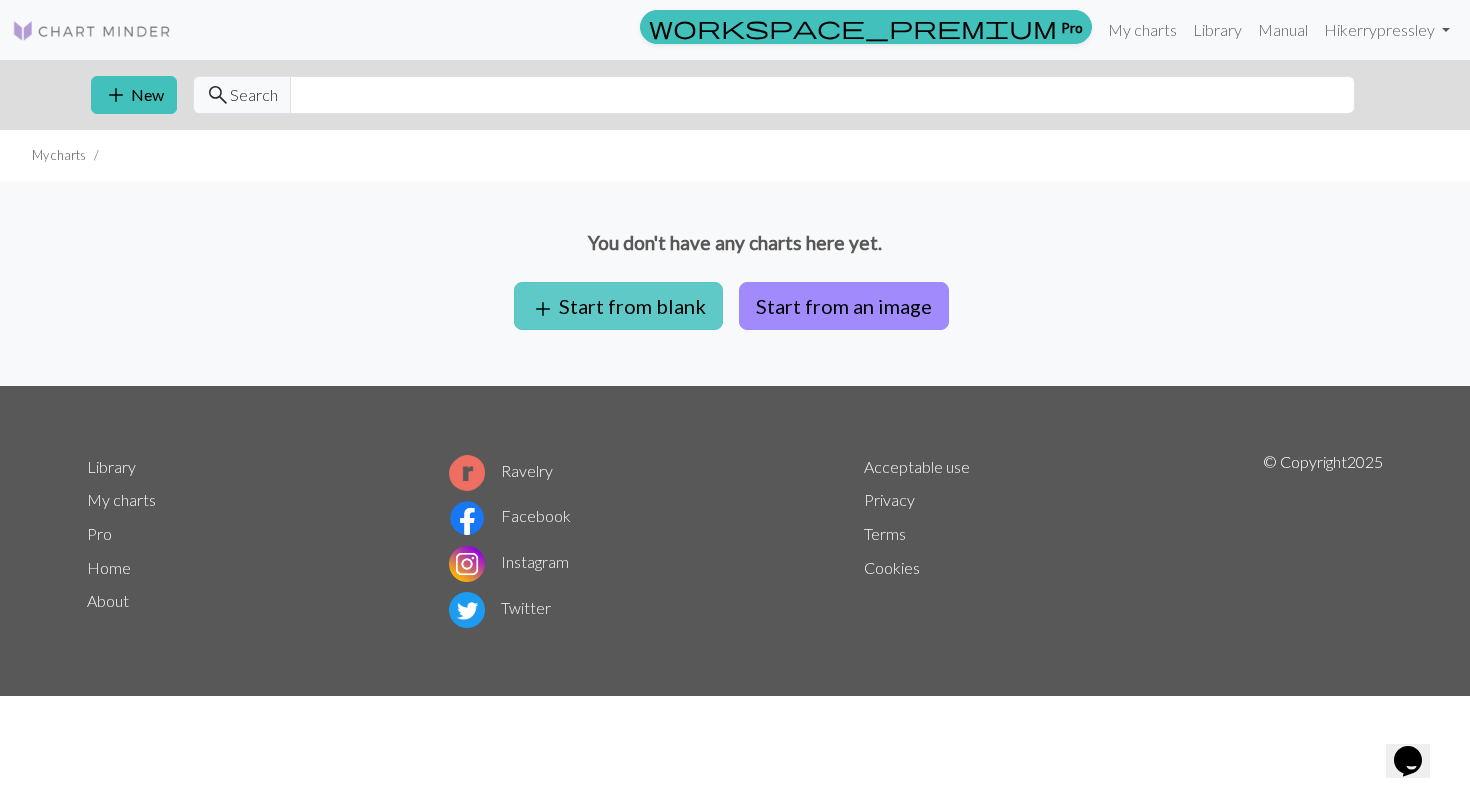 click on "add   Start from blank" at bounding box center [618, 306] 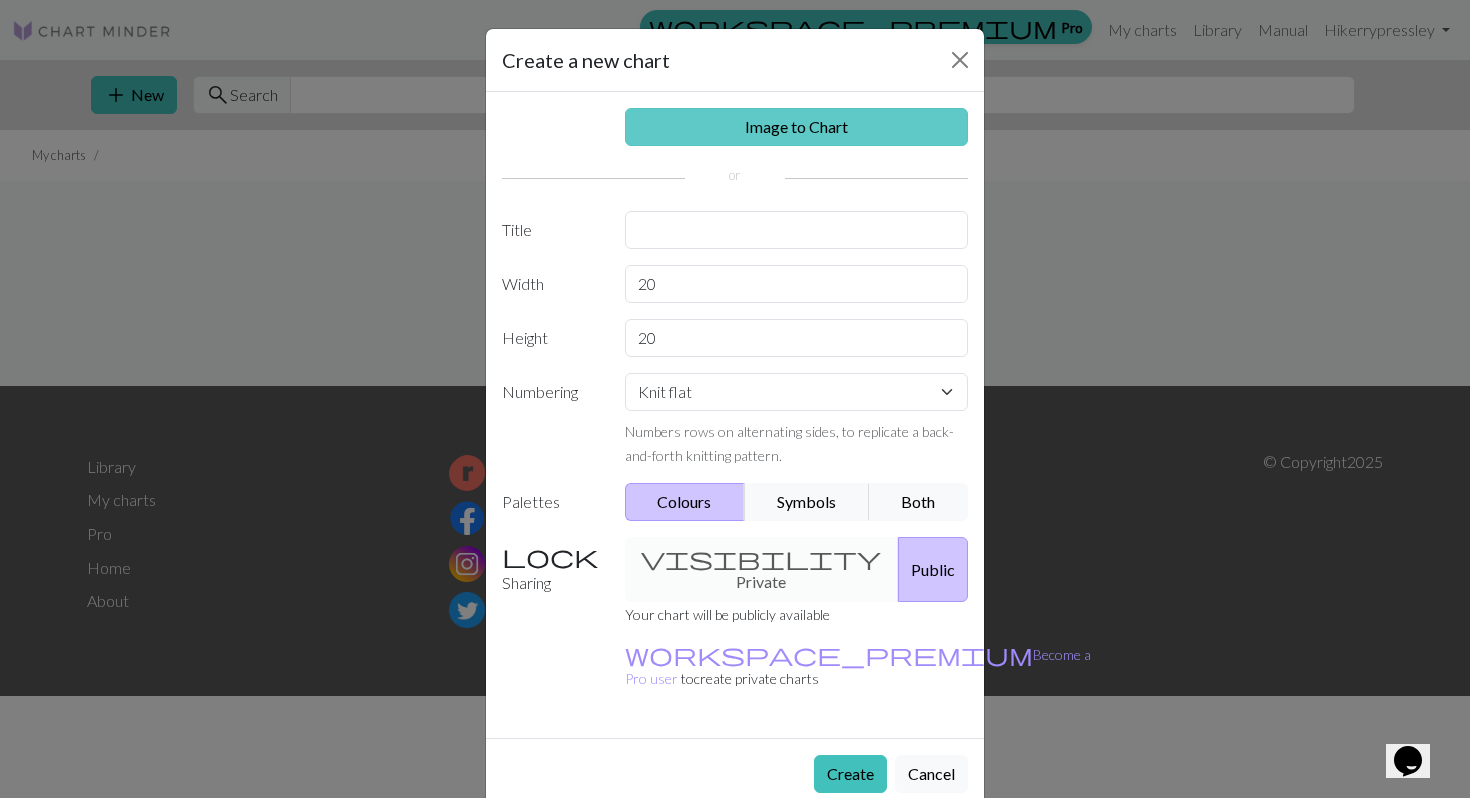 click on "Image to Chart" at bounding box center [797, 127] 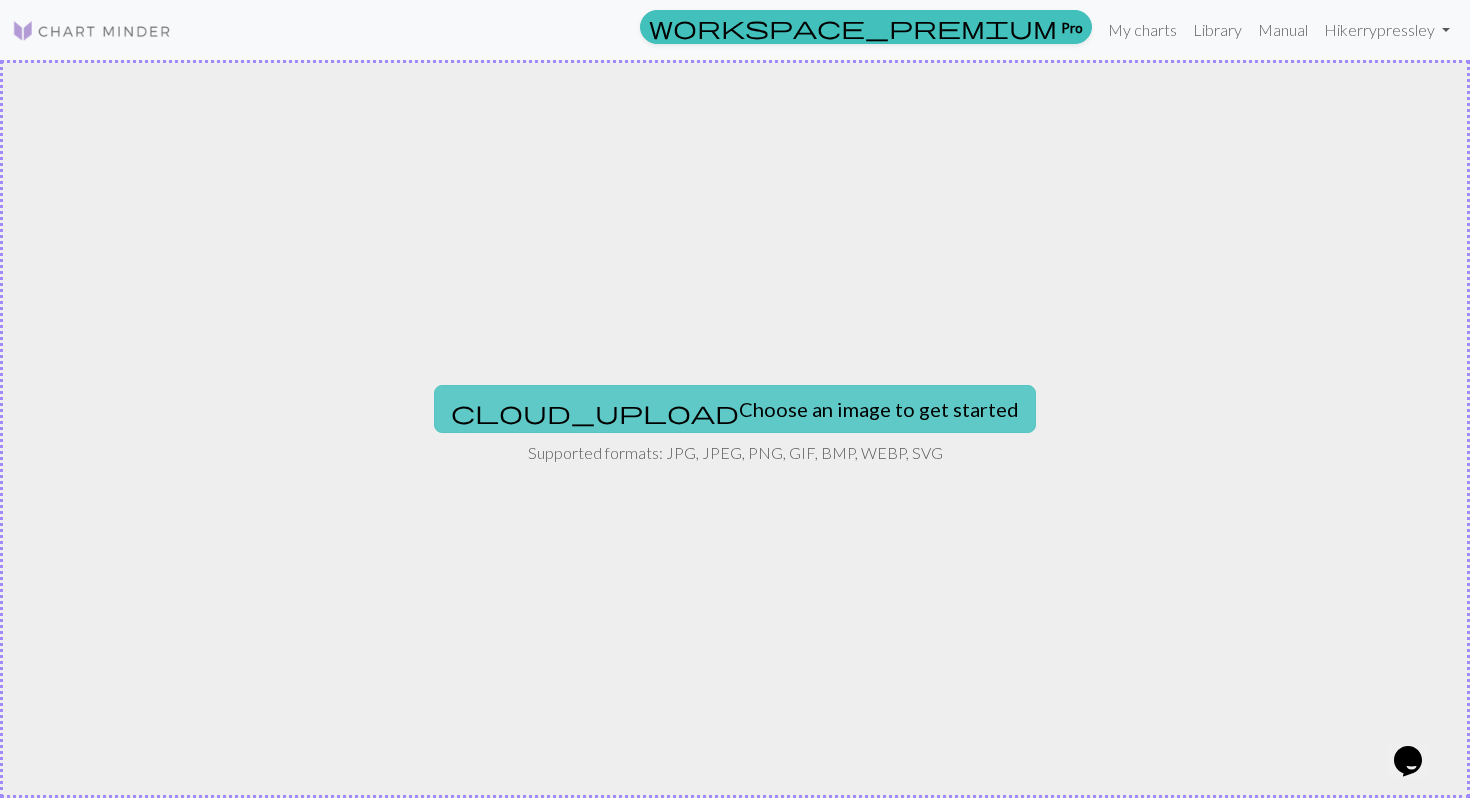 click on "cloud_upload  Choose an image to get started" at bounding box center [735, 409] 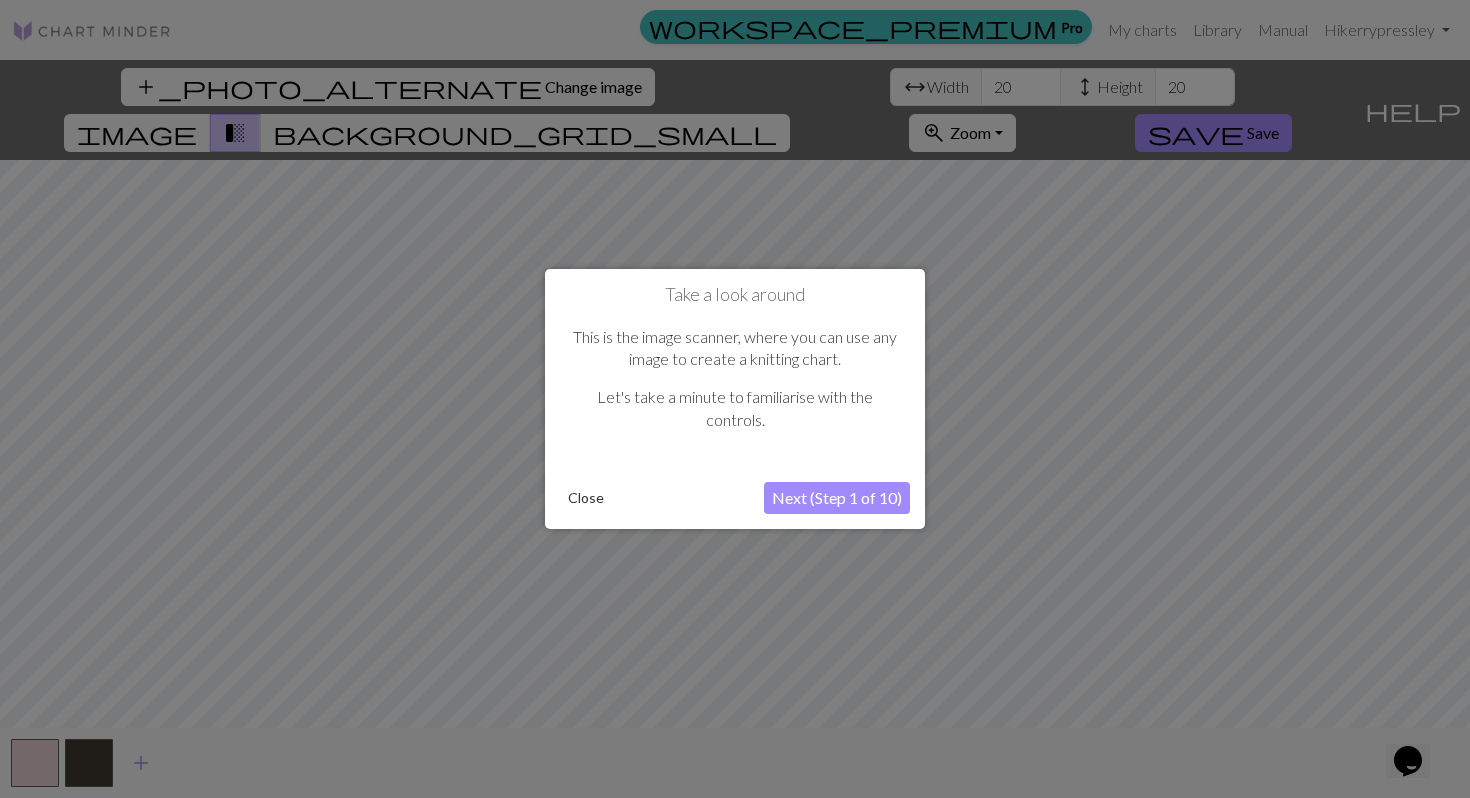 click on "Close" at bounding box center (586, 498) 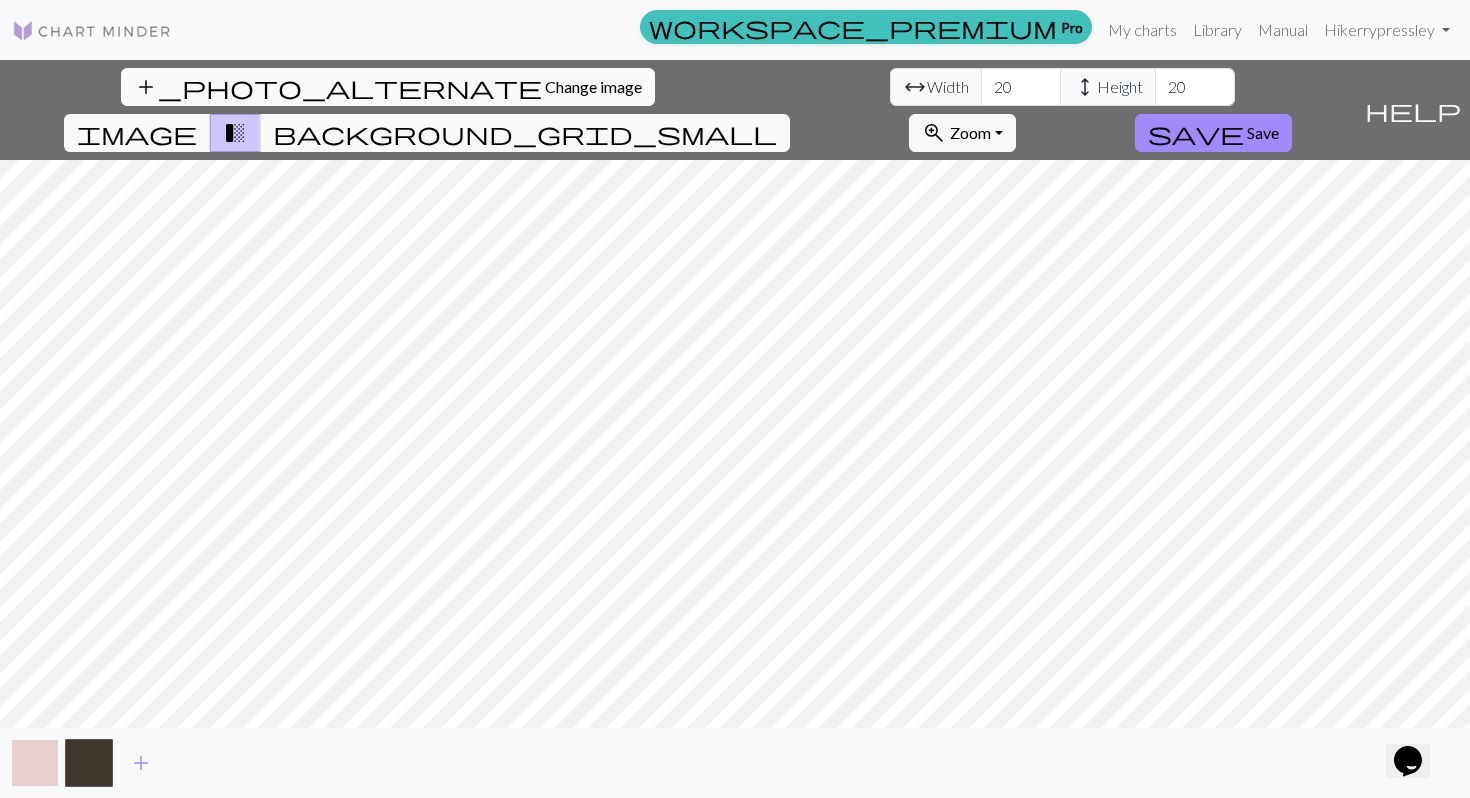 click at bounding box center (35, 763) 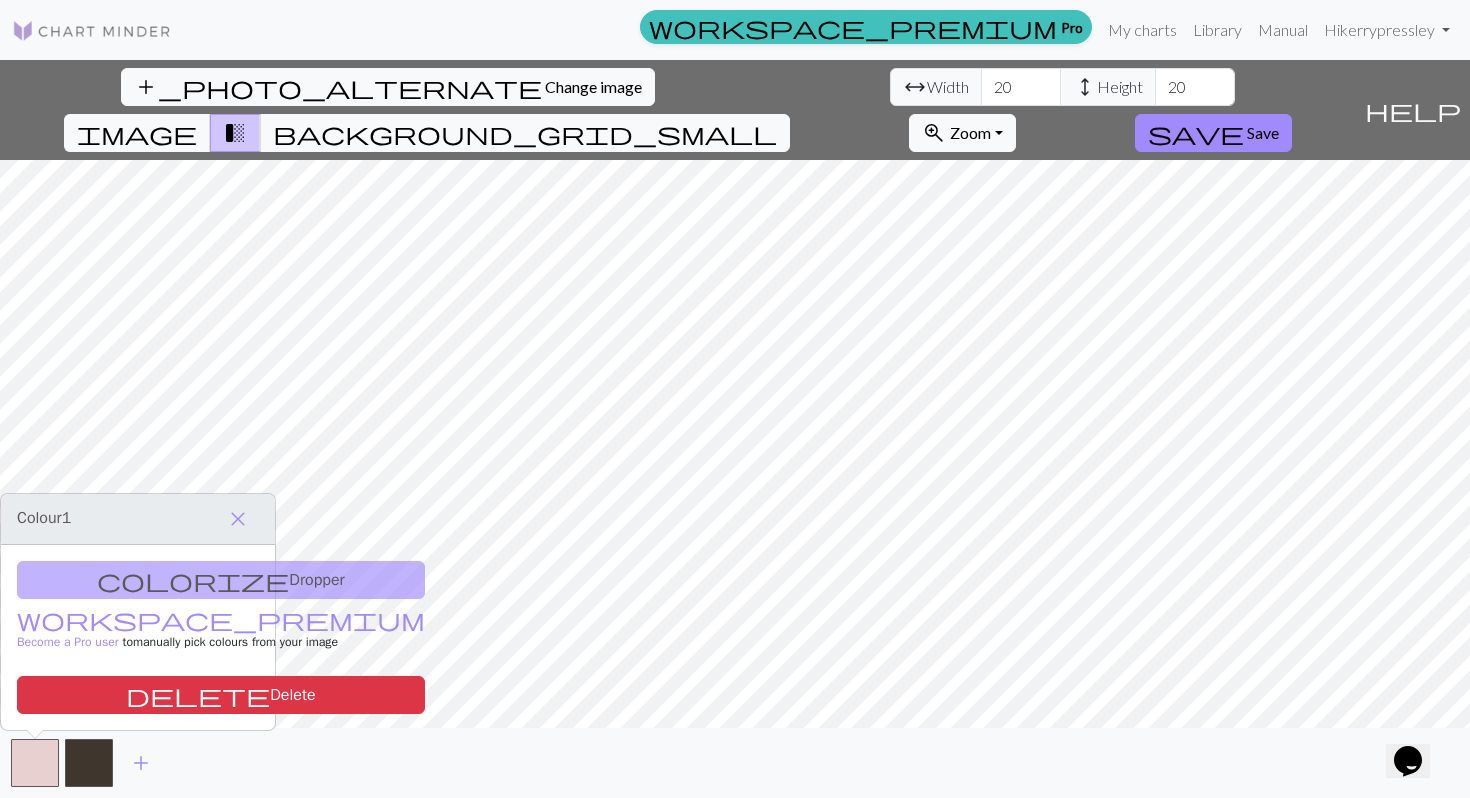 click on "colorize Dropper workspace_premium Become a Pro user   to  manually pick colours from your image delete Delete" at bounding box center [138, 637] 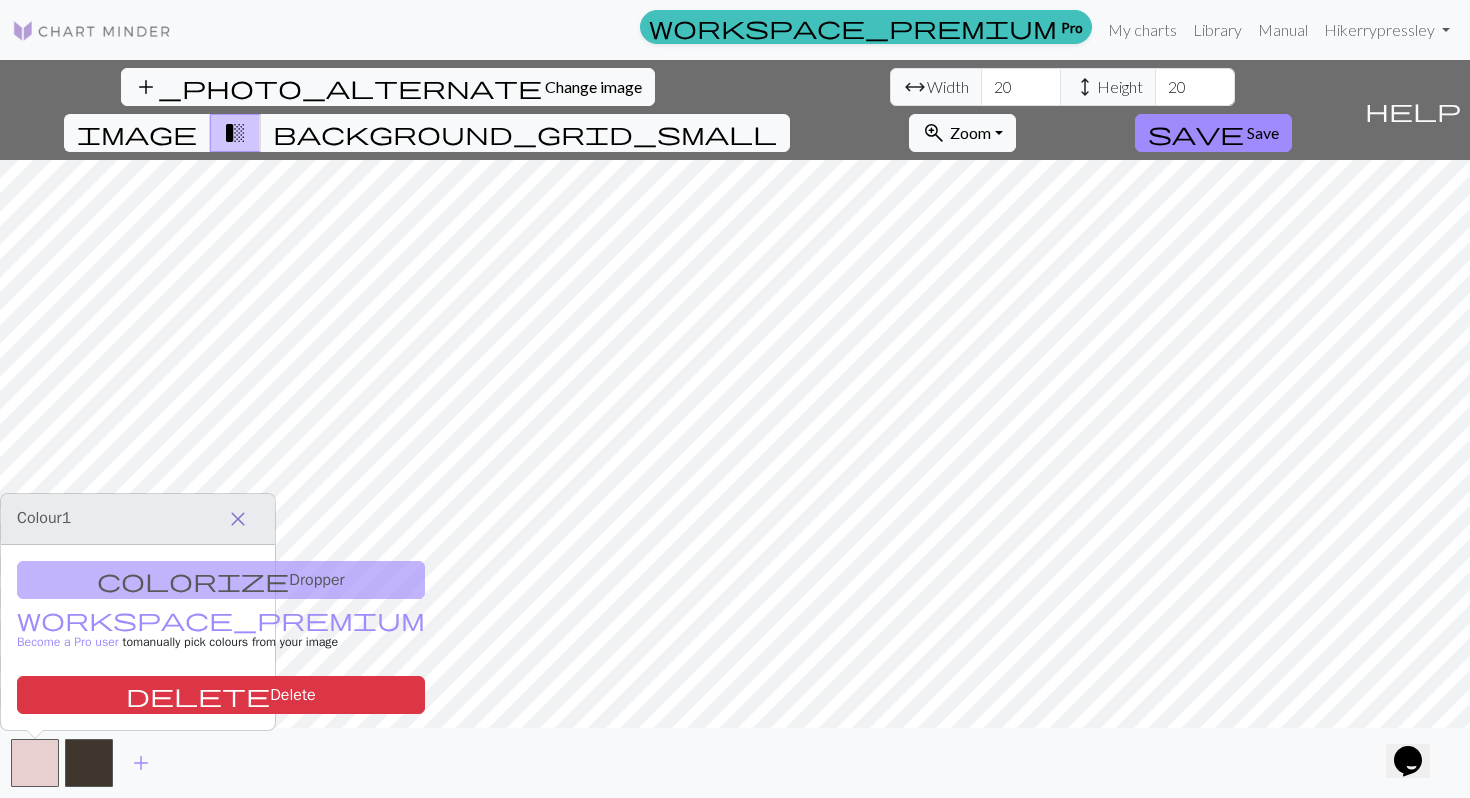 click on "close" at bounding box center [238, 519] 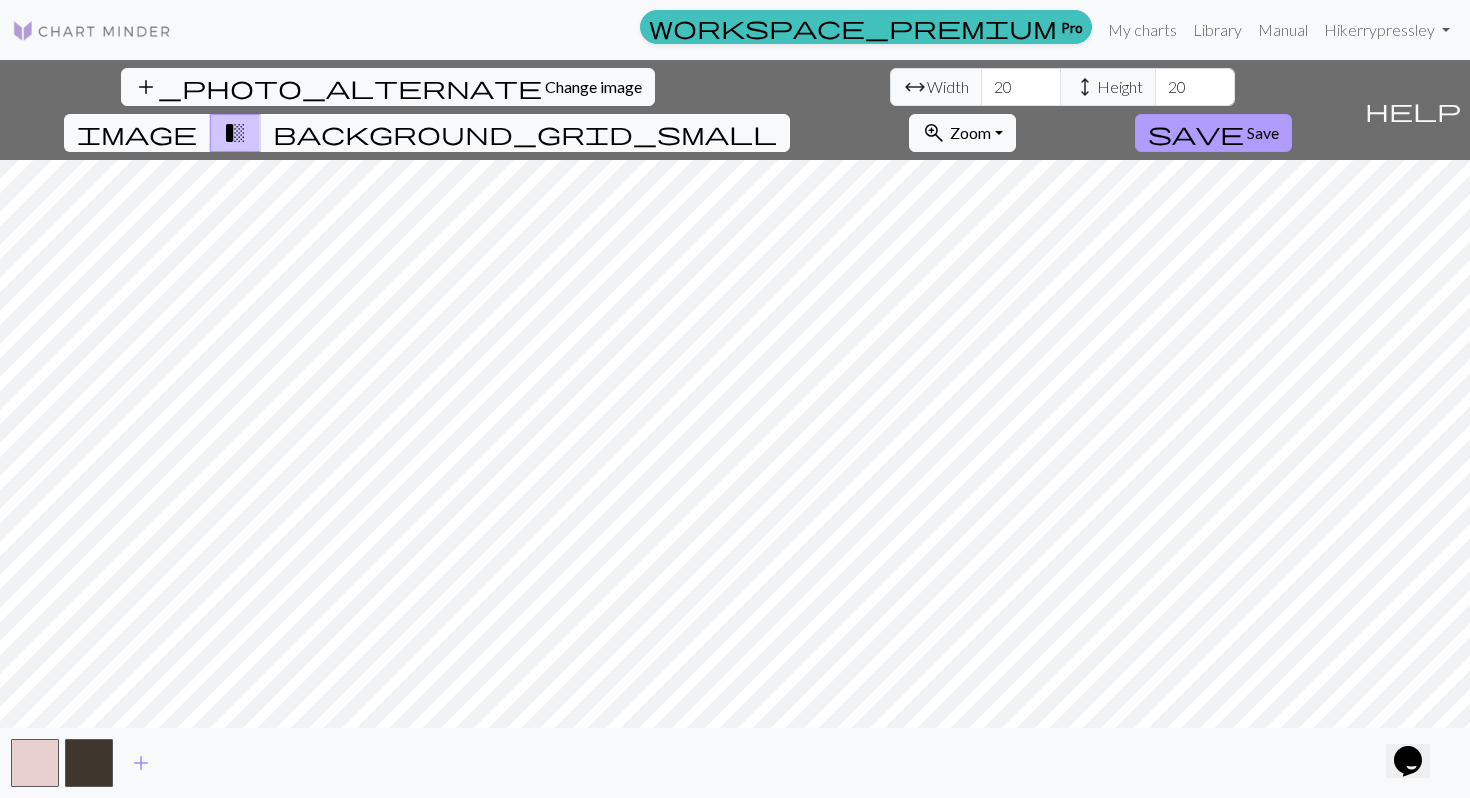 click on "save" at bounding box center (1196, 133) 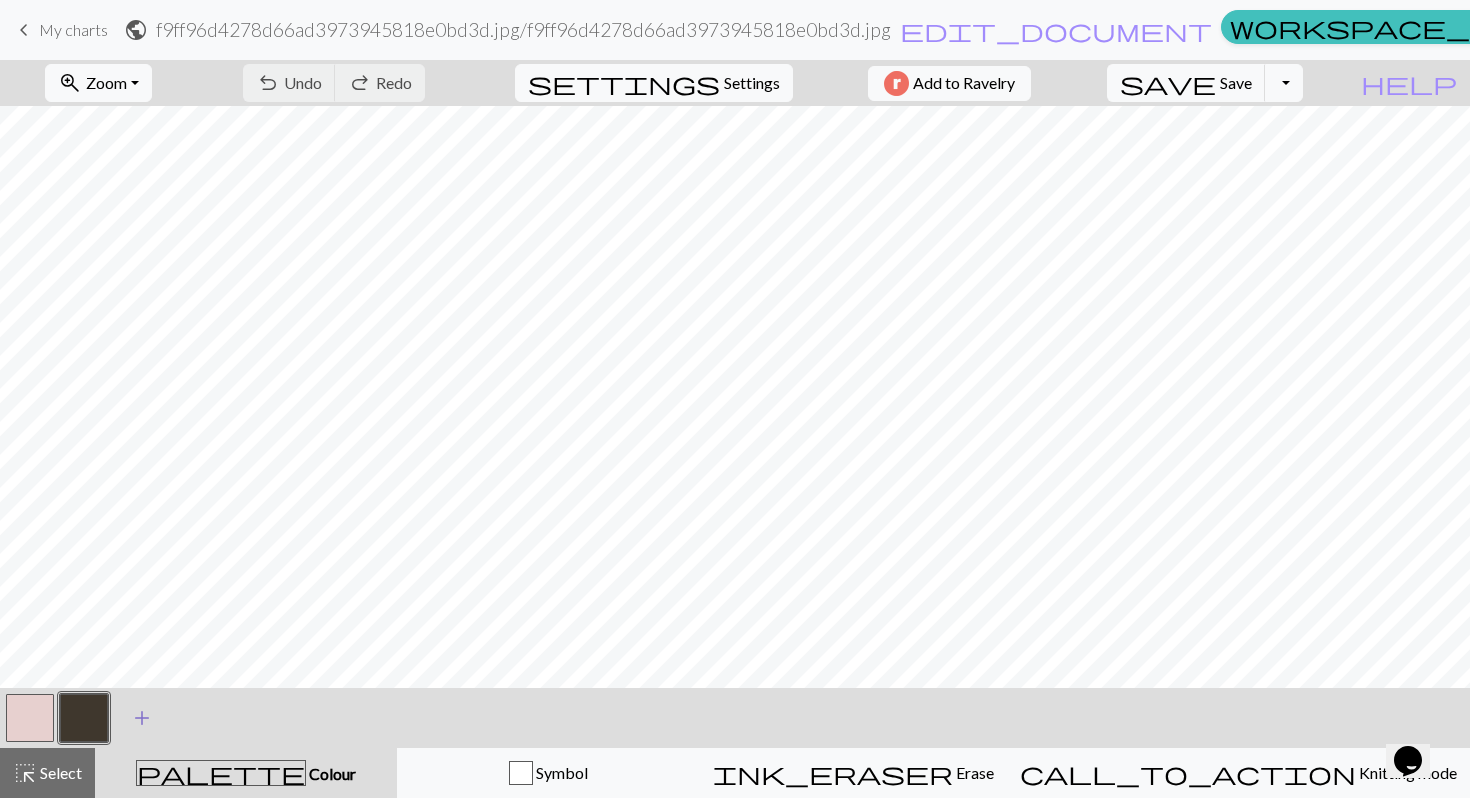 click on "add" at bounding box center (142, 718) 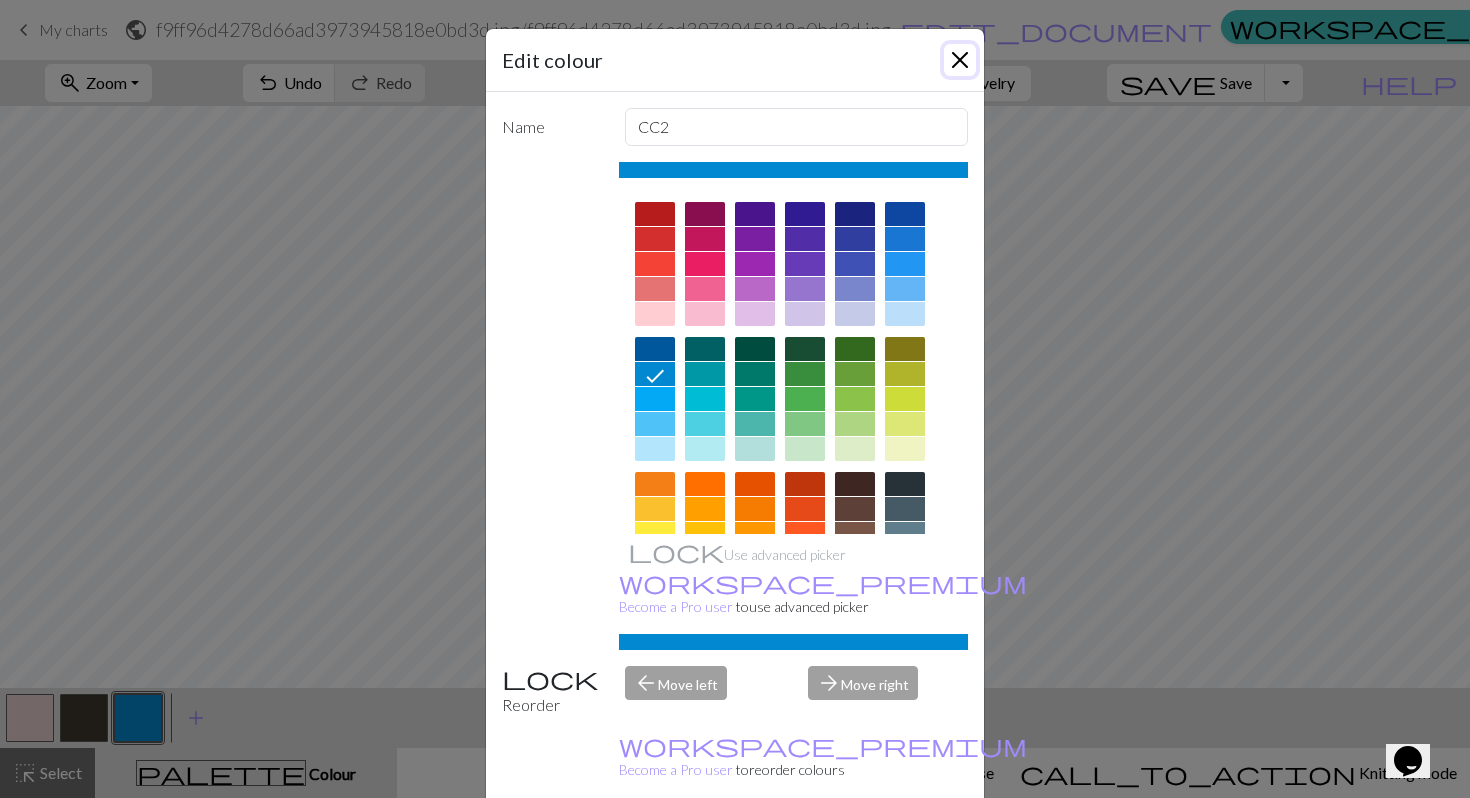 click at bounding box center (960, 60) 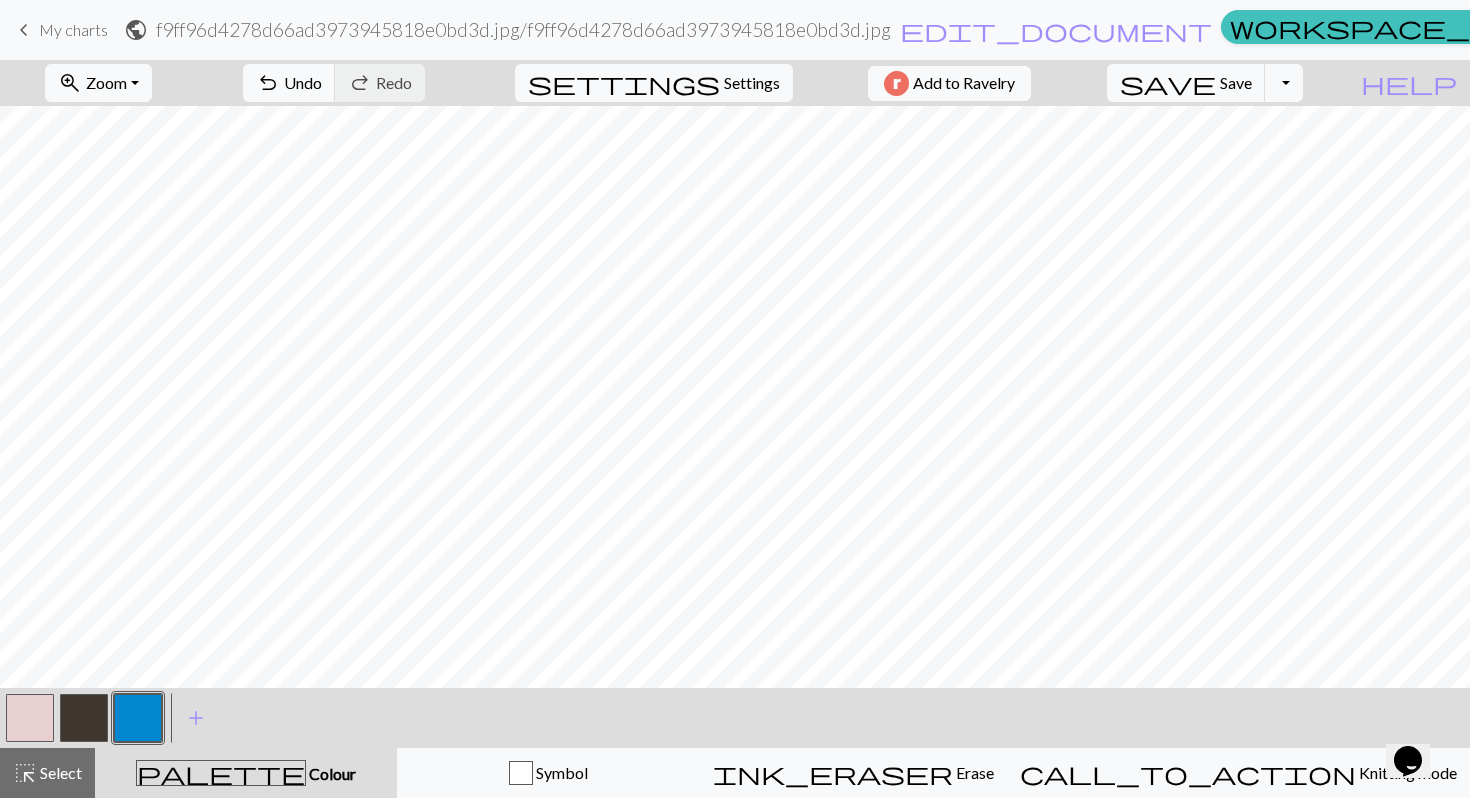 click at bounding box center (30, 718) 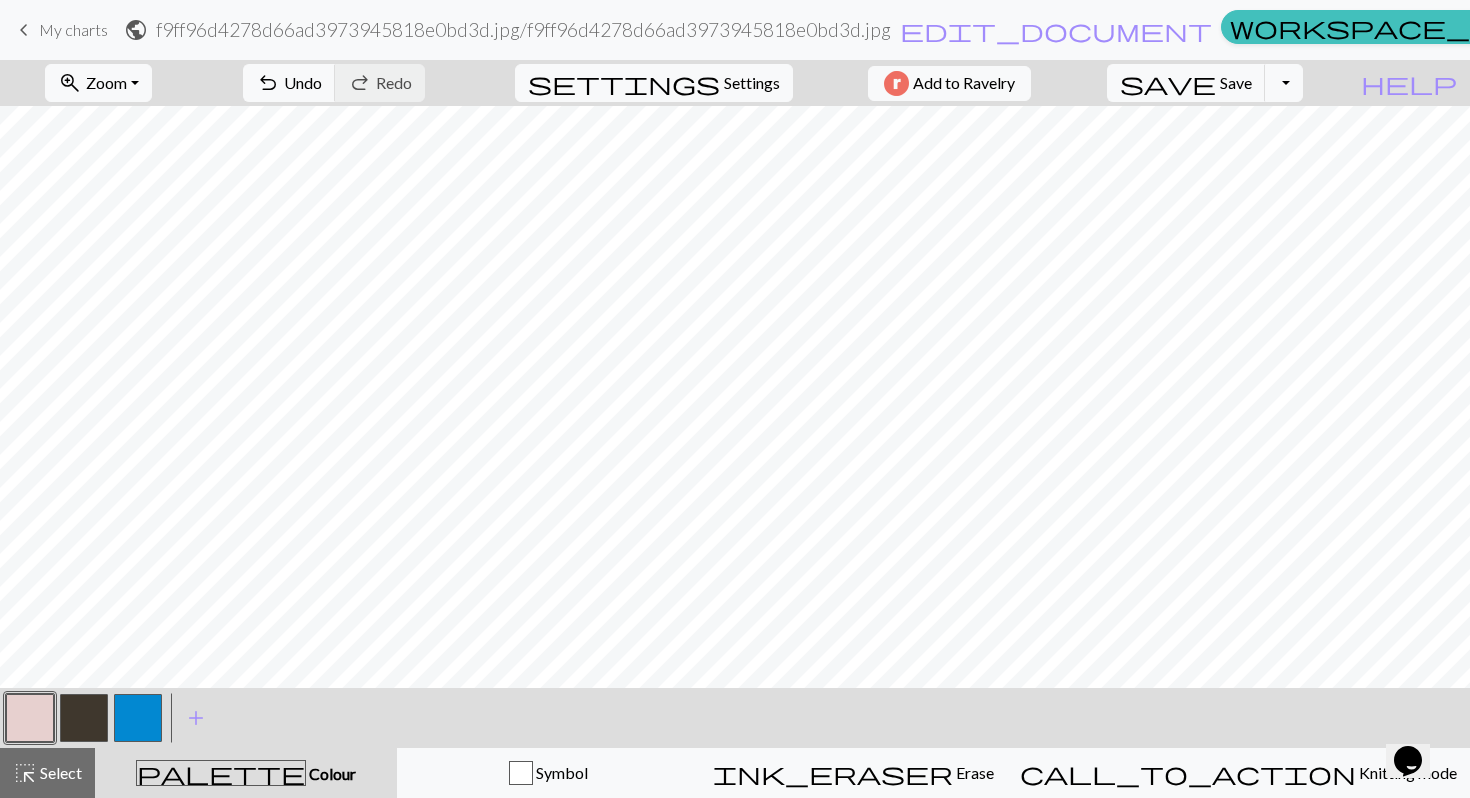click at bounding box center (30, 718) 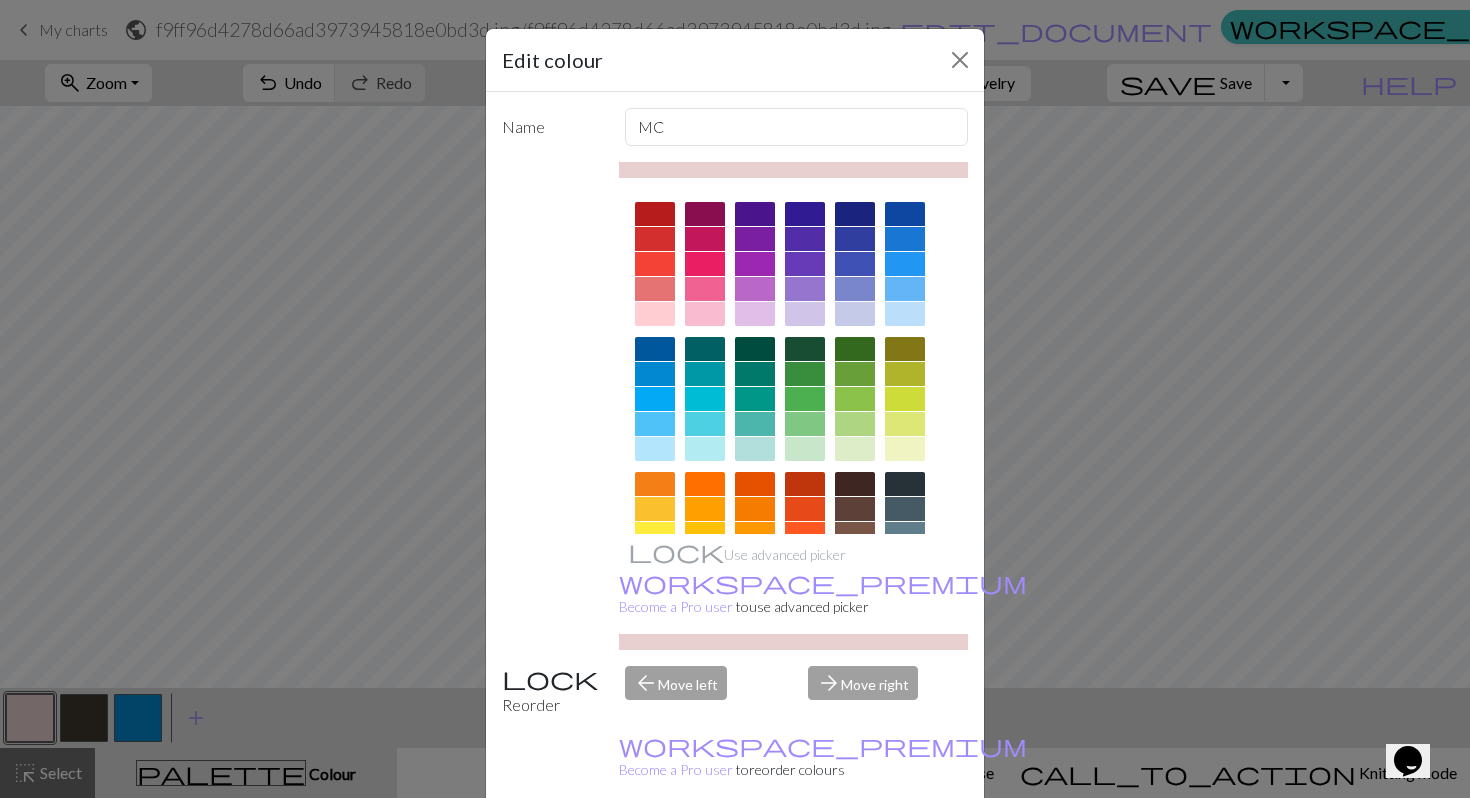 scroll, scrollTop: 220, scrollLeft: 0, axis: vertical 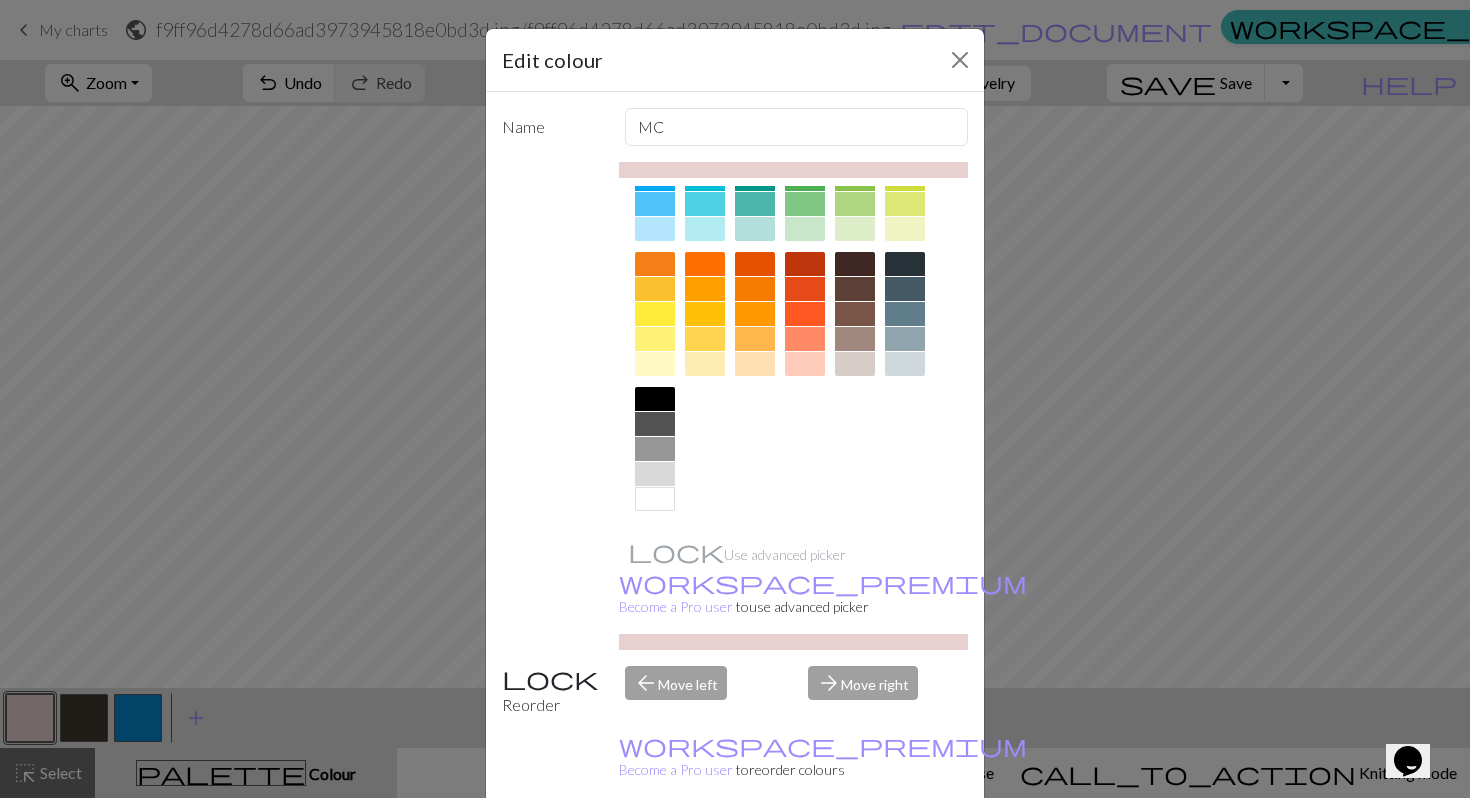 click at bounding box center [655, 499] 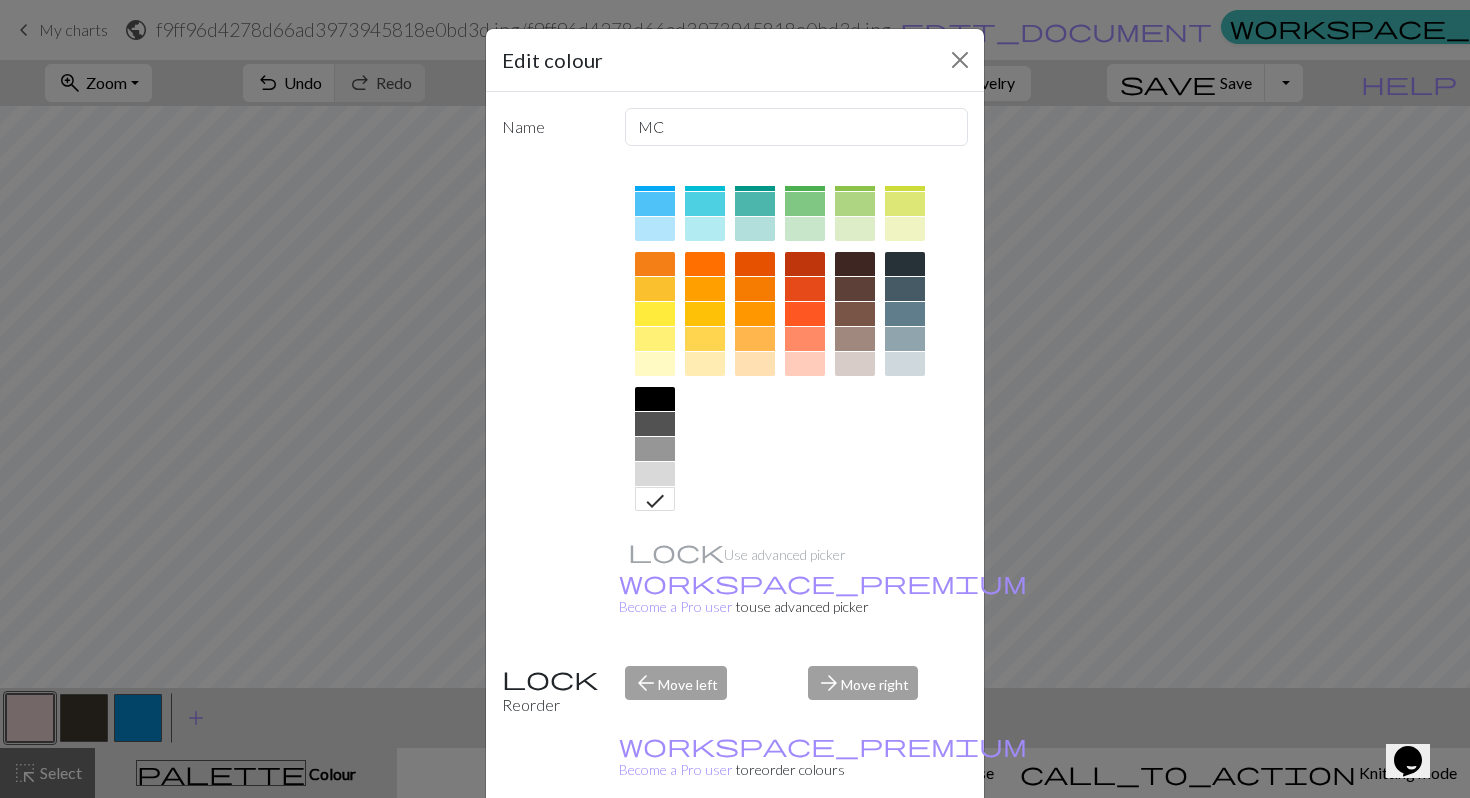 click on "Done" at bounding box center (855, 849) 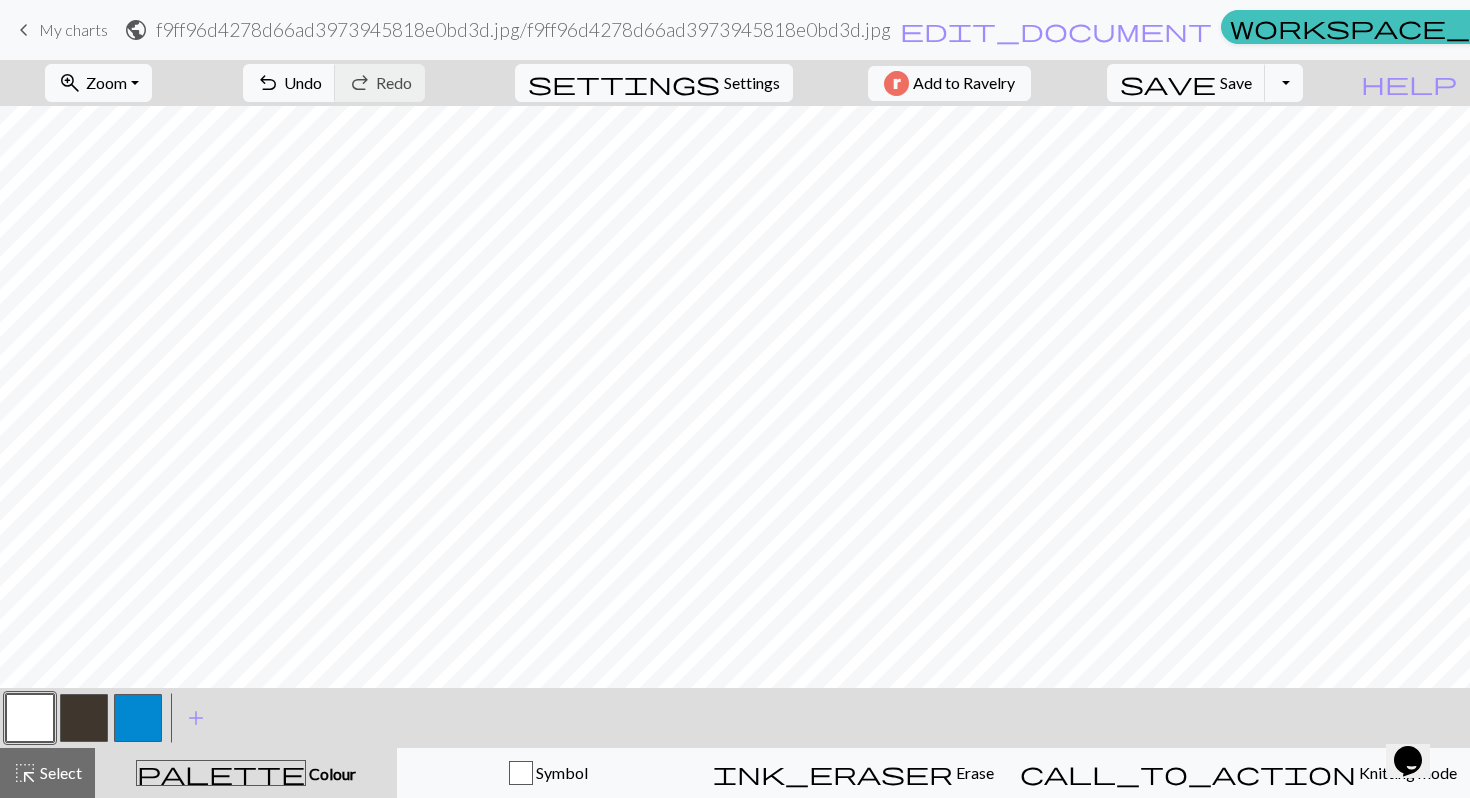 click at bounding box center (84, 718) 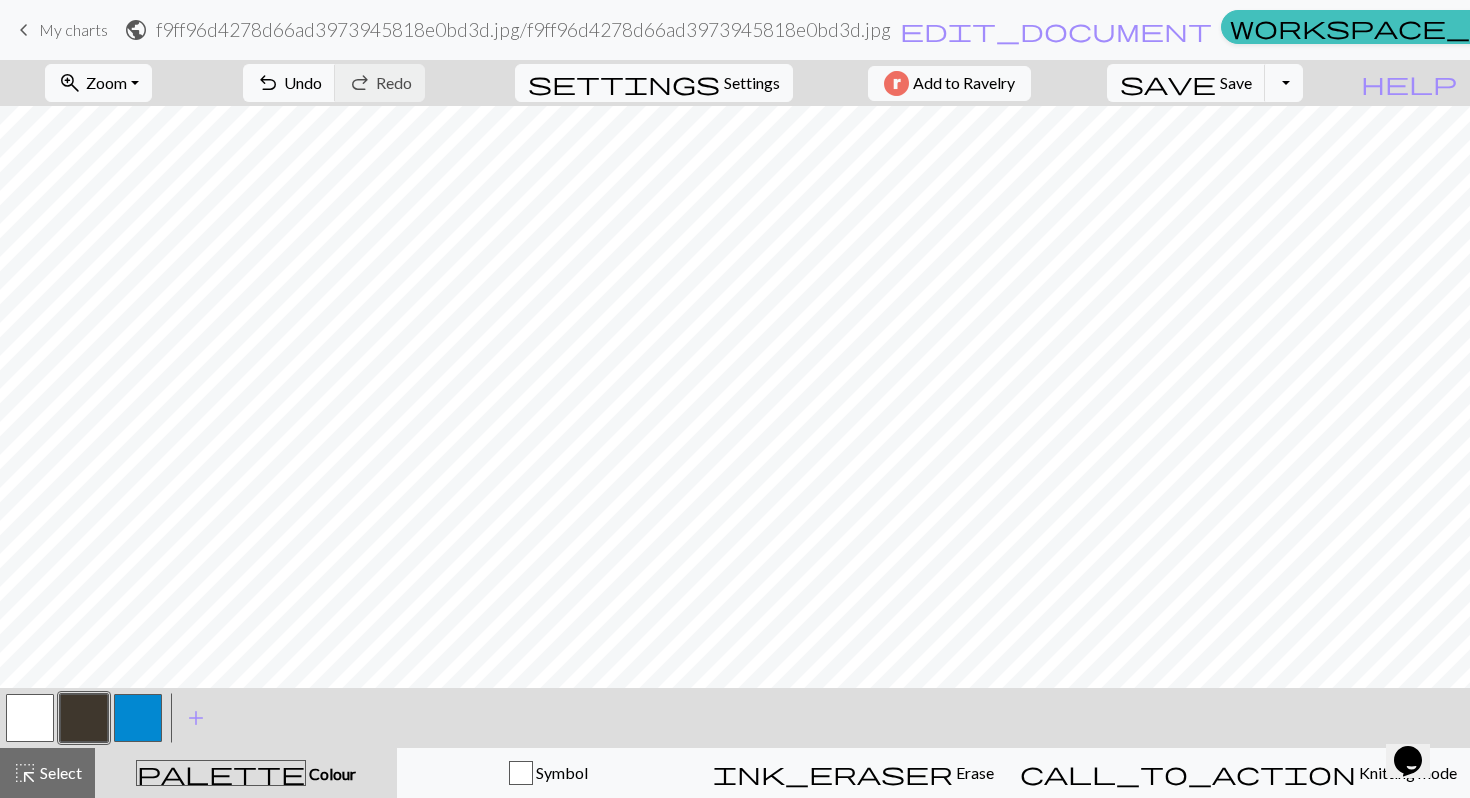 click at bounding box center (84, 718) 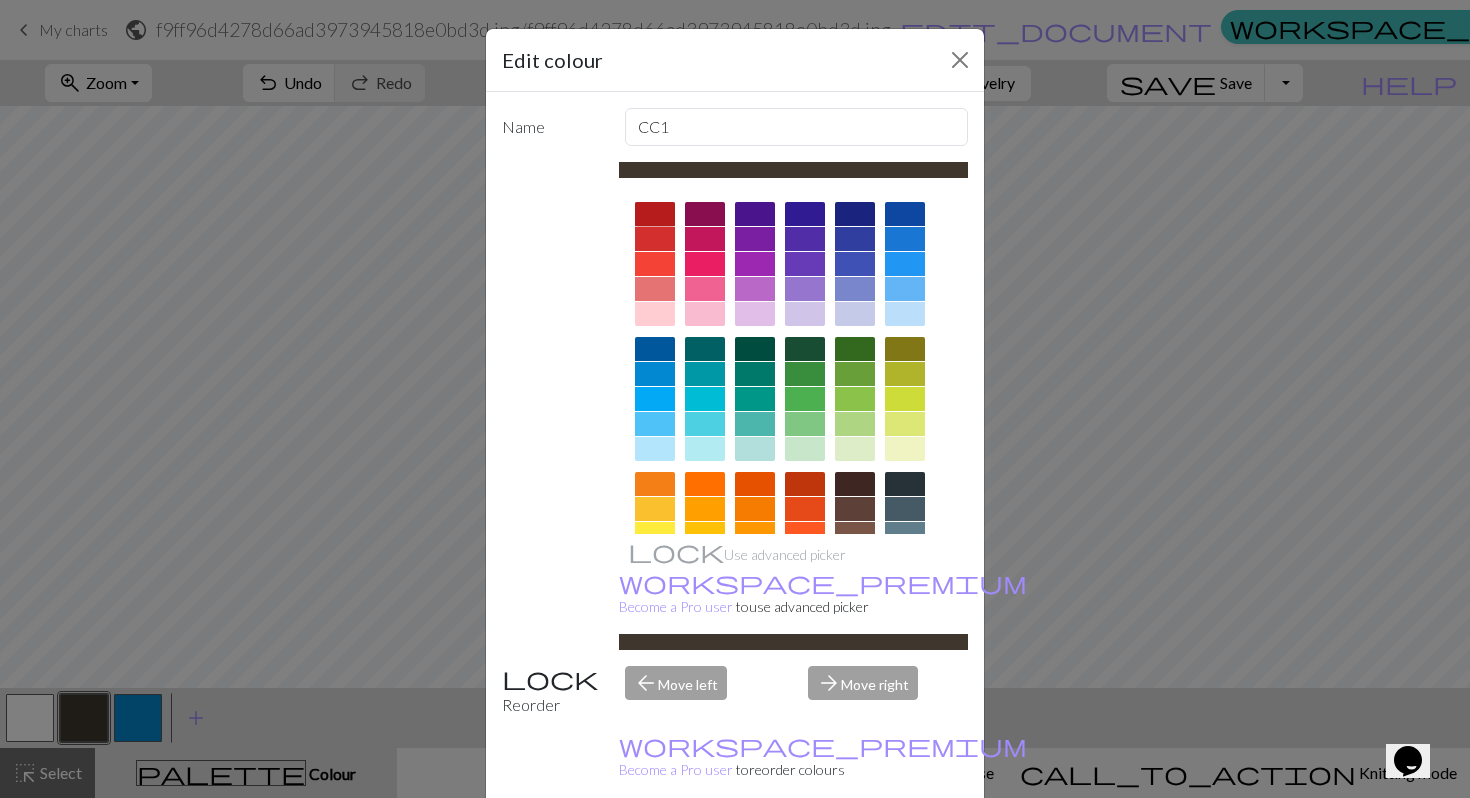 click at bounding box center [655, 214] 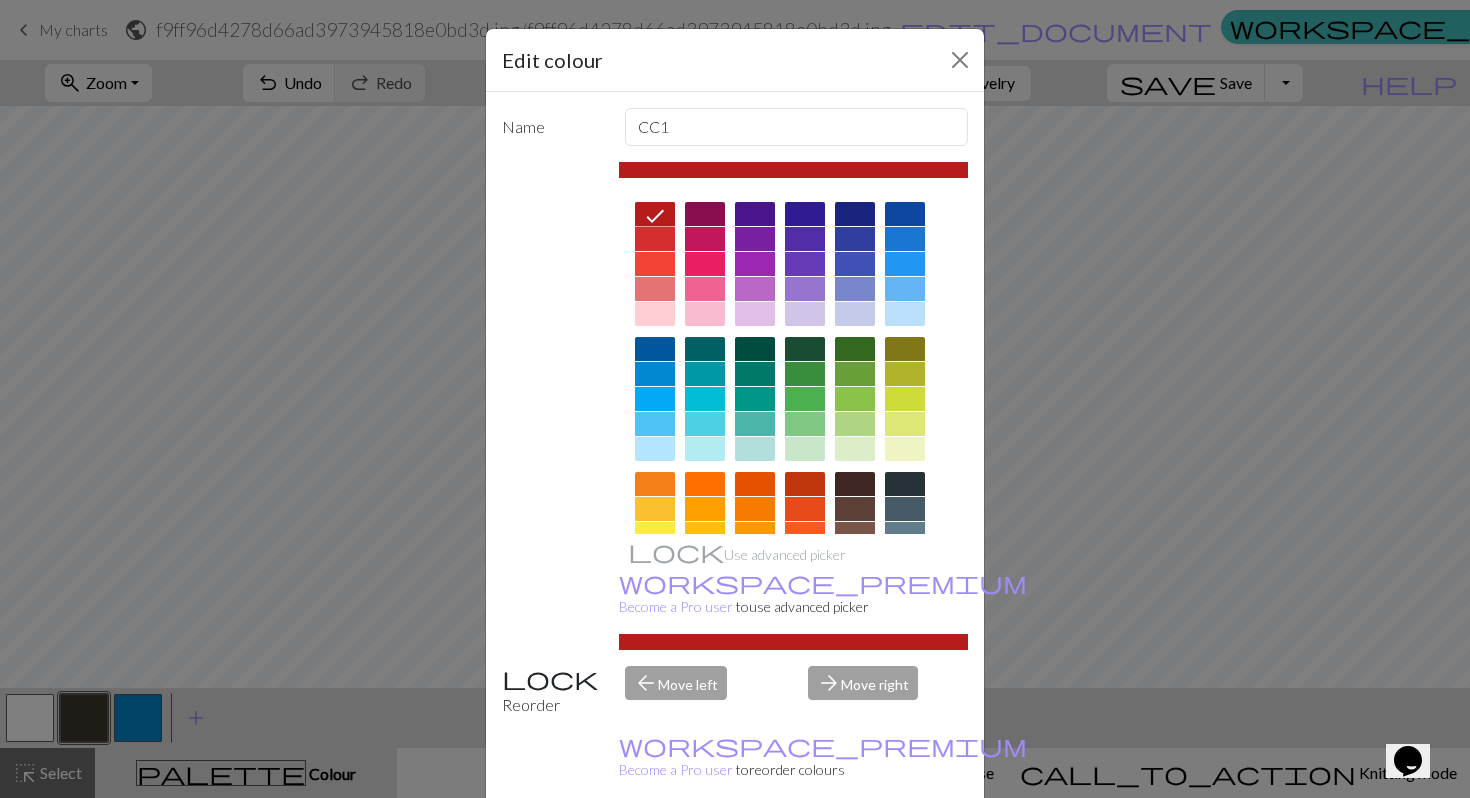 click on "Done" at bounding box center [855, 849] 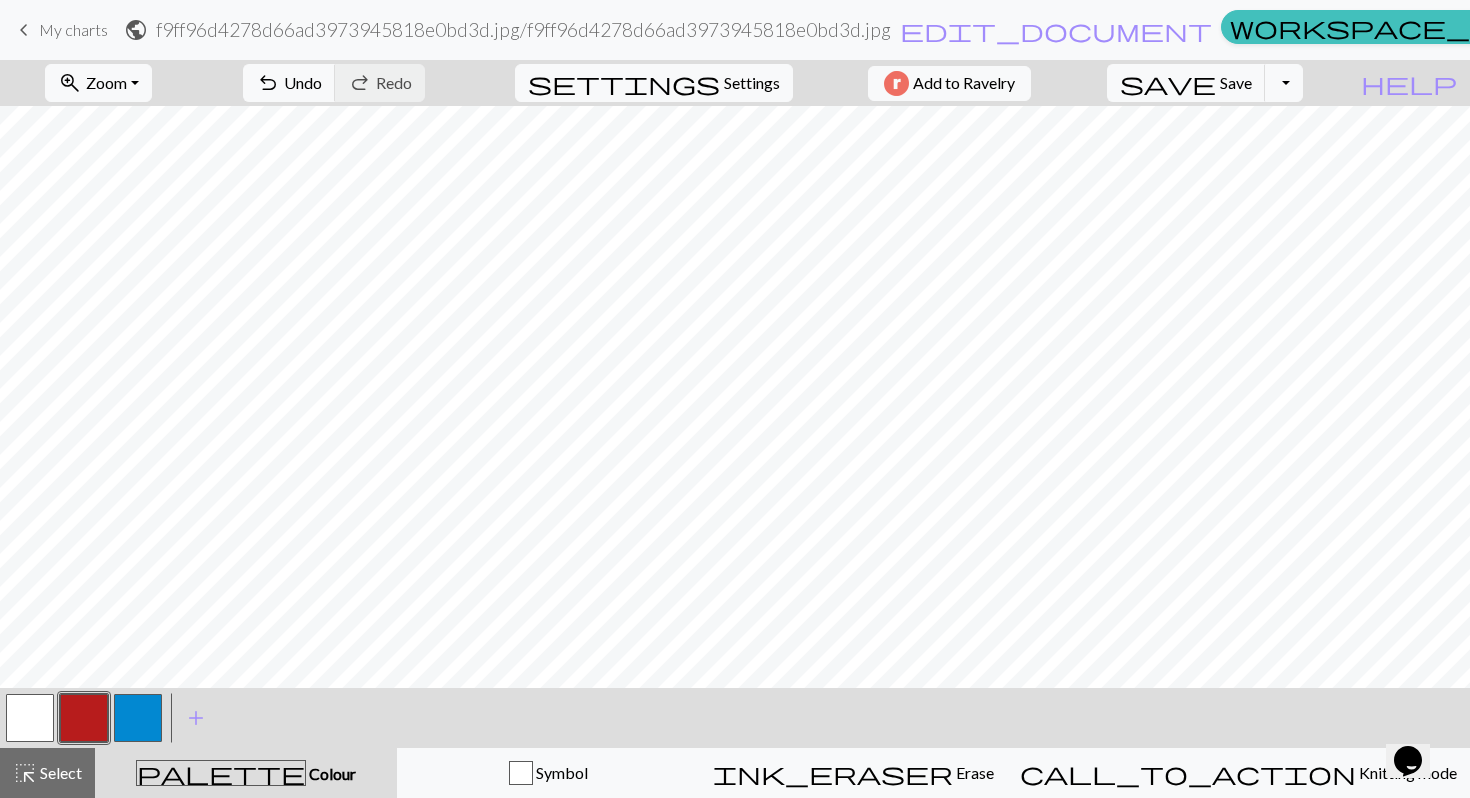 click at bounding box center [138, 718] 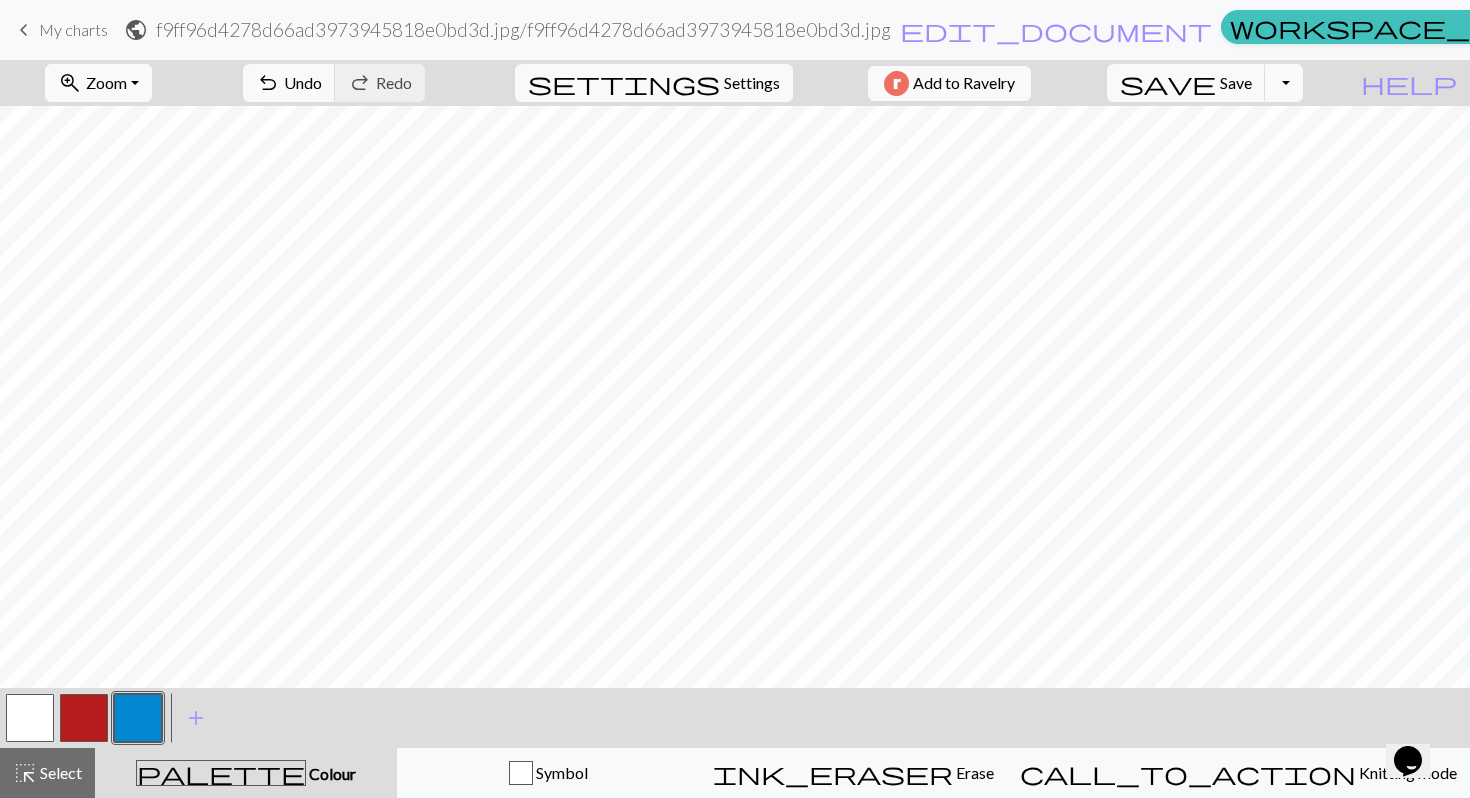 click at bounding box center [138, 718] 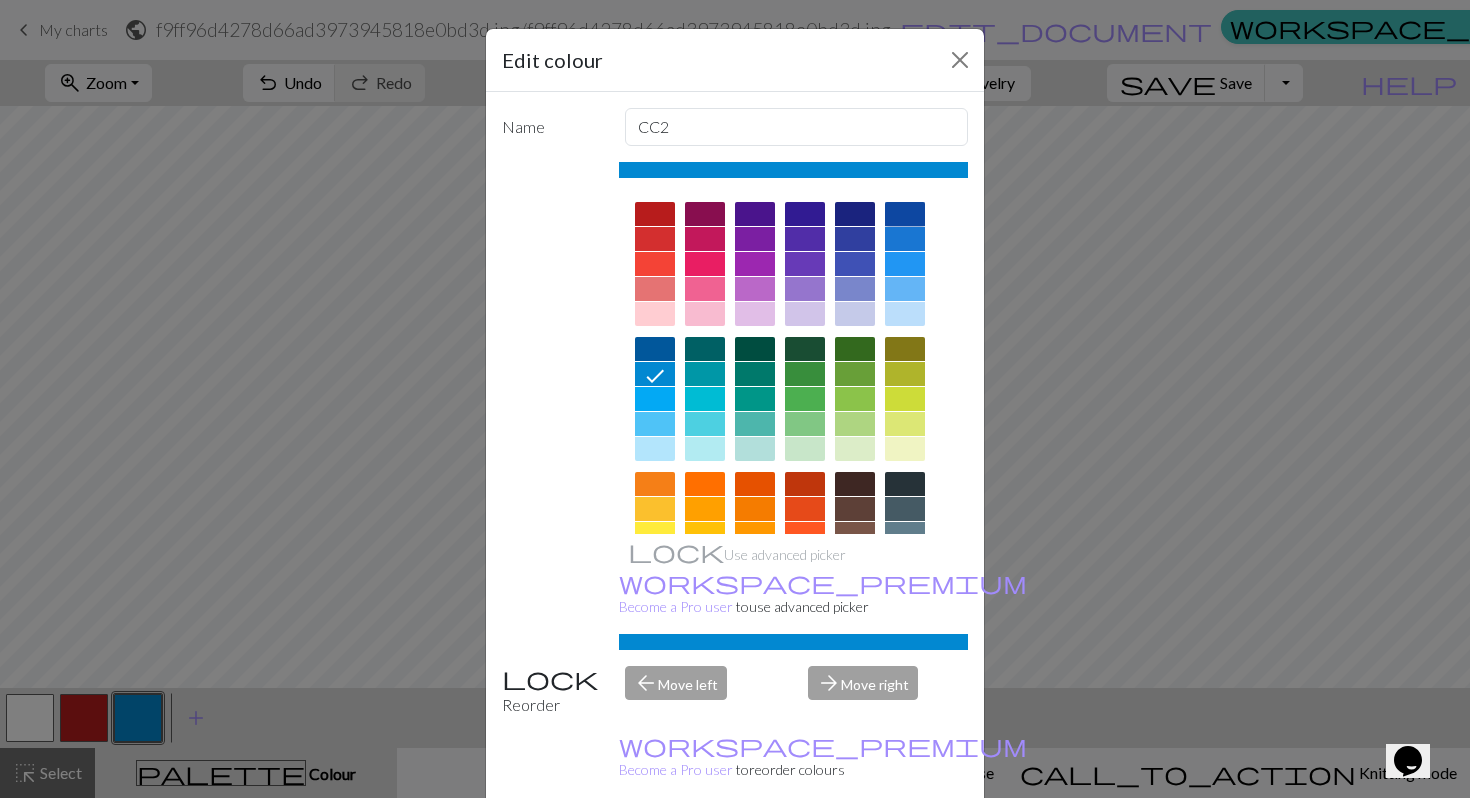 click at bounding box center (905, 214) 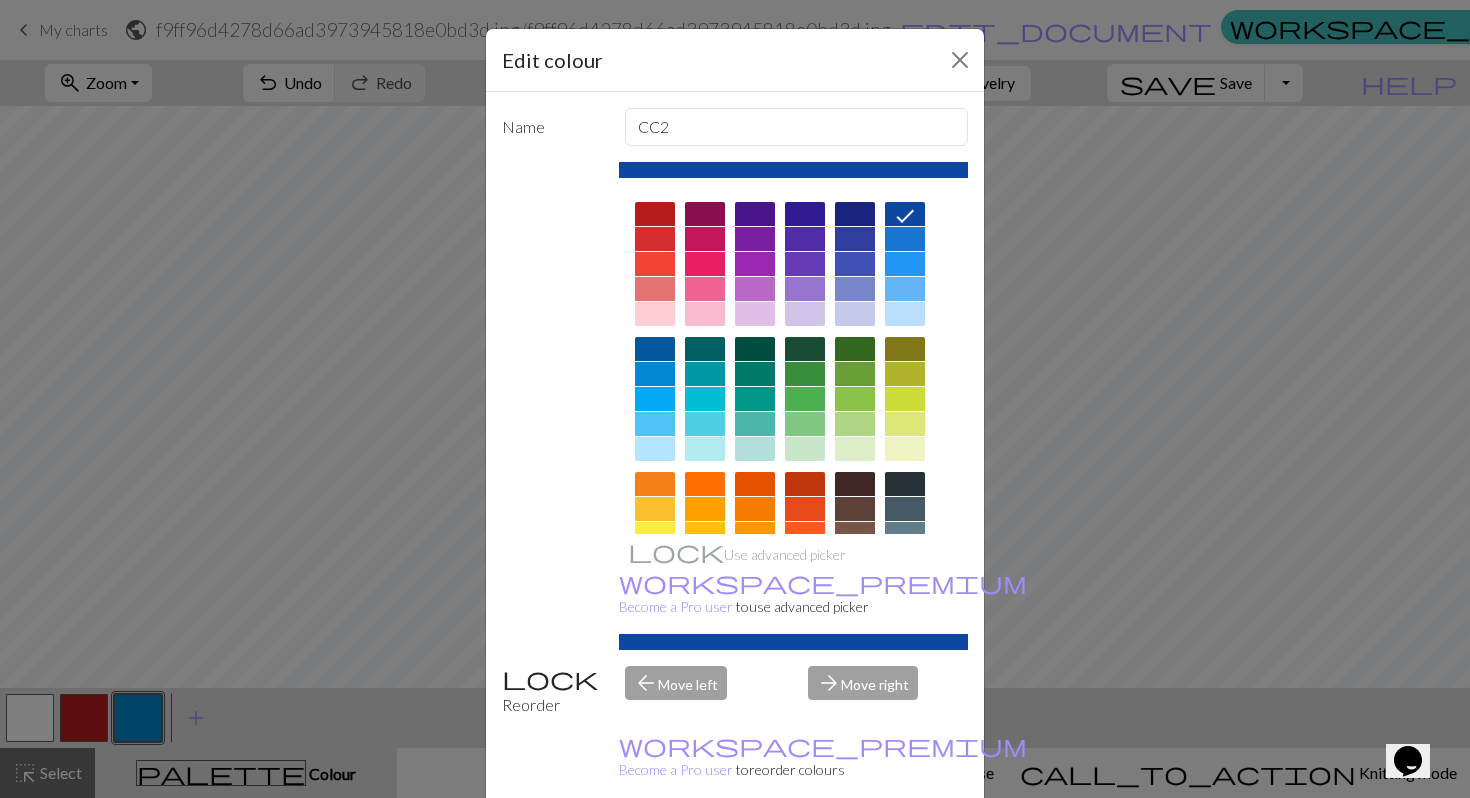 click on "Done" at bounding box center (855, 849) 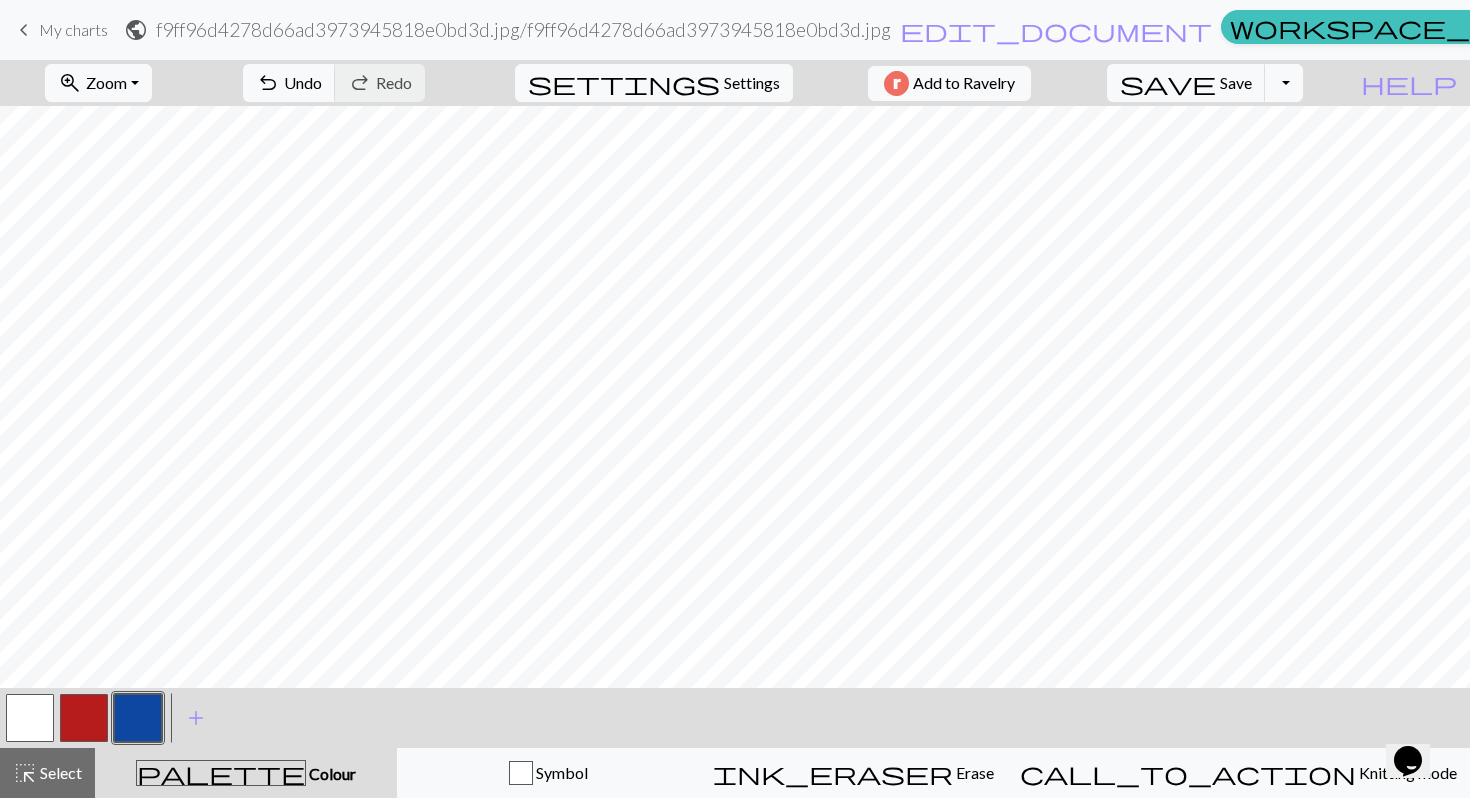 click at bounding box center [84, 718] 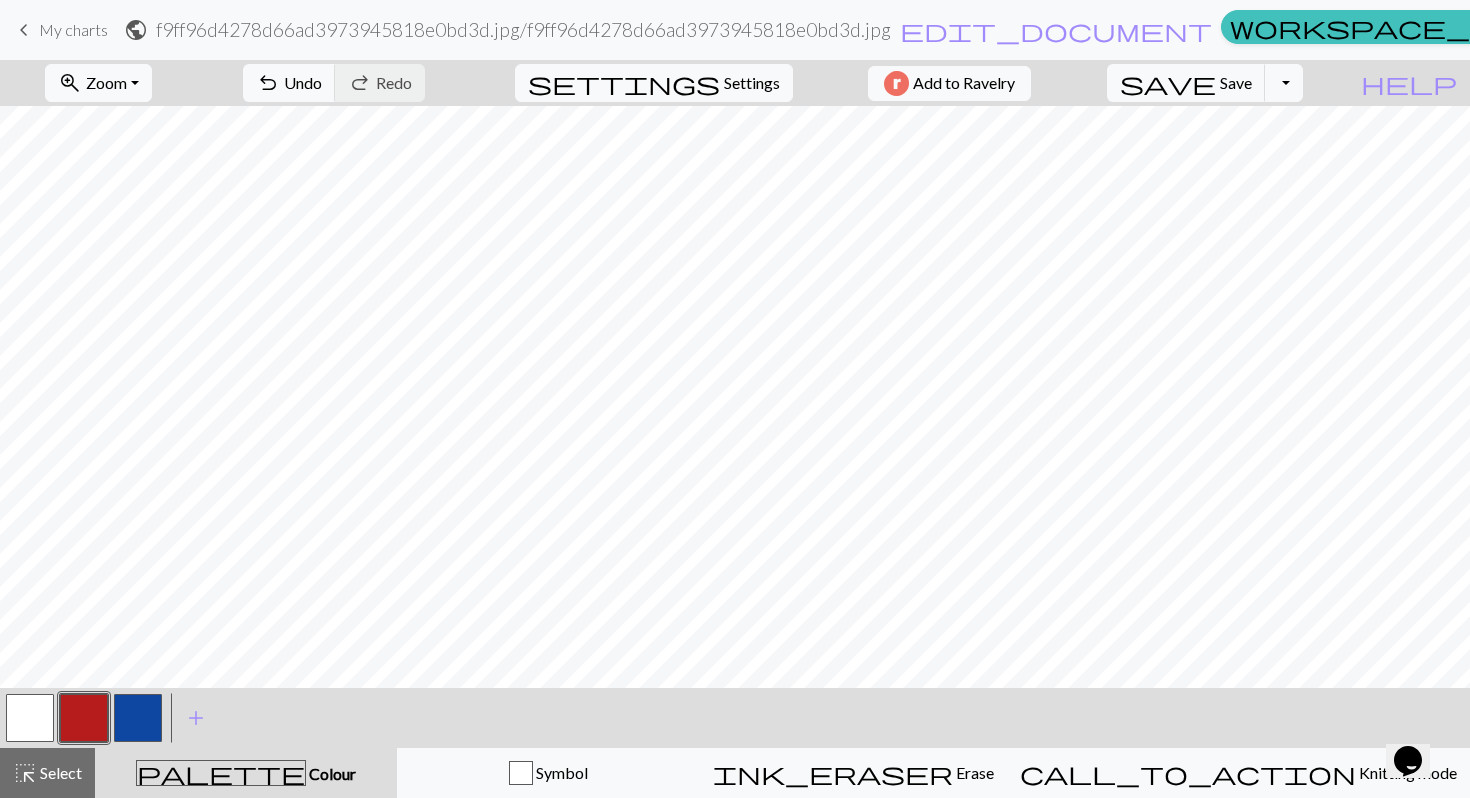 click at bounding box center (138, 718) 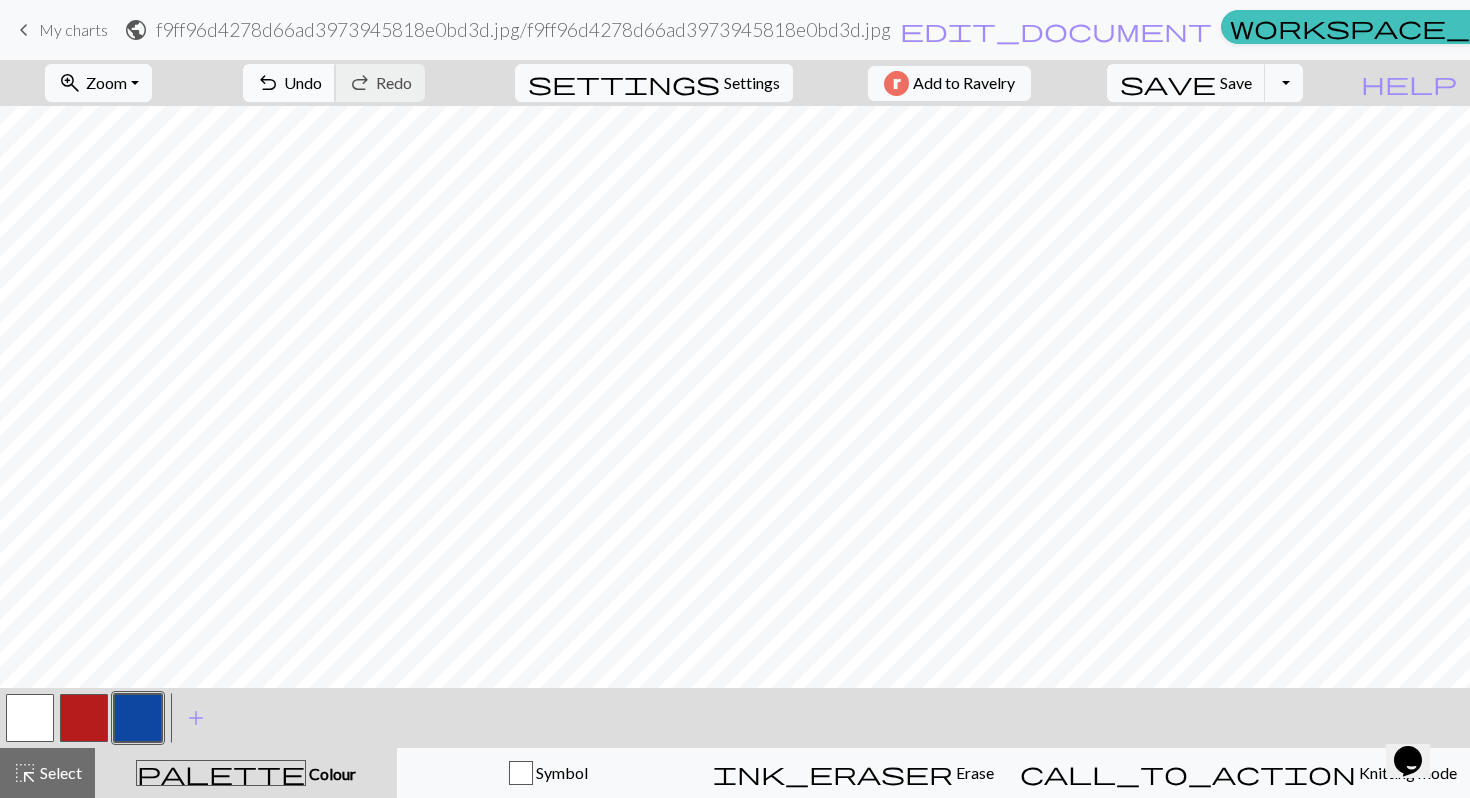 click on "Undo" at bounding box center (303, 82) 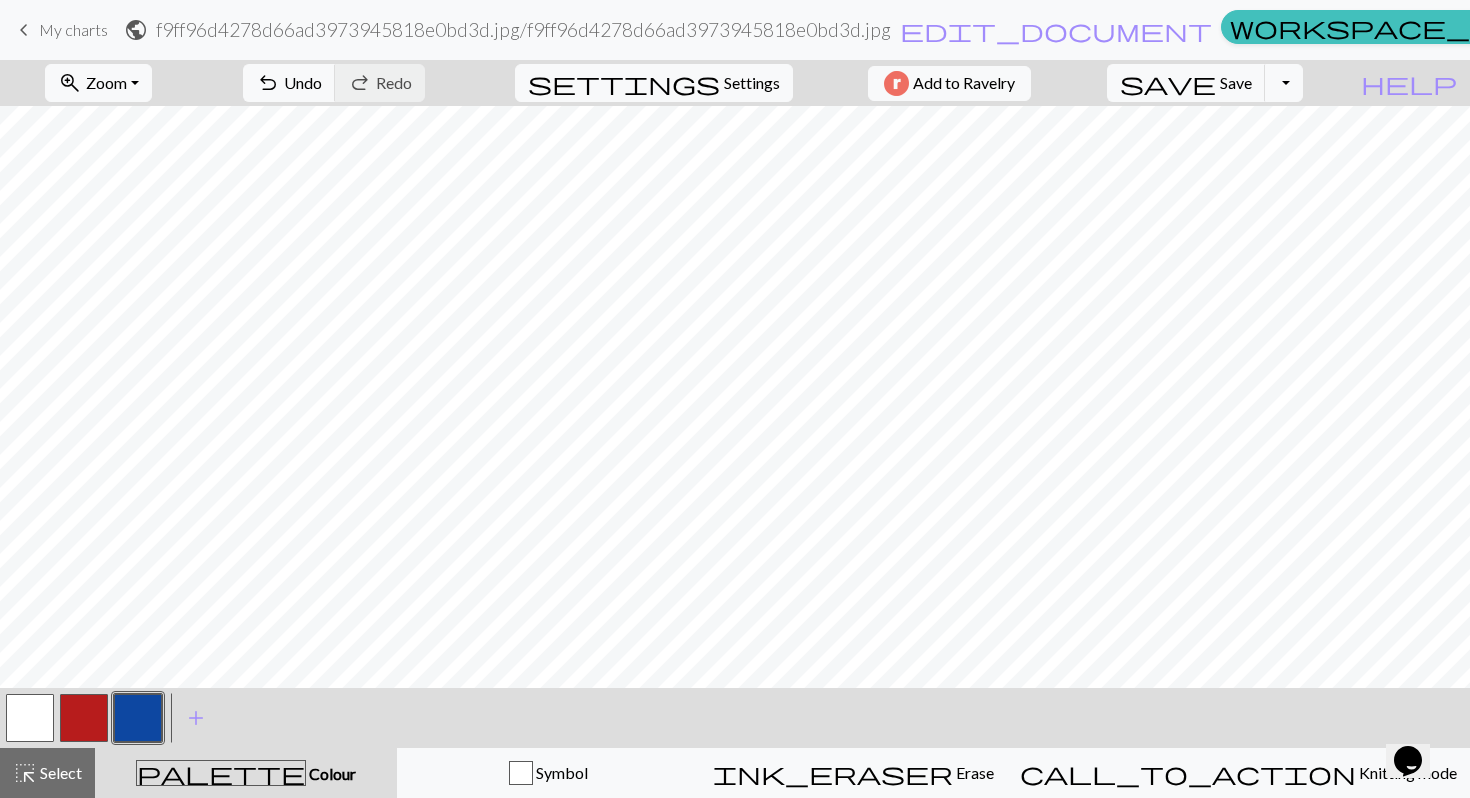 click at bounding box center [84, 718] 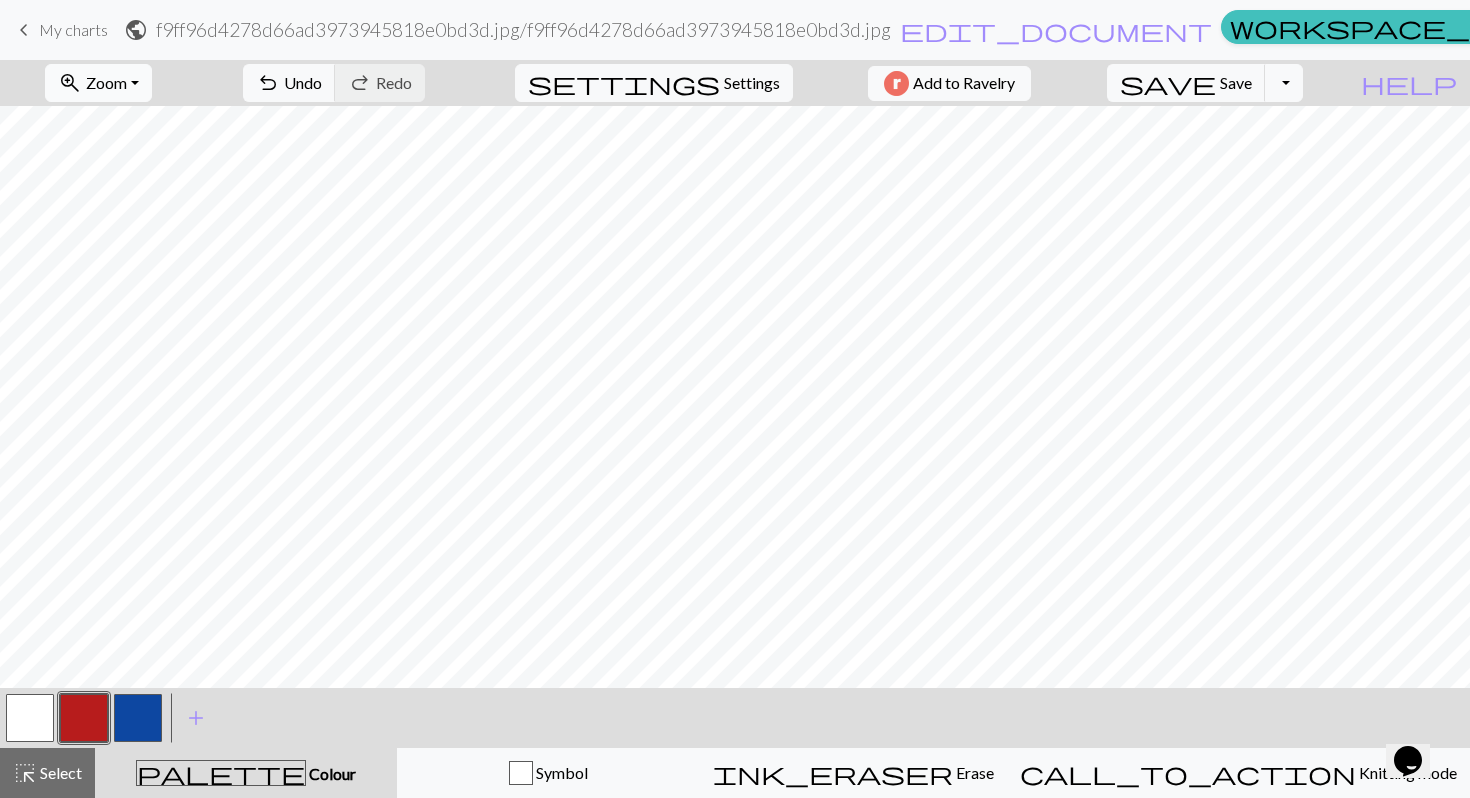 click on "zoom_in Zoom Zoom" at bounding box center [98, 83] 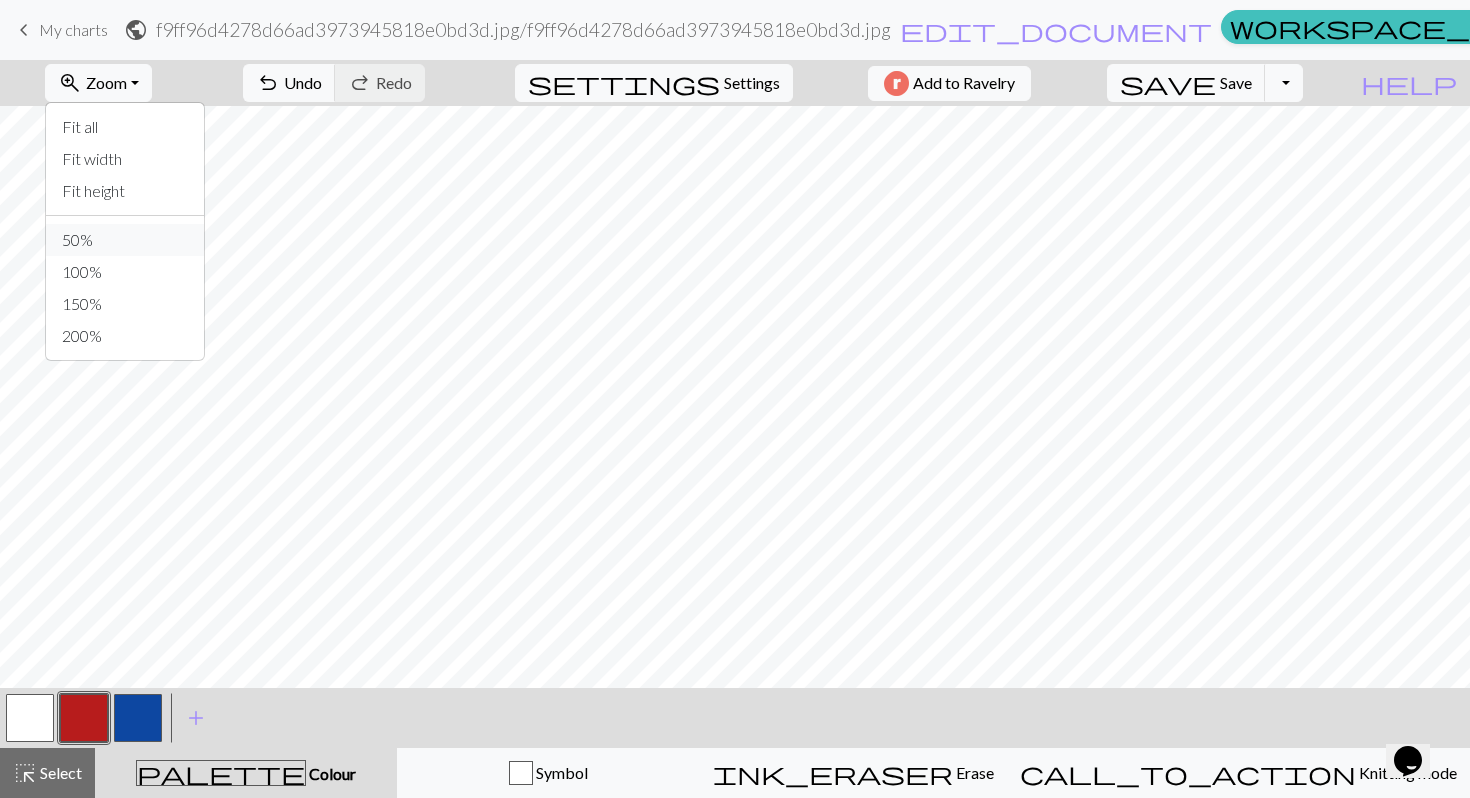 click on "50%" at bounding box center (125, 240) 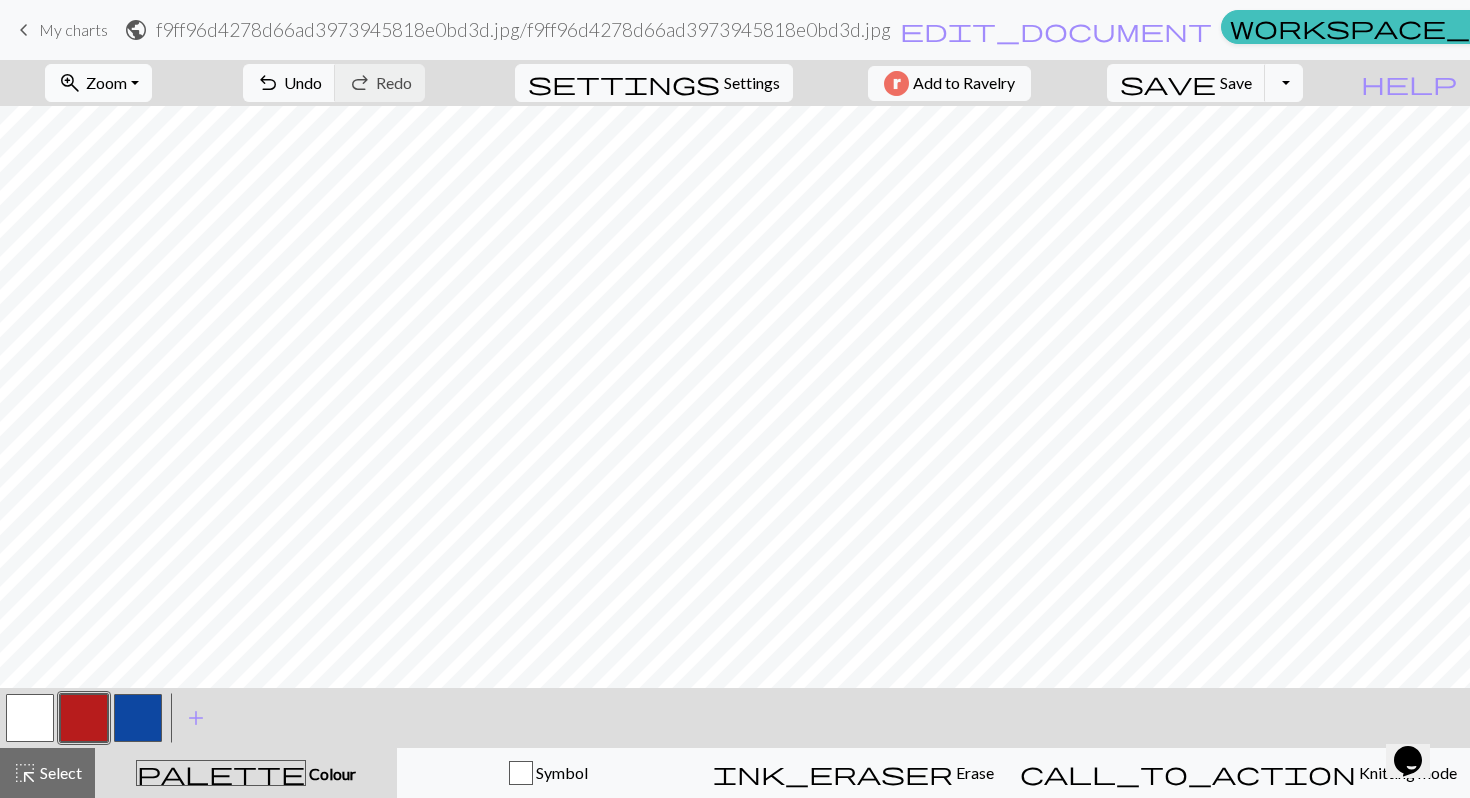 click on "zoom_in Zoom Zoom" at bounding box center (98, 83) 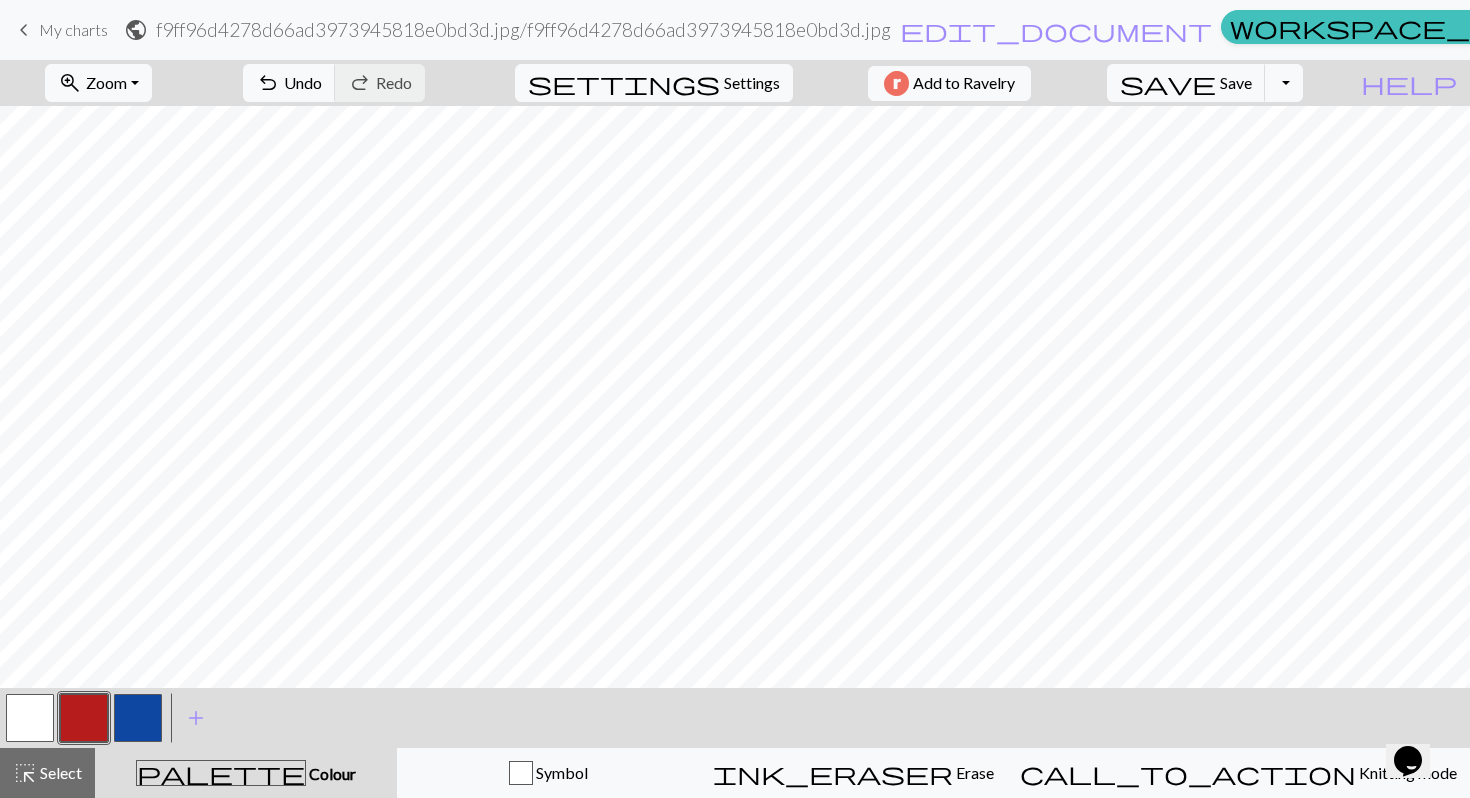 click at bounding box center (138, 718) 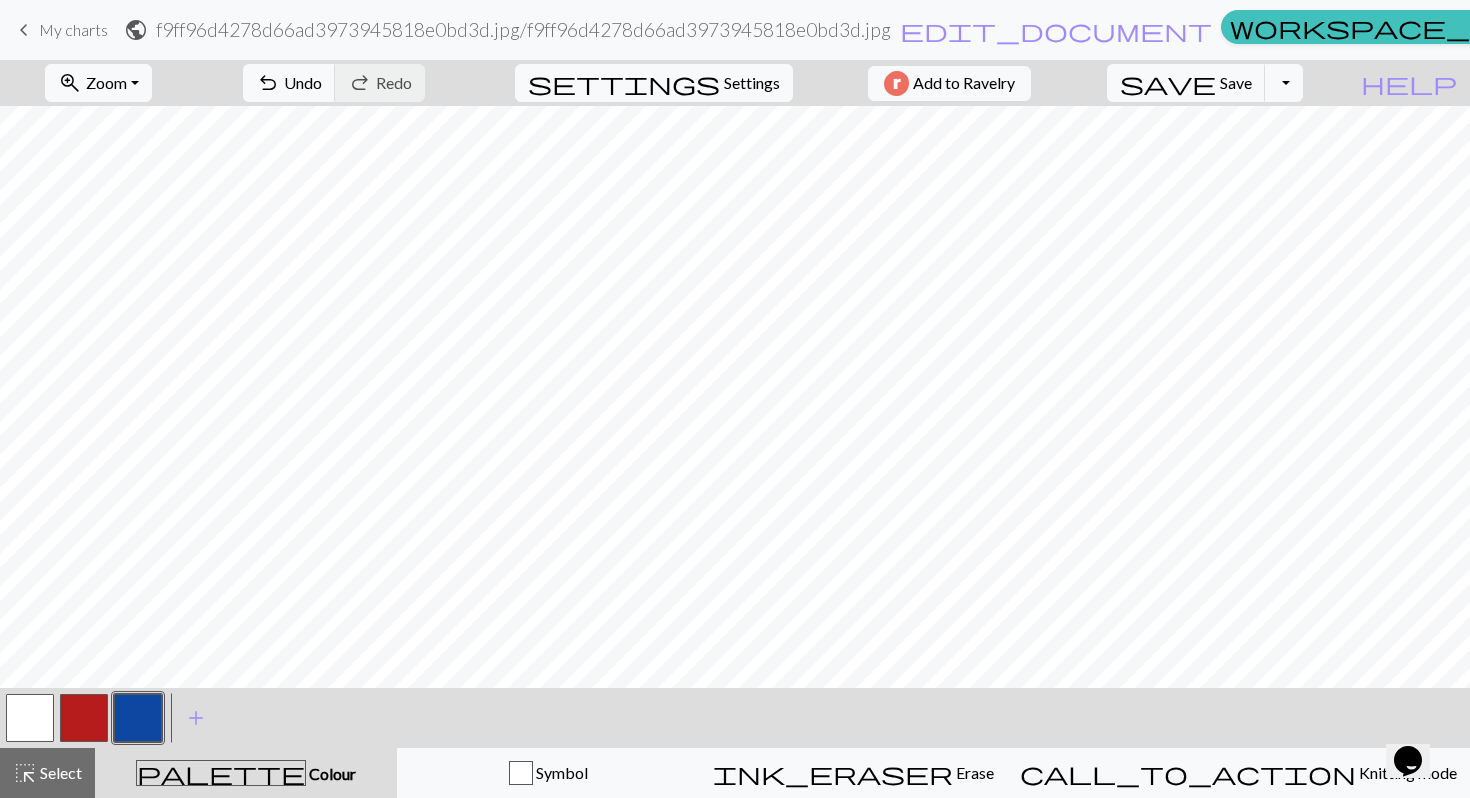 click at bounding box center (138, 718) 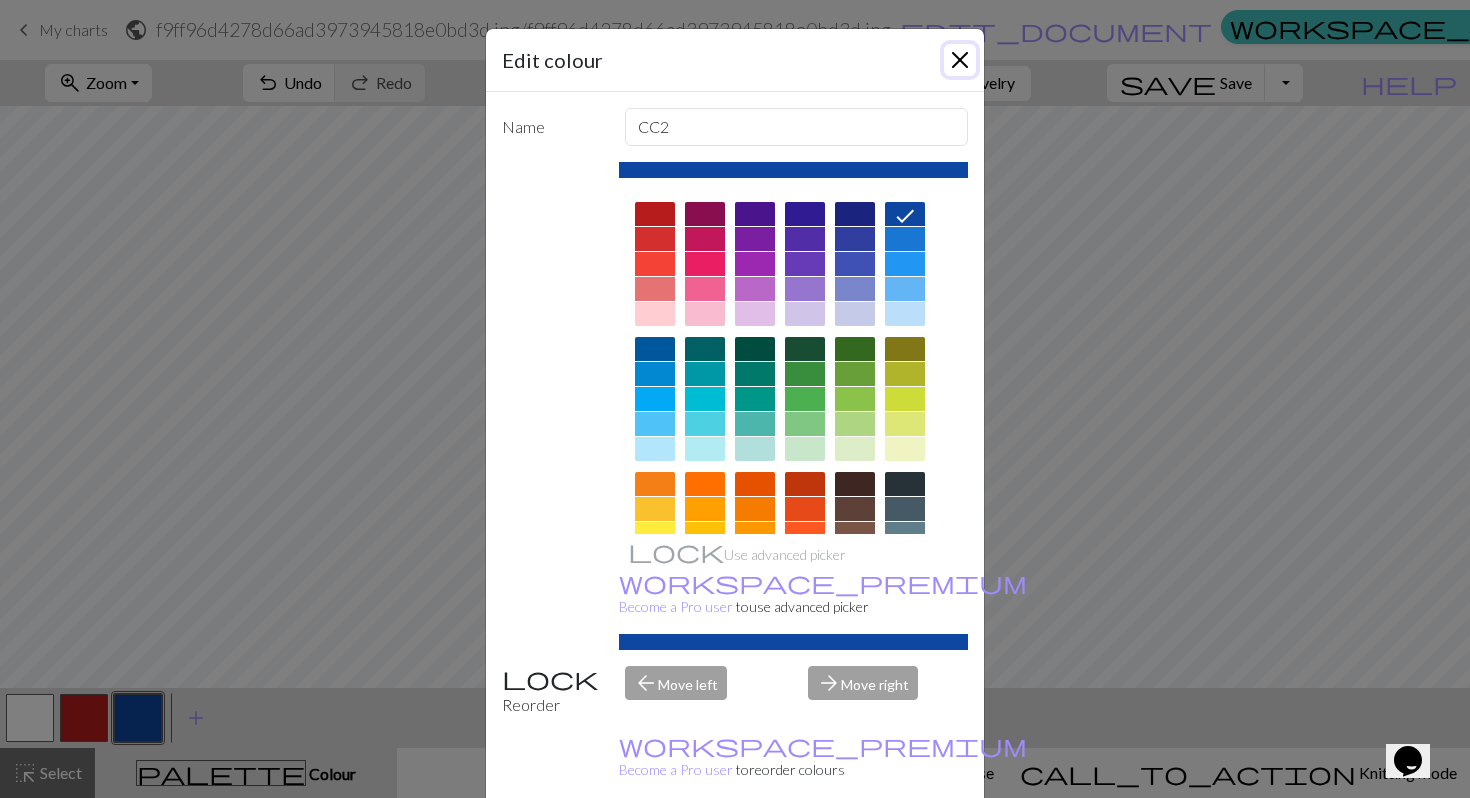 click at bounding box center [960, 60] 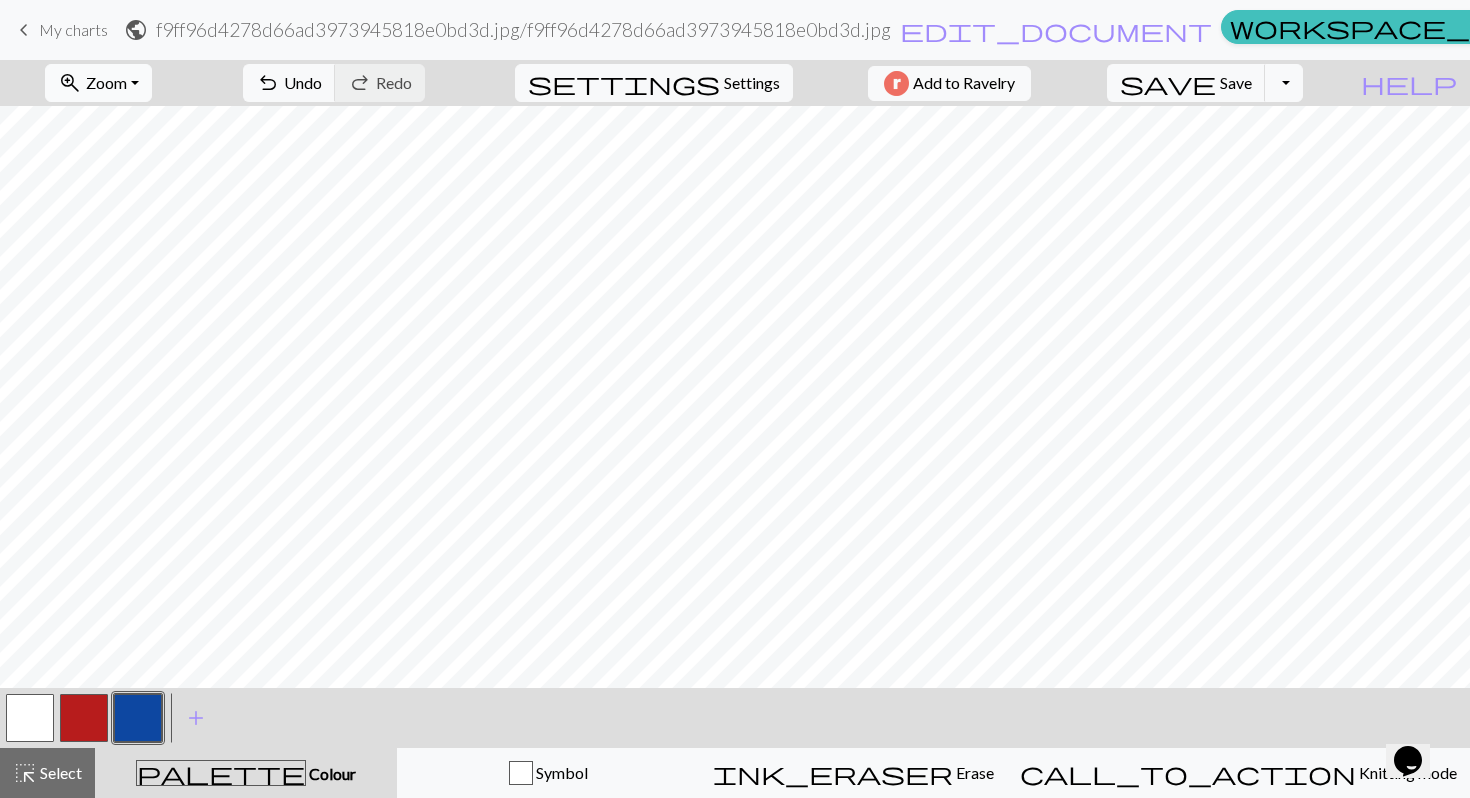 click on "Zoom" at bounding box center (106, 82) 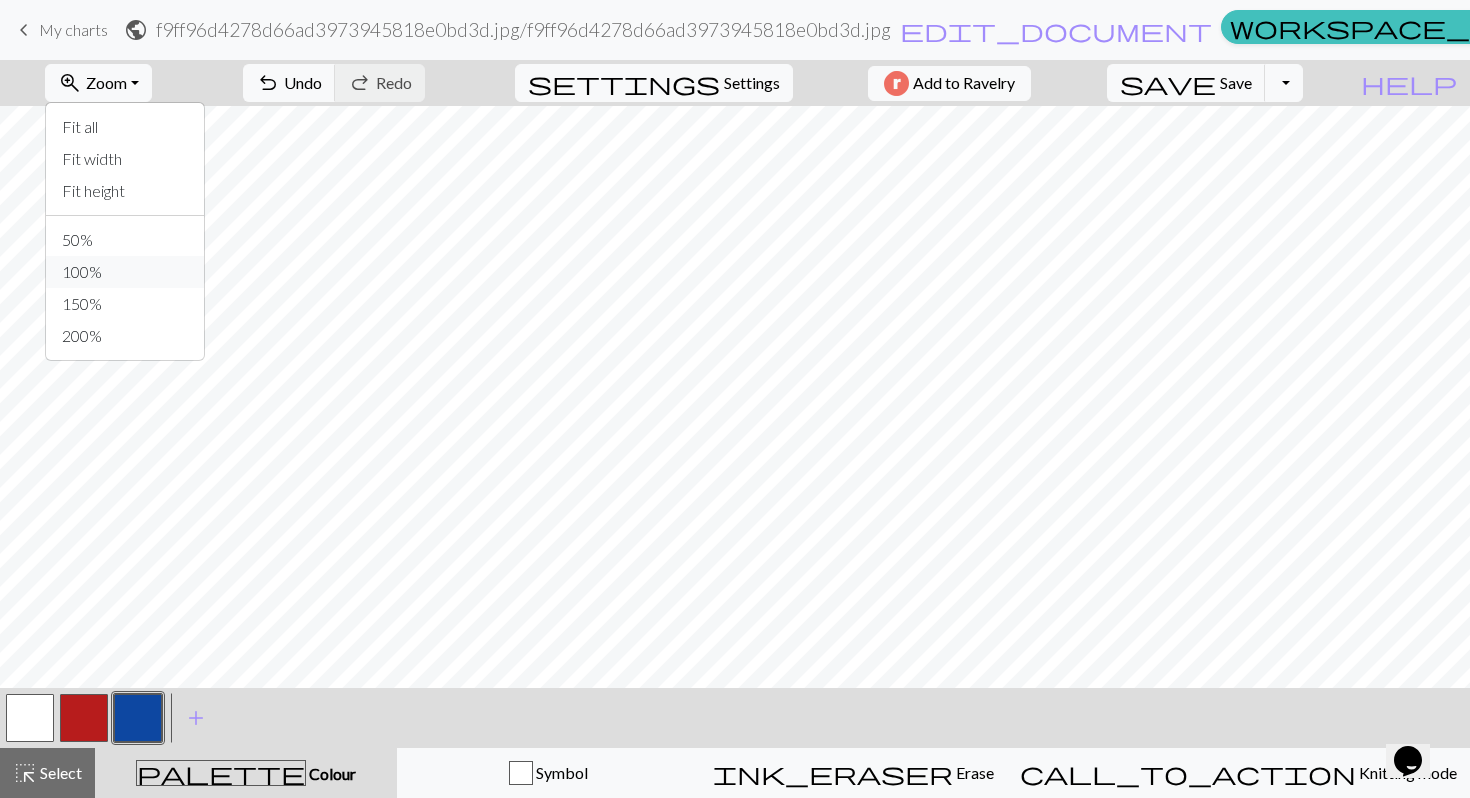 click on "100%" at bounding box center [125, 272] 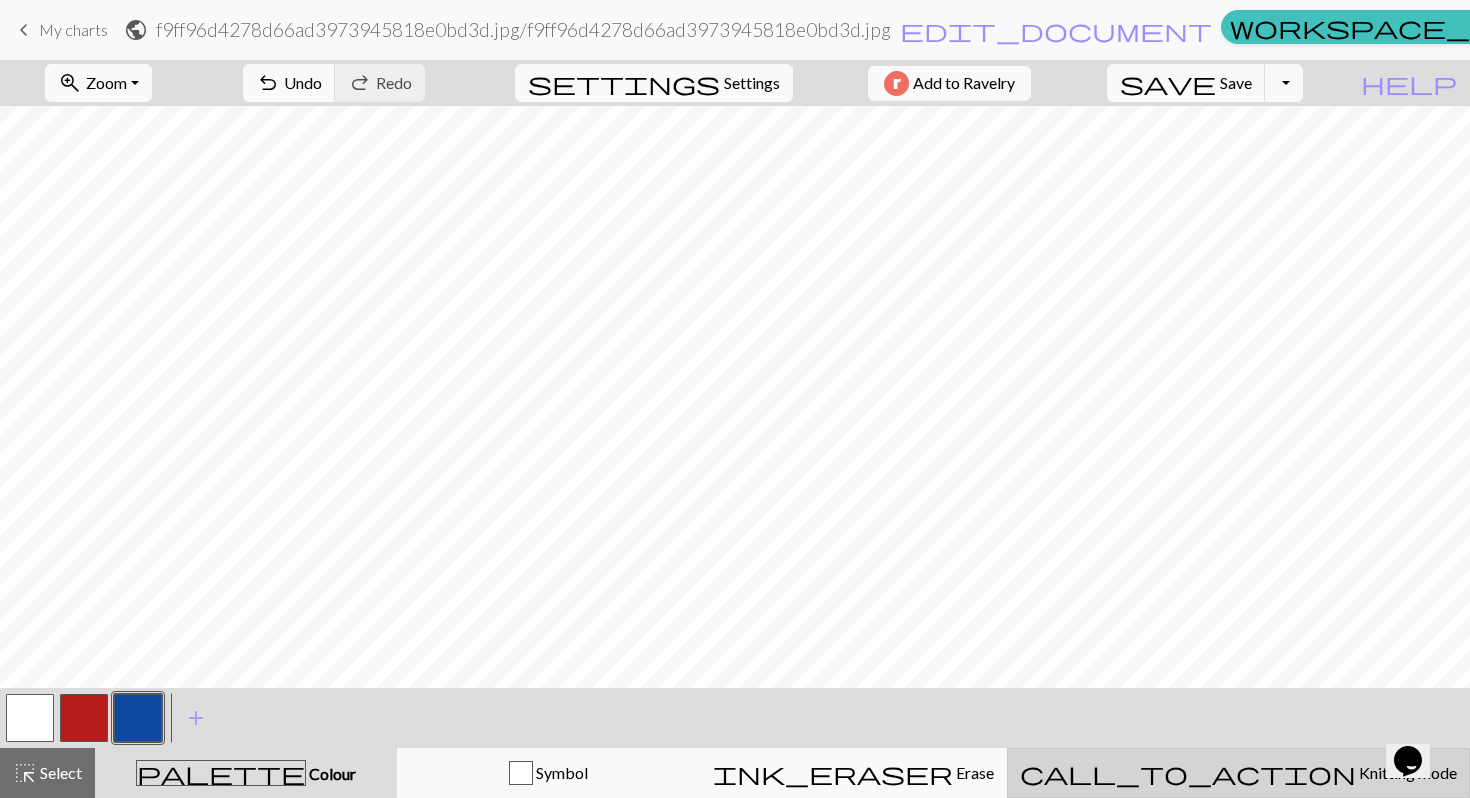 click on "Knitting mode" at bounding box center (1406, 772) 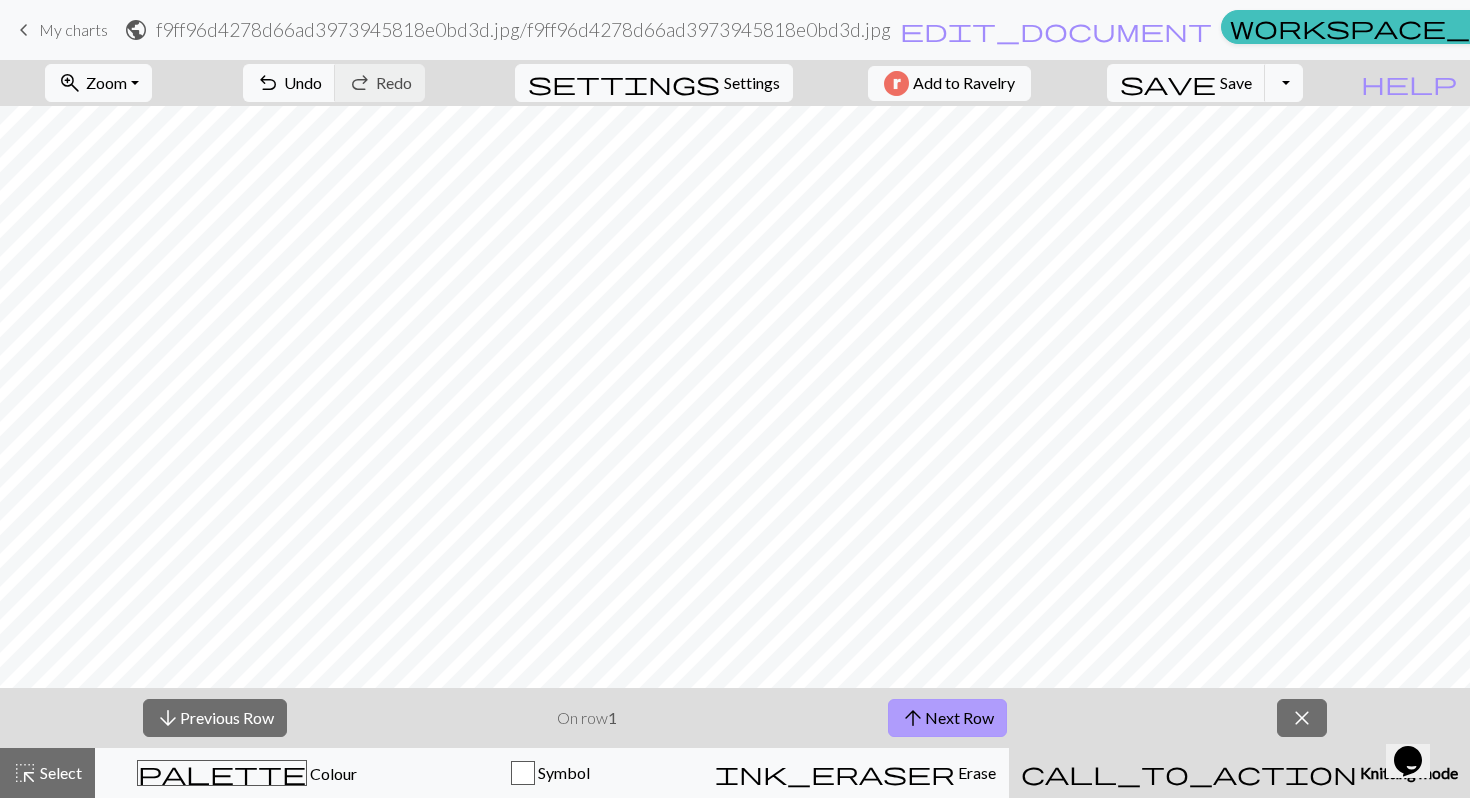 click on "arrow_upward" at bounding box center [913, 718] 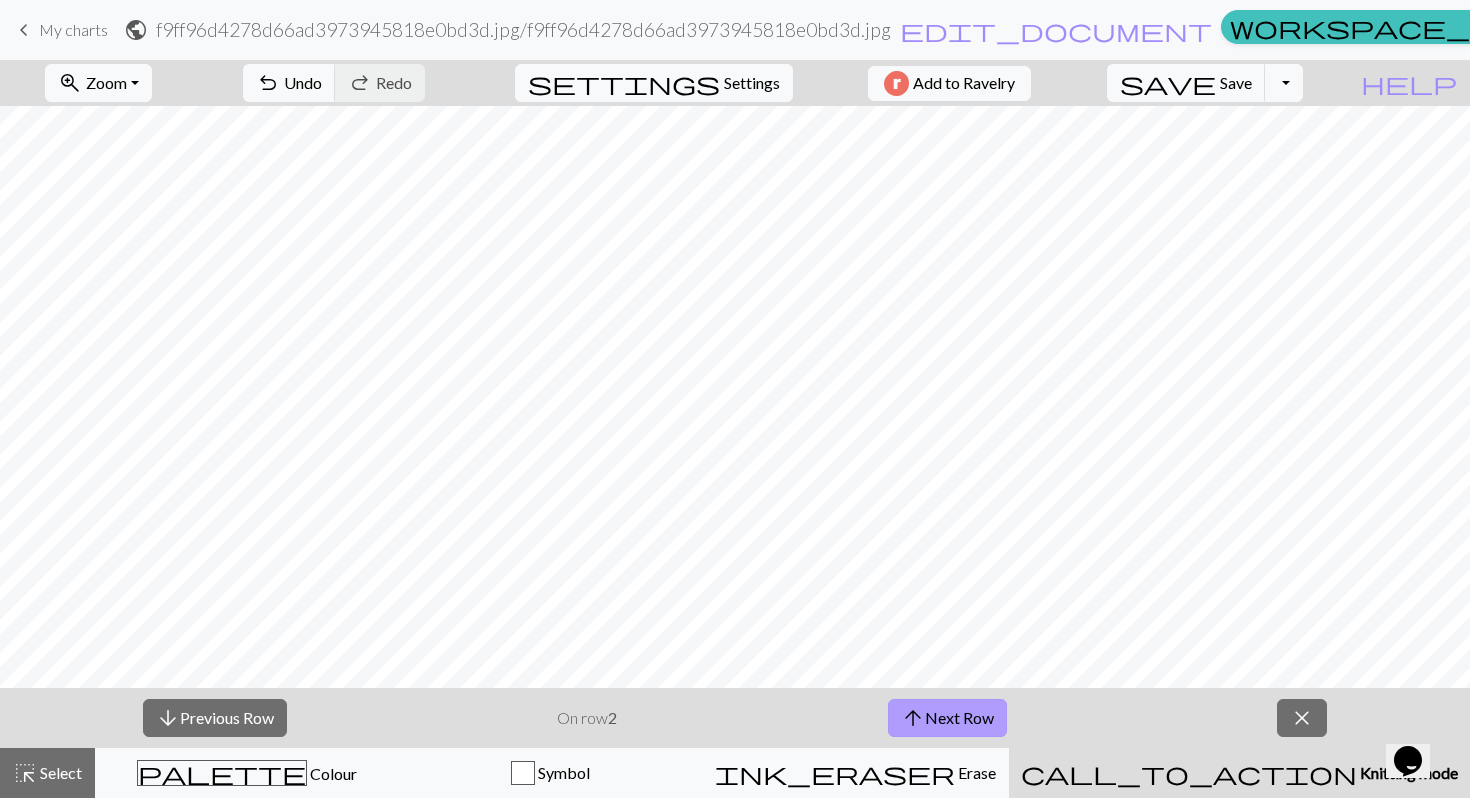 click on "arrow_upward" at bounding box center (913, 718) 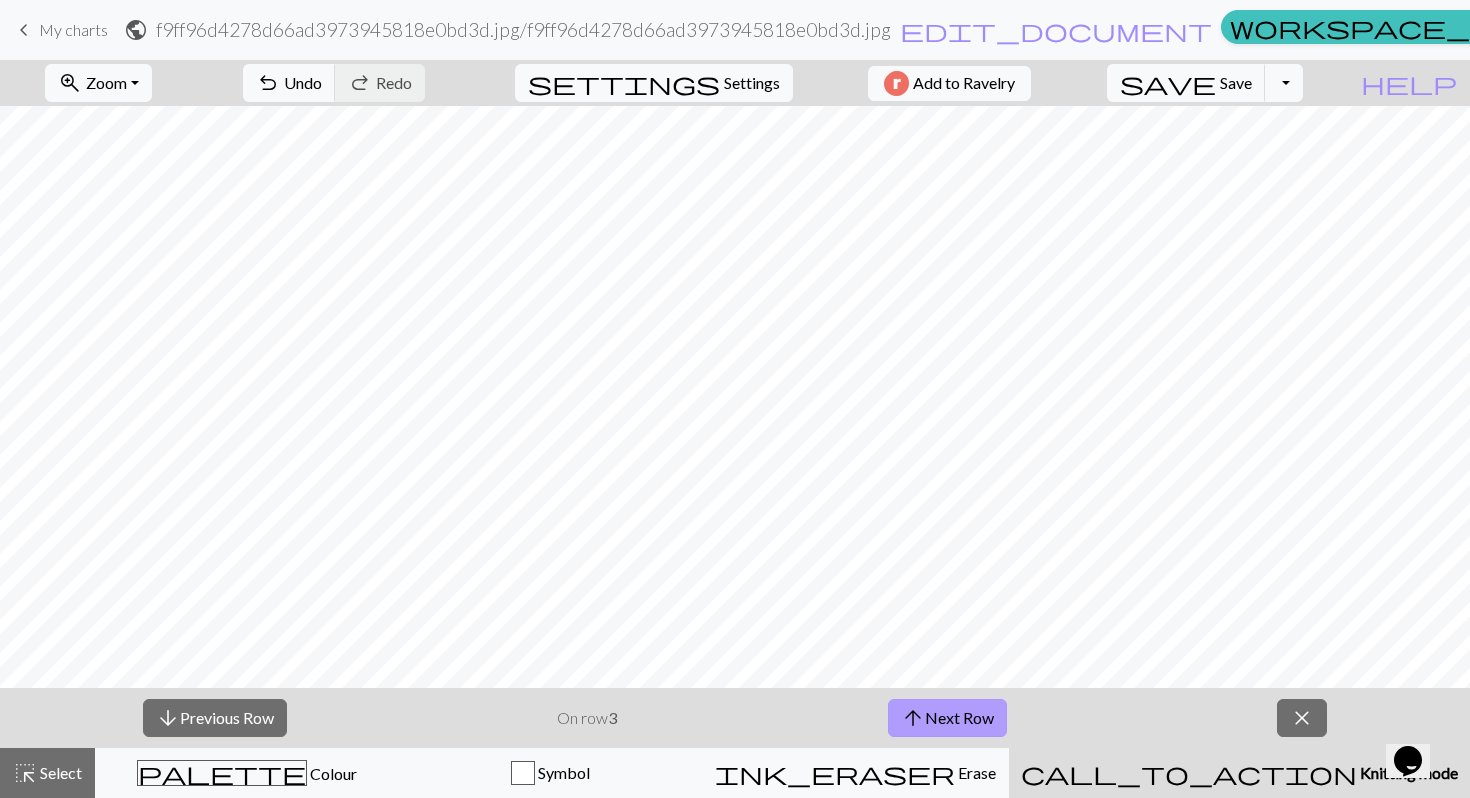 click on "arrow_upward" at bounding box center [913, 718] 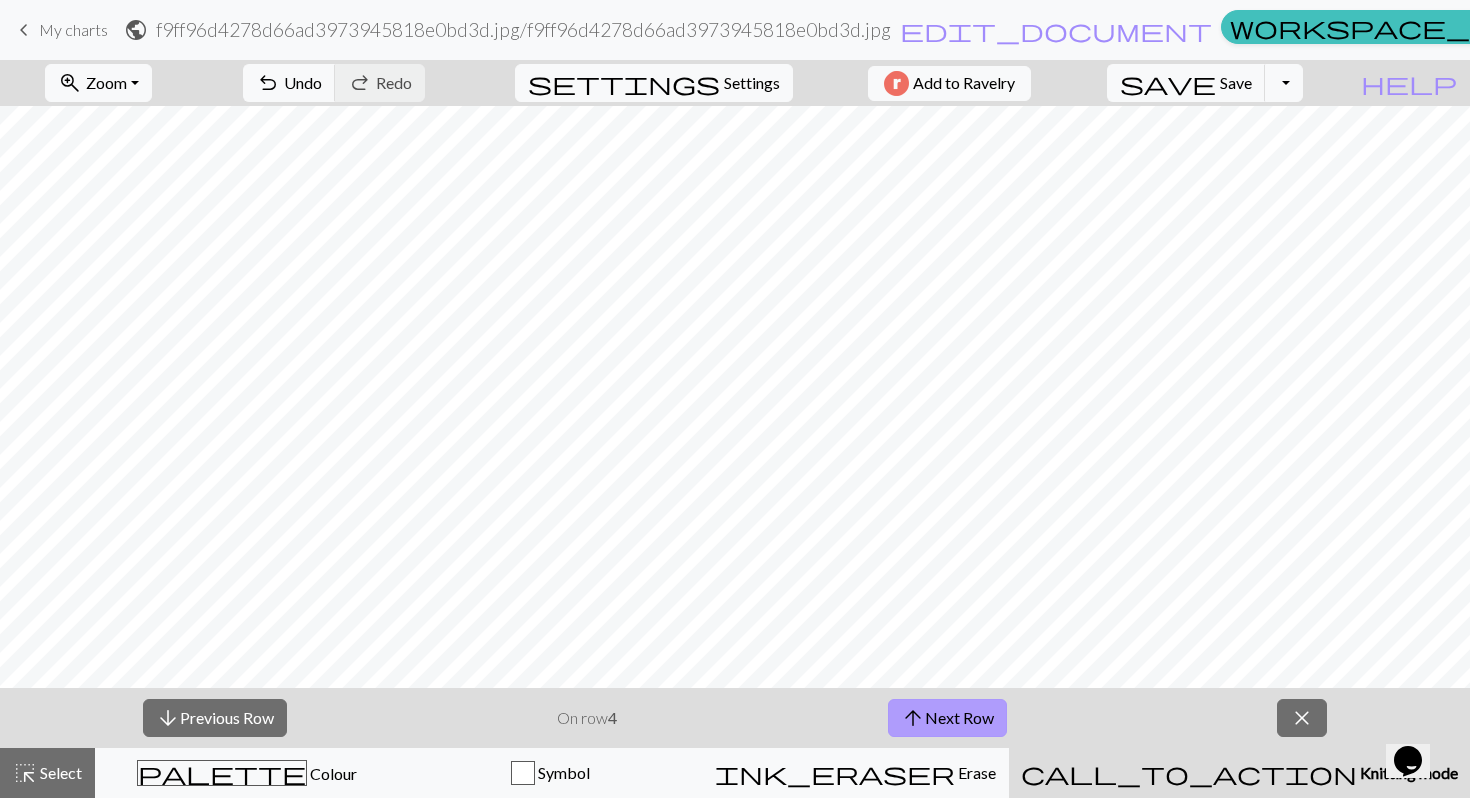 click on "arrow_upward" at bounding box center [913, 718] 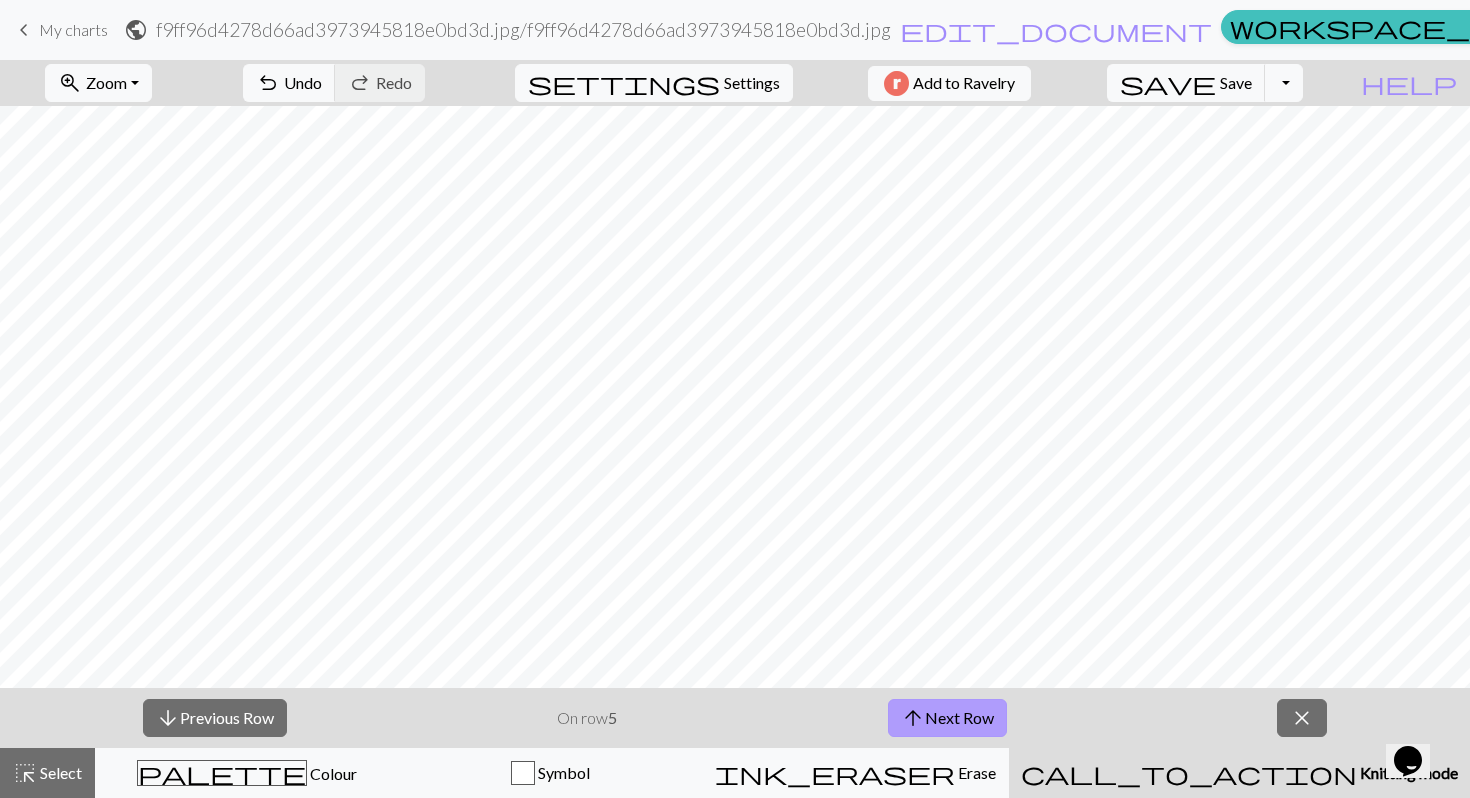 click on "arrow_upward" at bounding box center (913, 718) 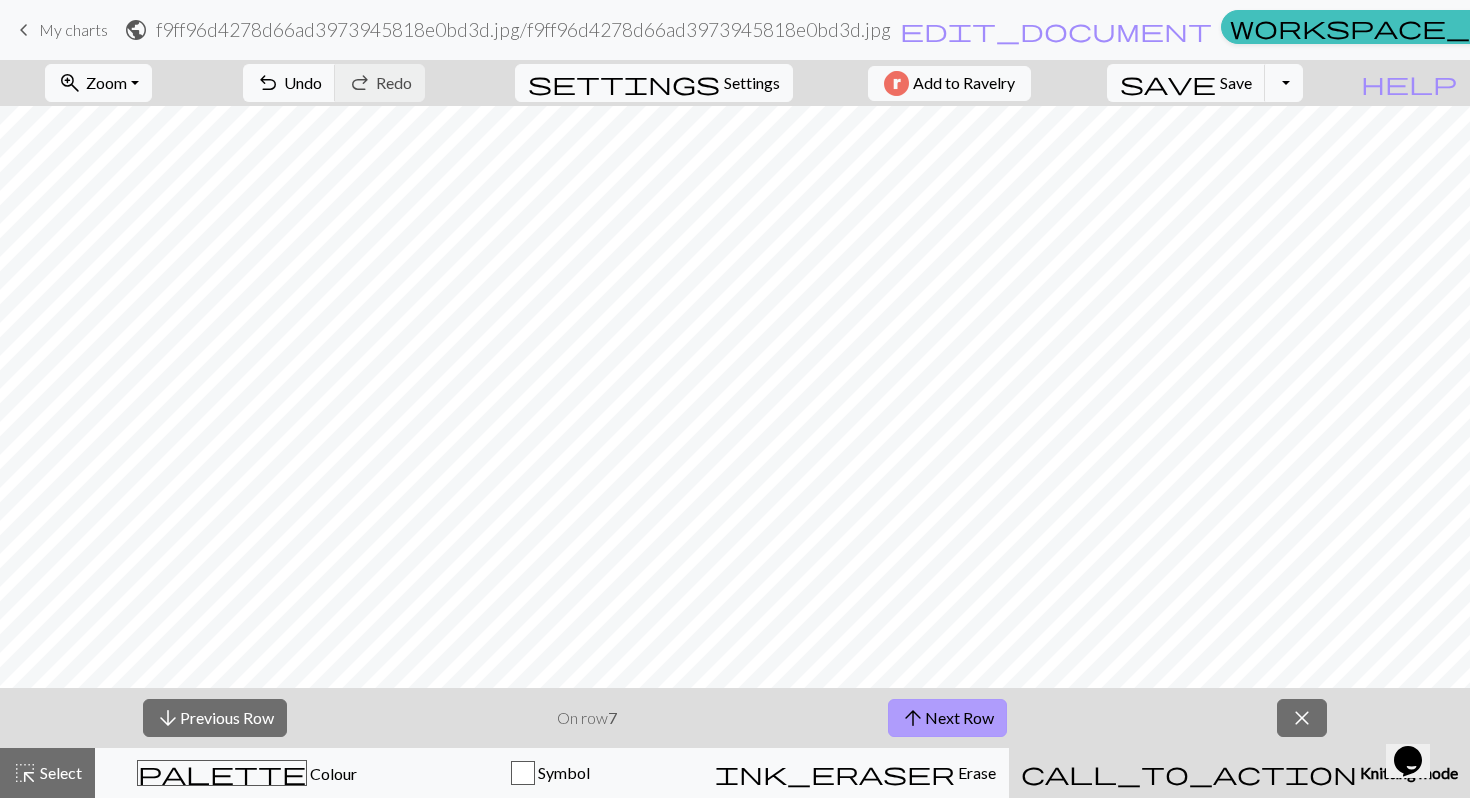 click on "arrow_upward" at bounding box center (913, 718) 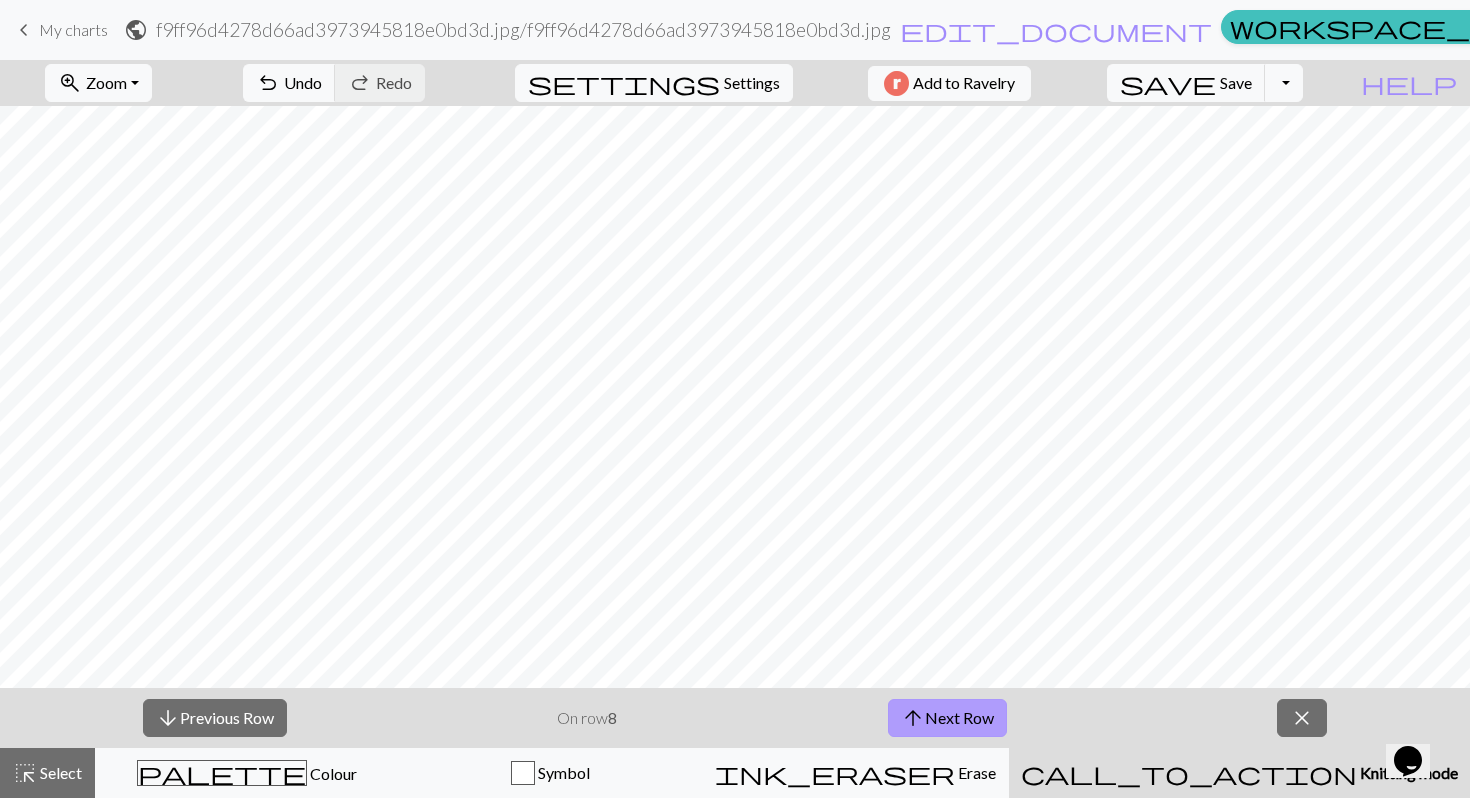 click on "arrow_upward" at bounding box center [913, 718] 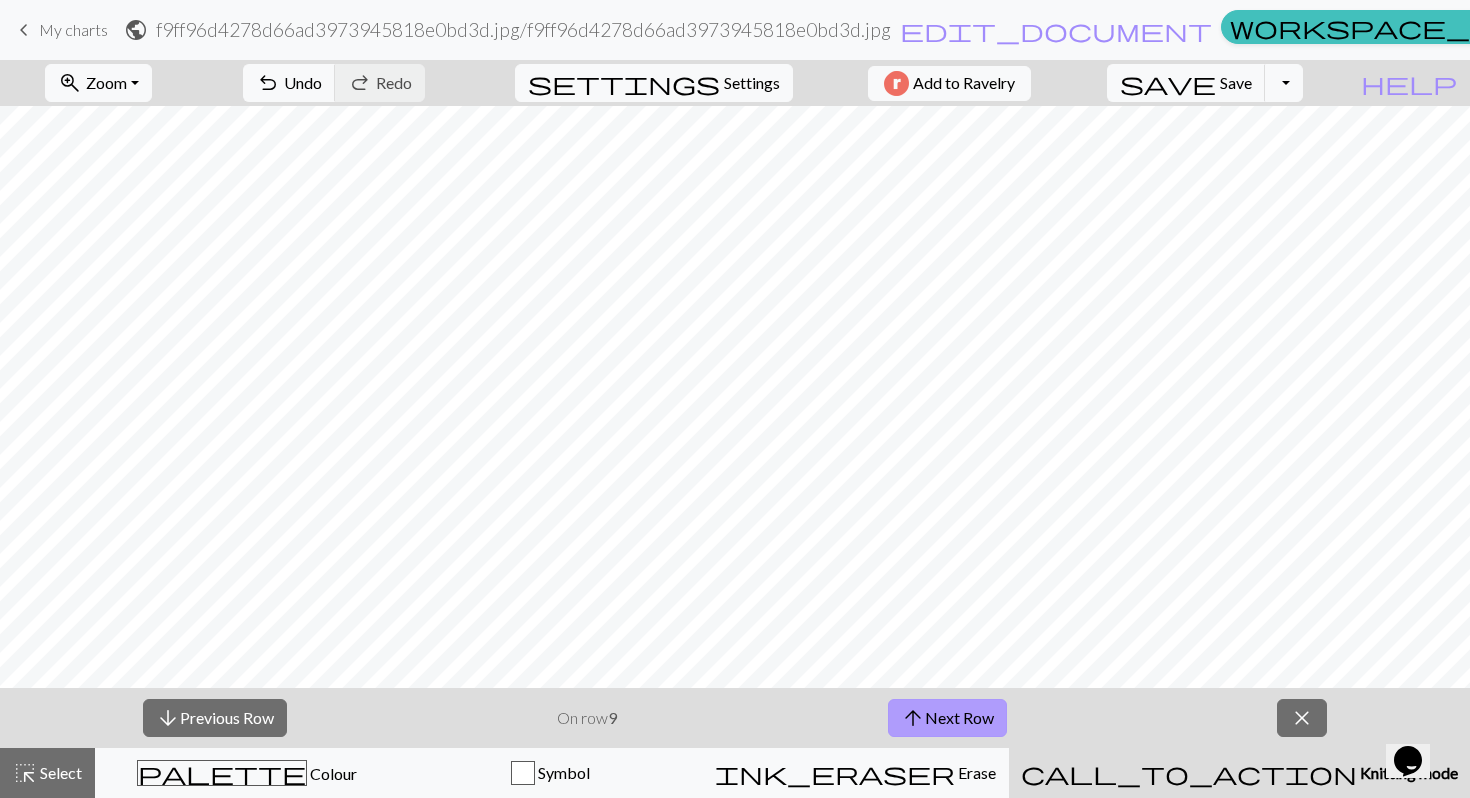 click on "arrow_upward" at bounding box center (913, 718) 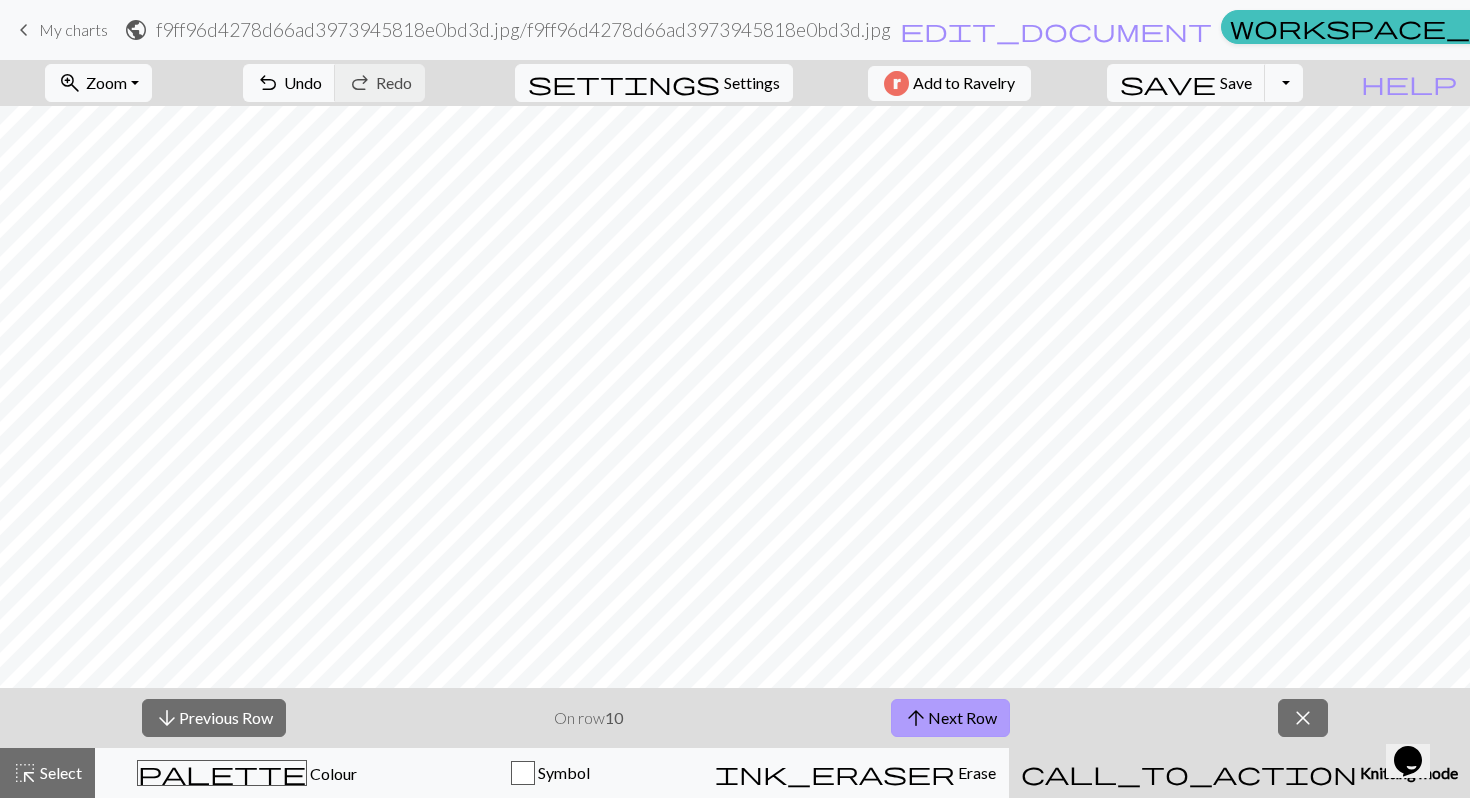 click on "arrow_upward" at bounding box center [916, 718] 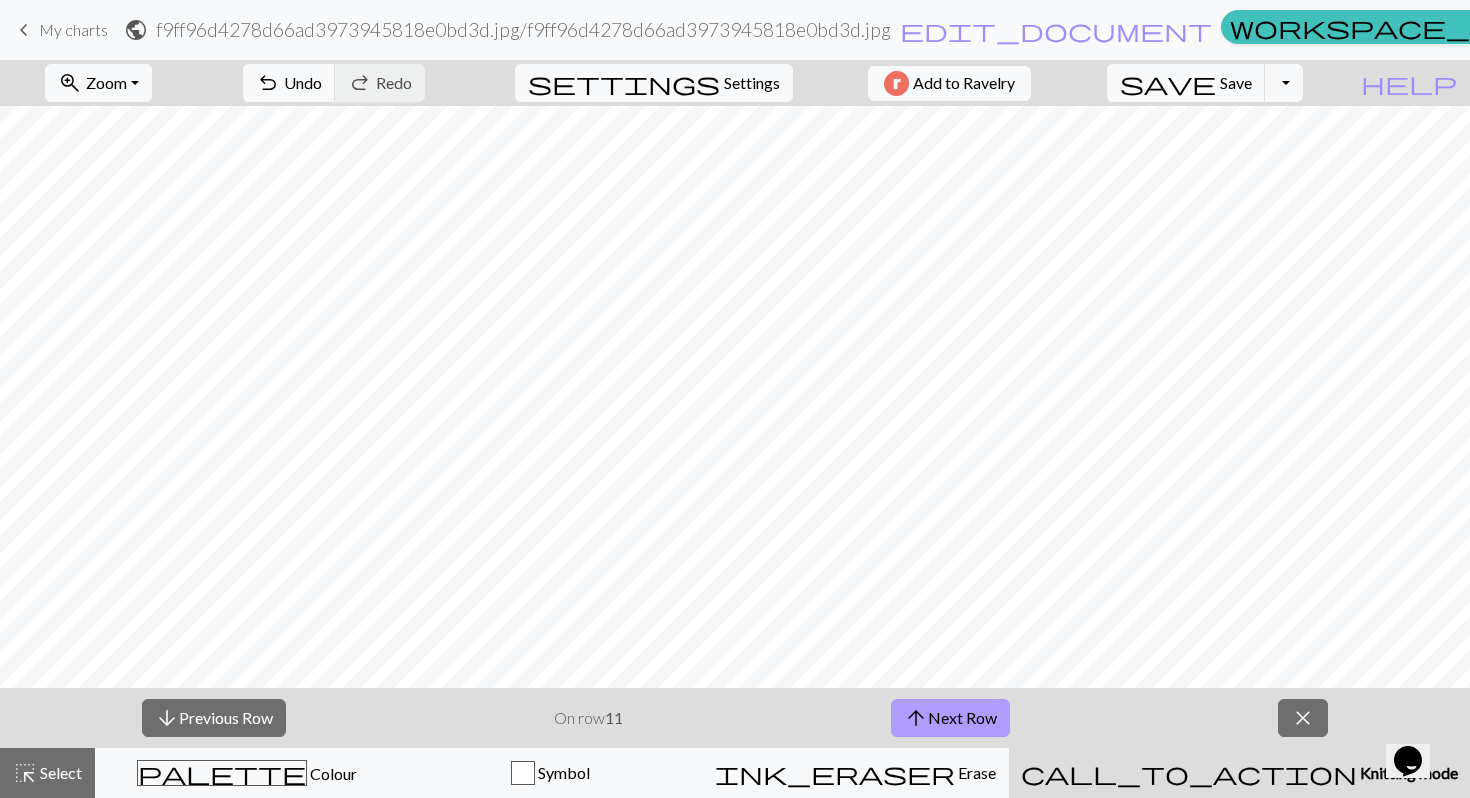click on "arrow_upward" at bounding box center (916, 718) 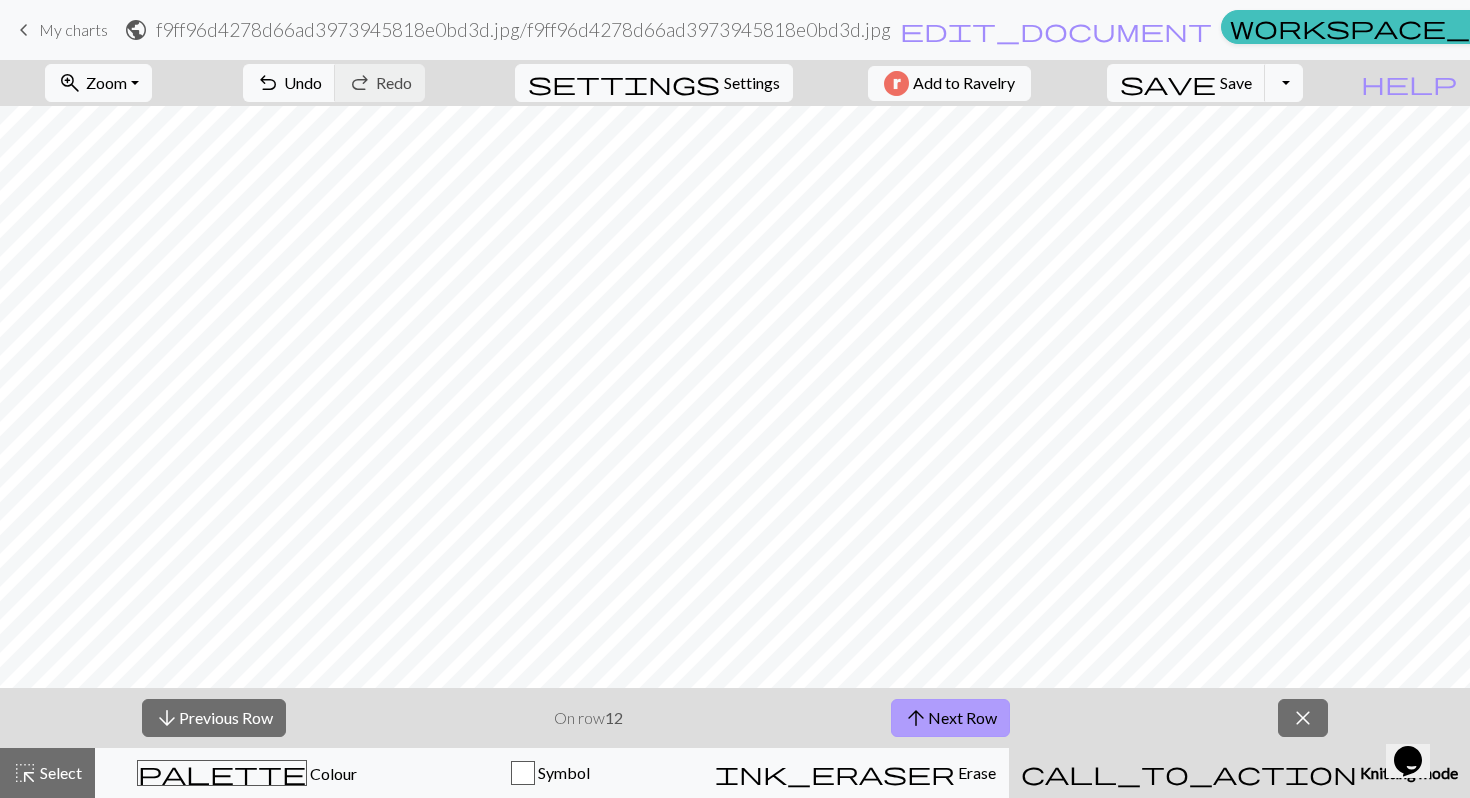 click on "arrow_upward" at bounding box center [916, 718] 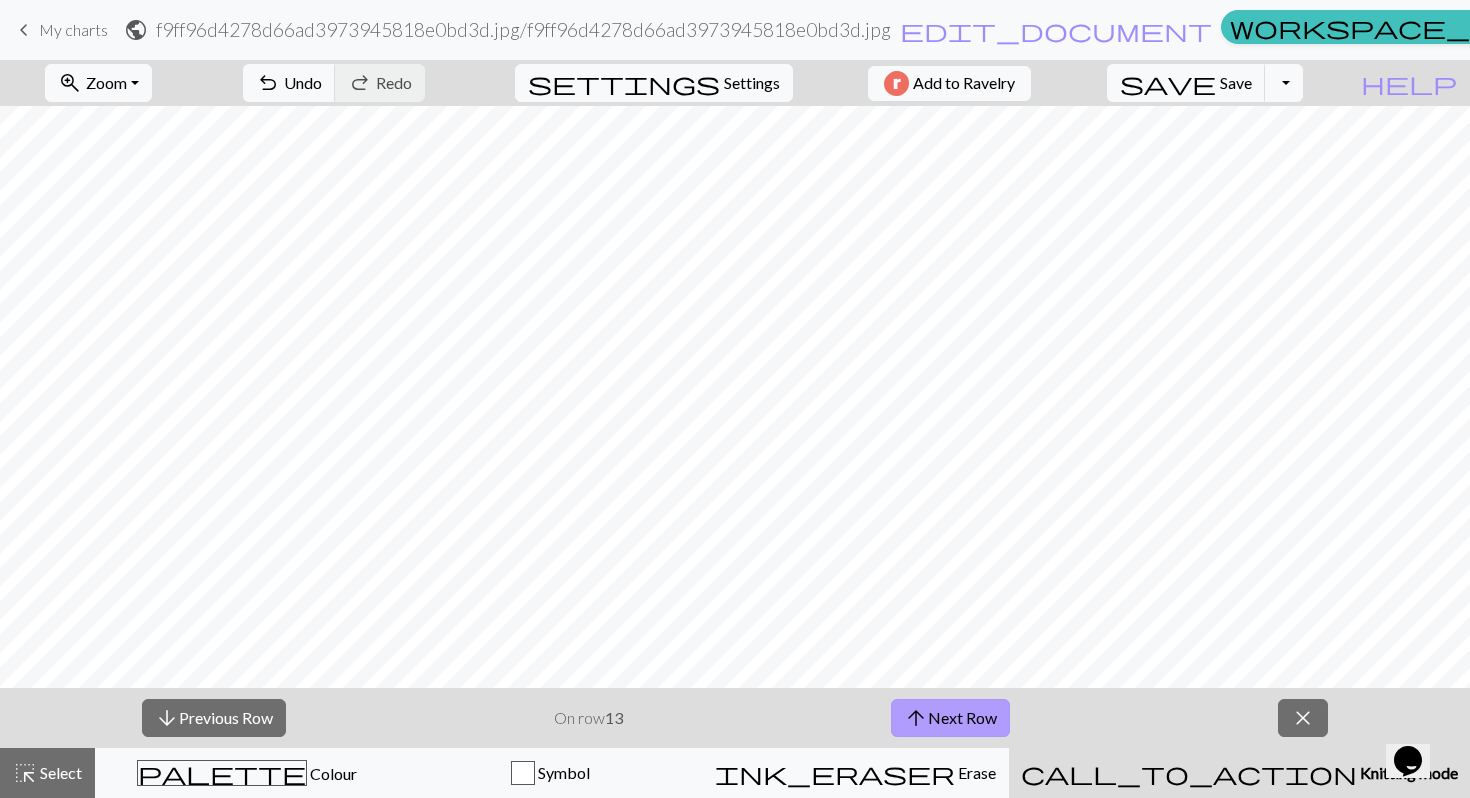 click on "arrow_upward" at bounding box center (916, 718) 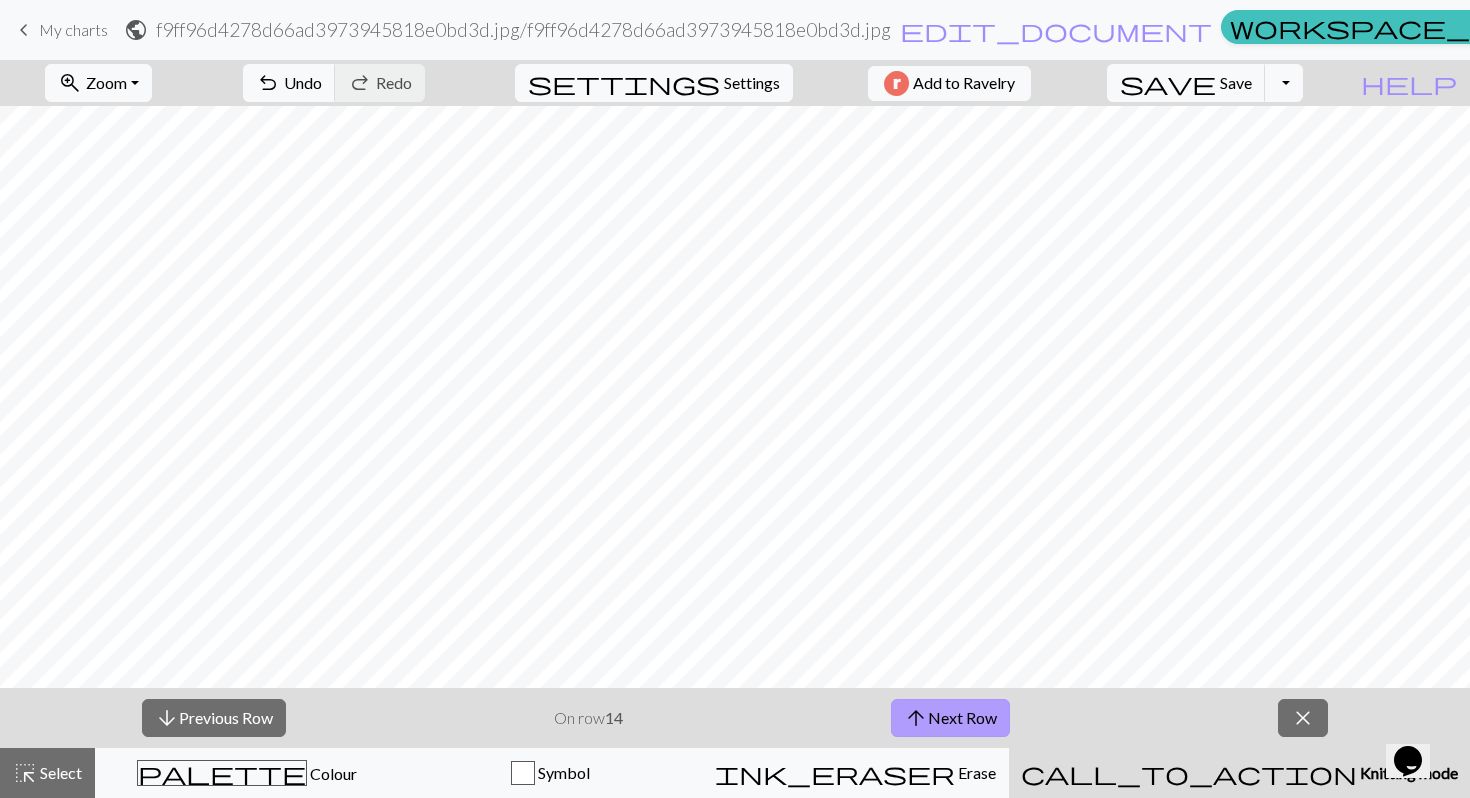 click on "arrow_upward" at bounding box center (916, 718) 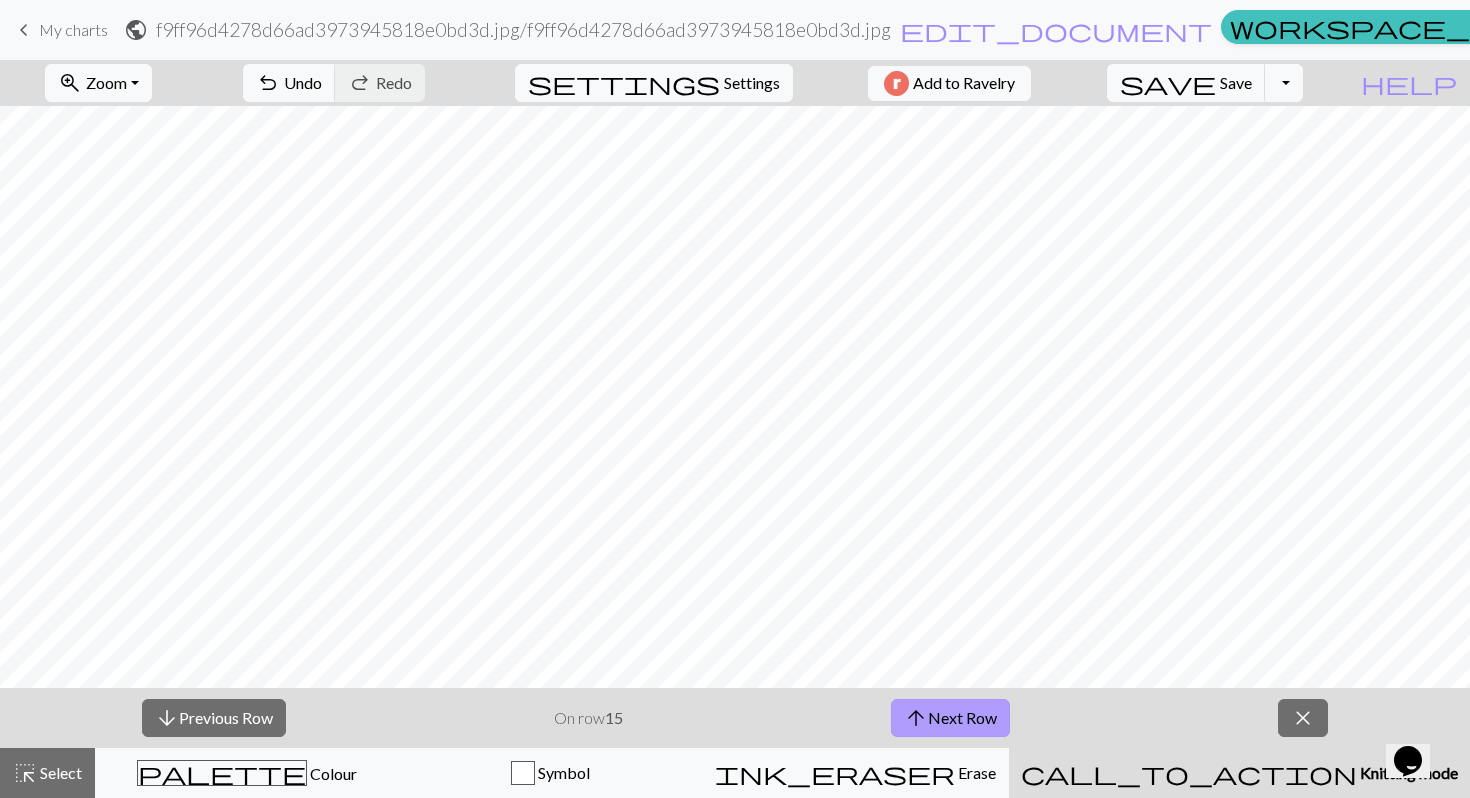 click on "arrow_upward" at bounding box center (916, 718) 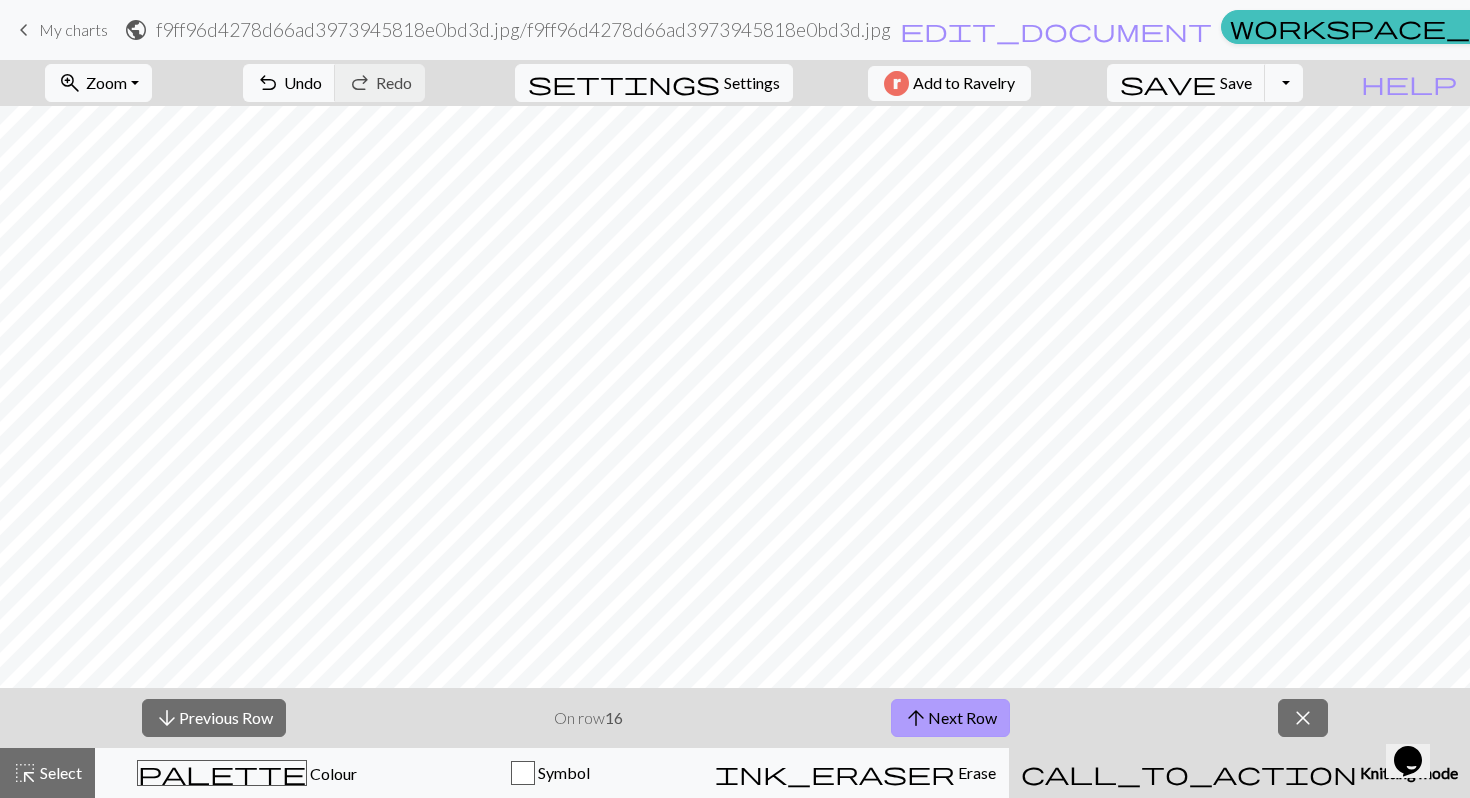 click on "arrow_upward" at bounding box center [916, 718] 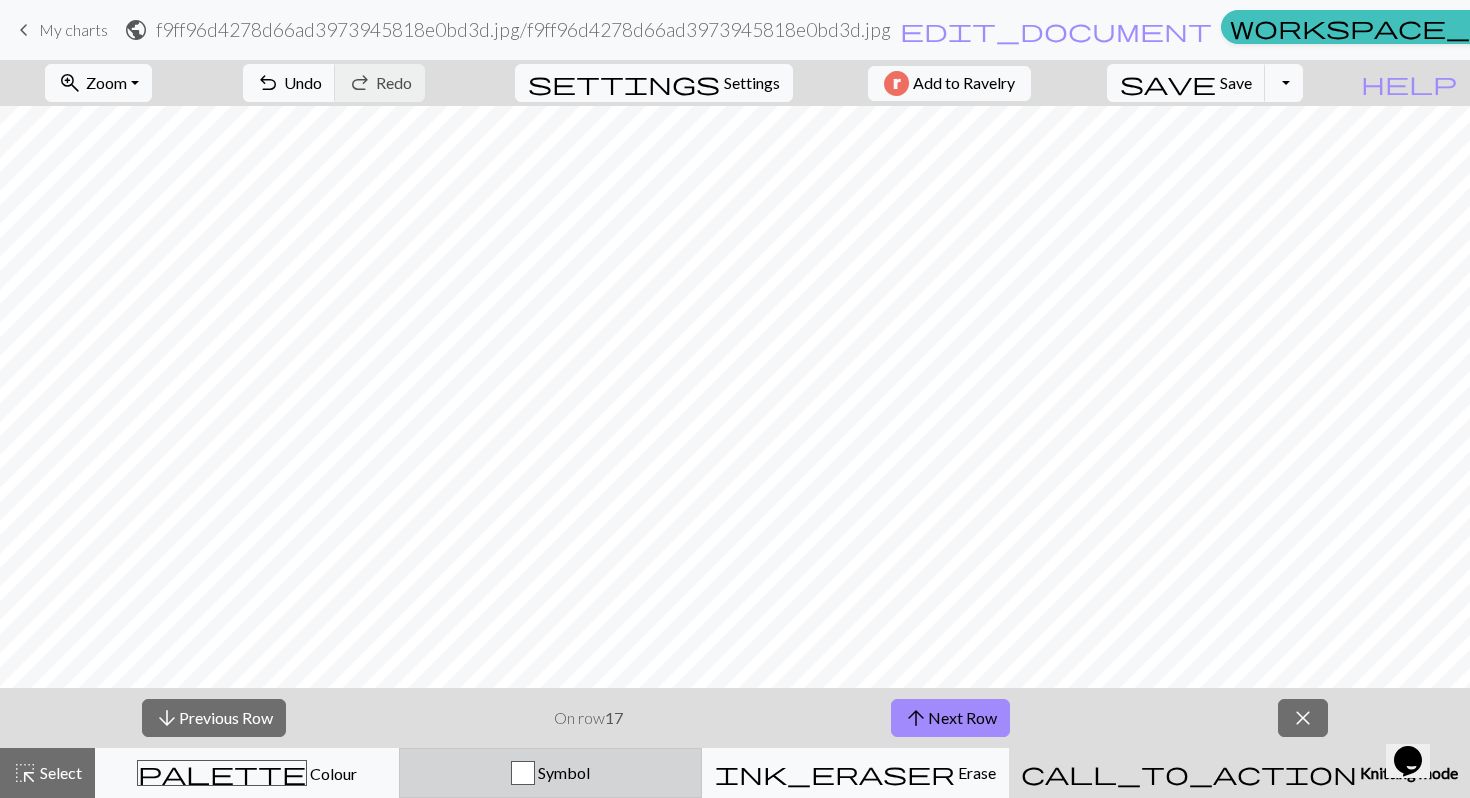 click at bounding box center (523, 773) 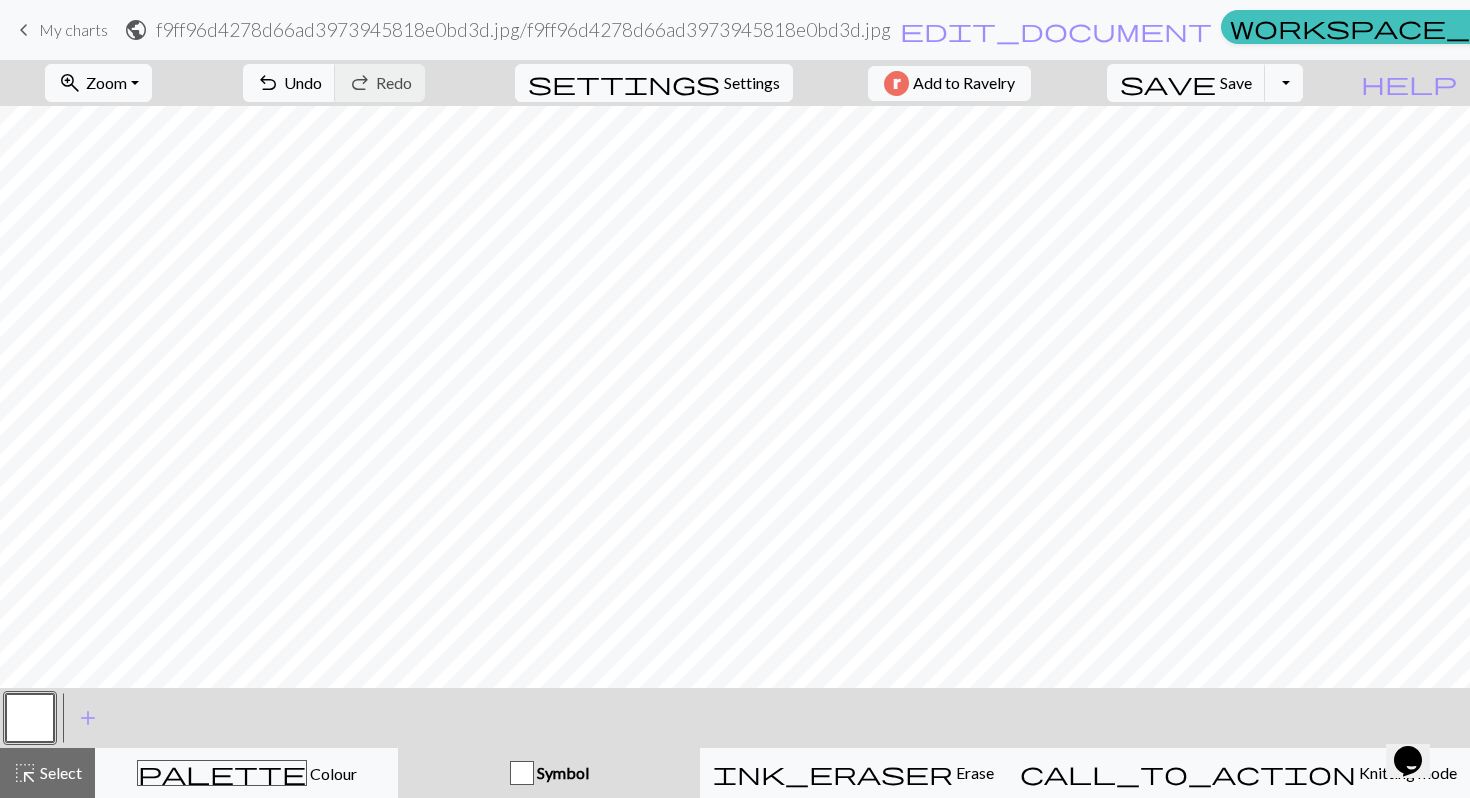 click on "Symbol" at bounding box center (561, 772) 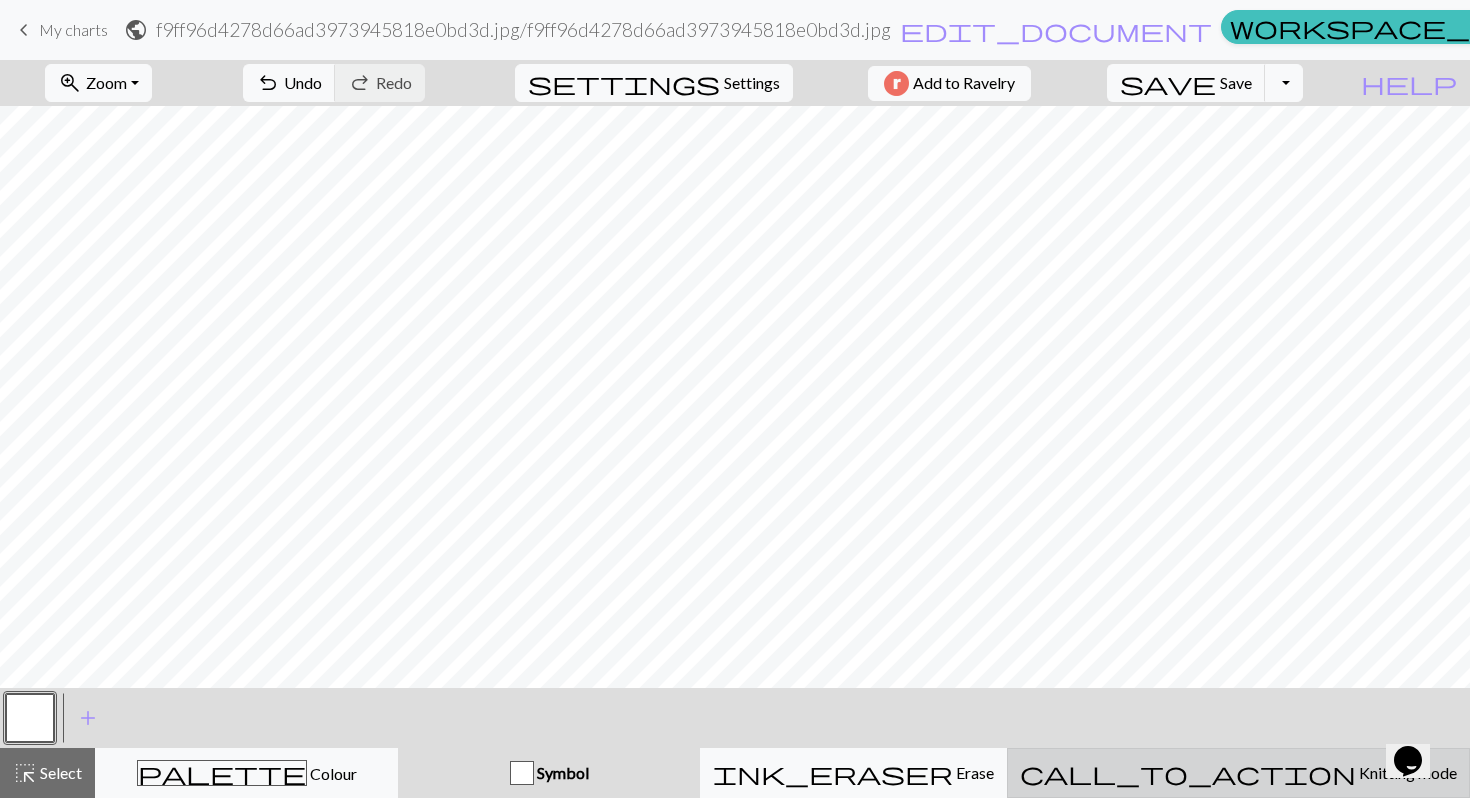 click on "Knitting mode" at bounding box center (1406, 772) 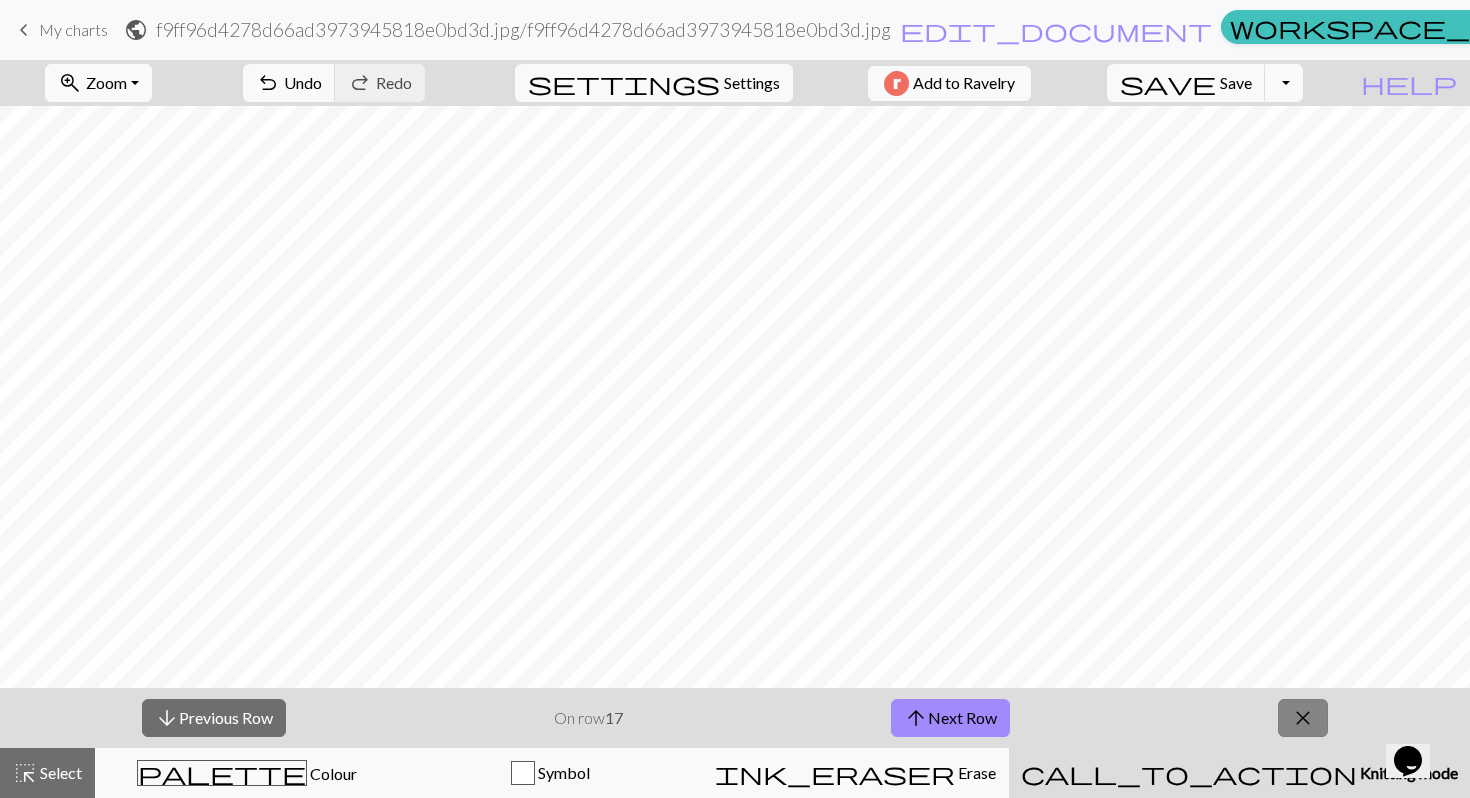 click on "close" at bounding box center (1303, 718) 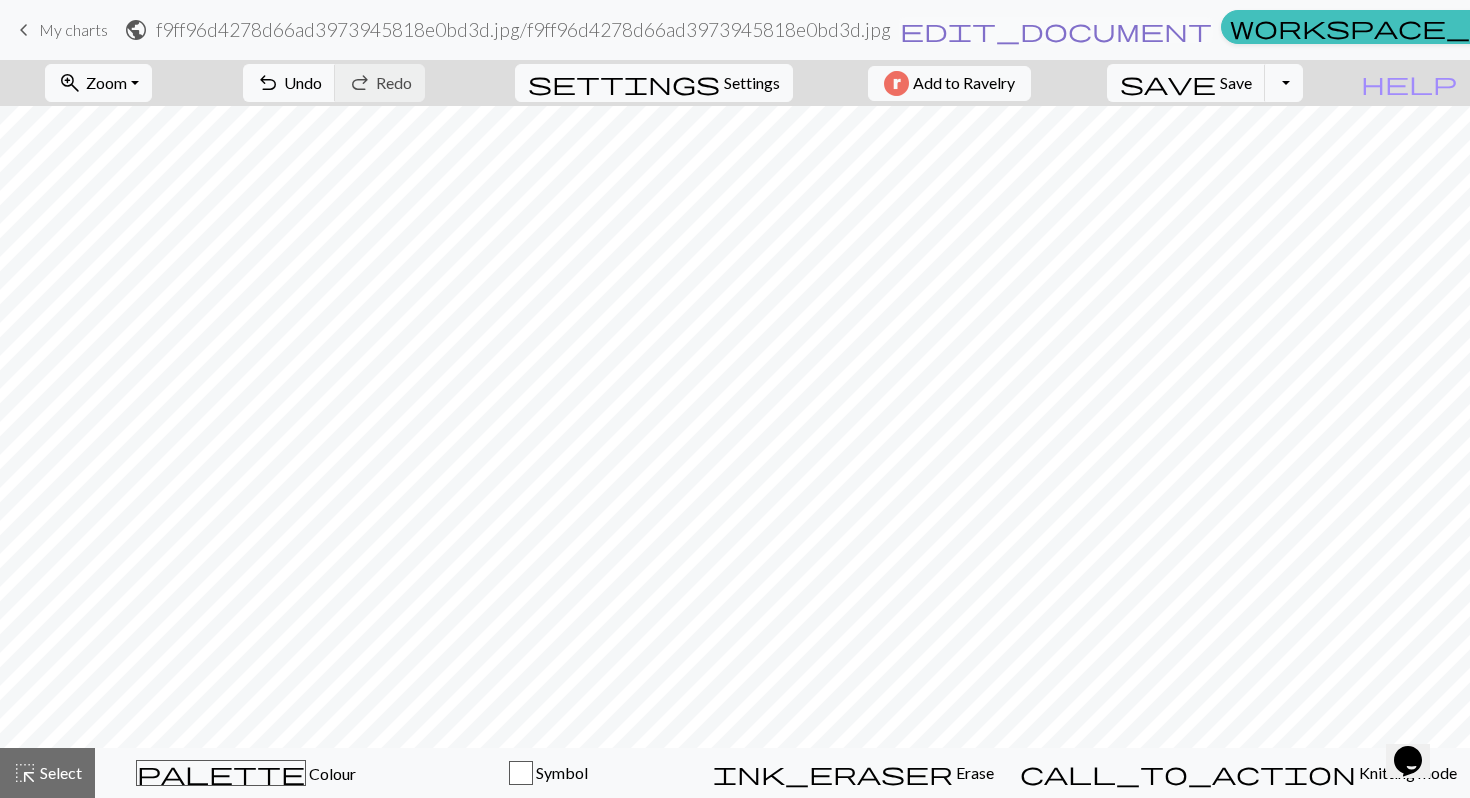 click on "edit_document" at bounding box center [1056, 30] 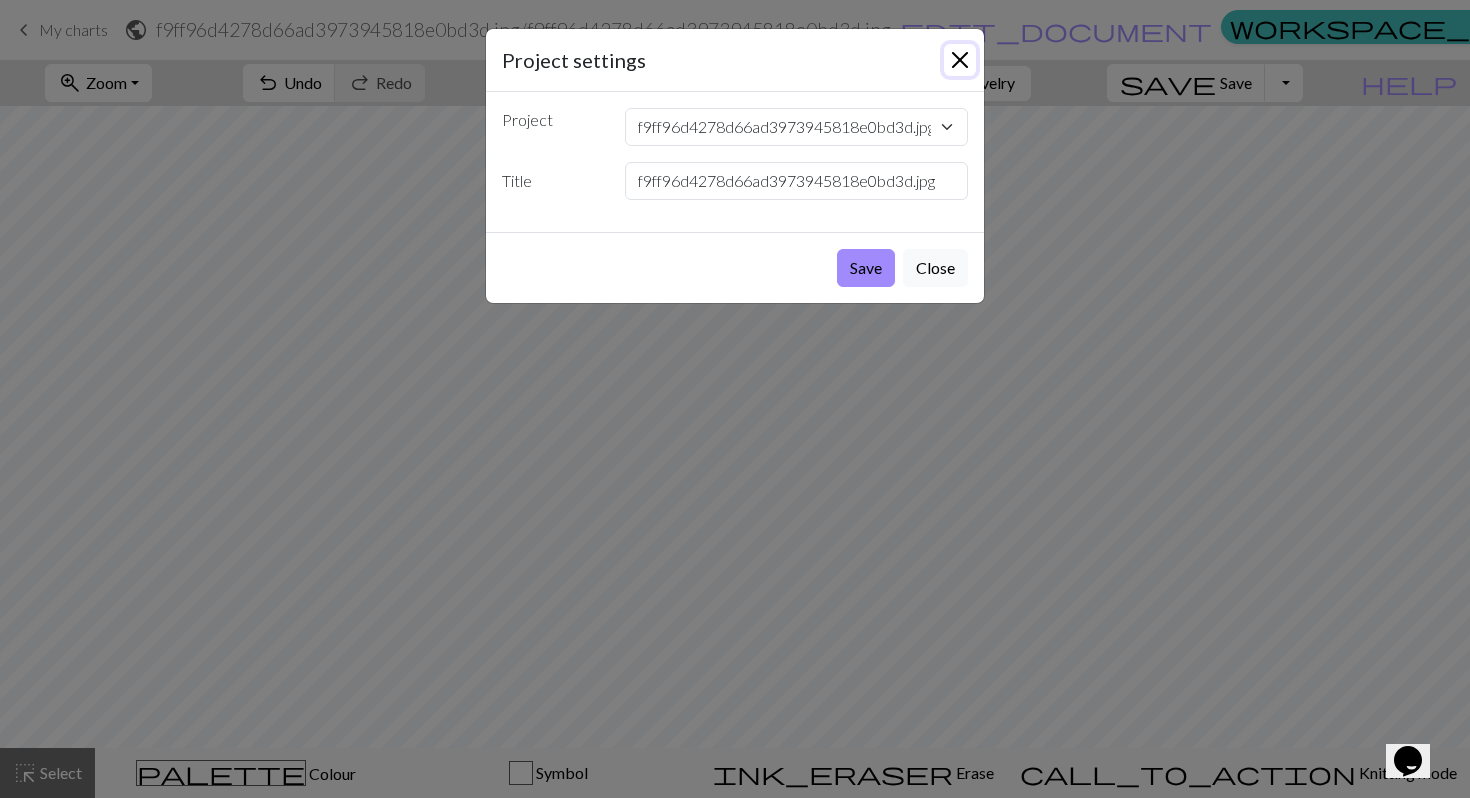click at bounding box center (960, 60) 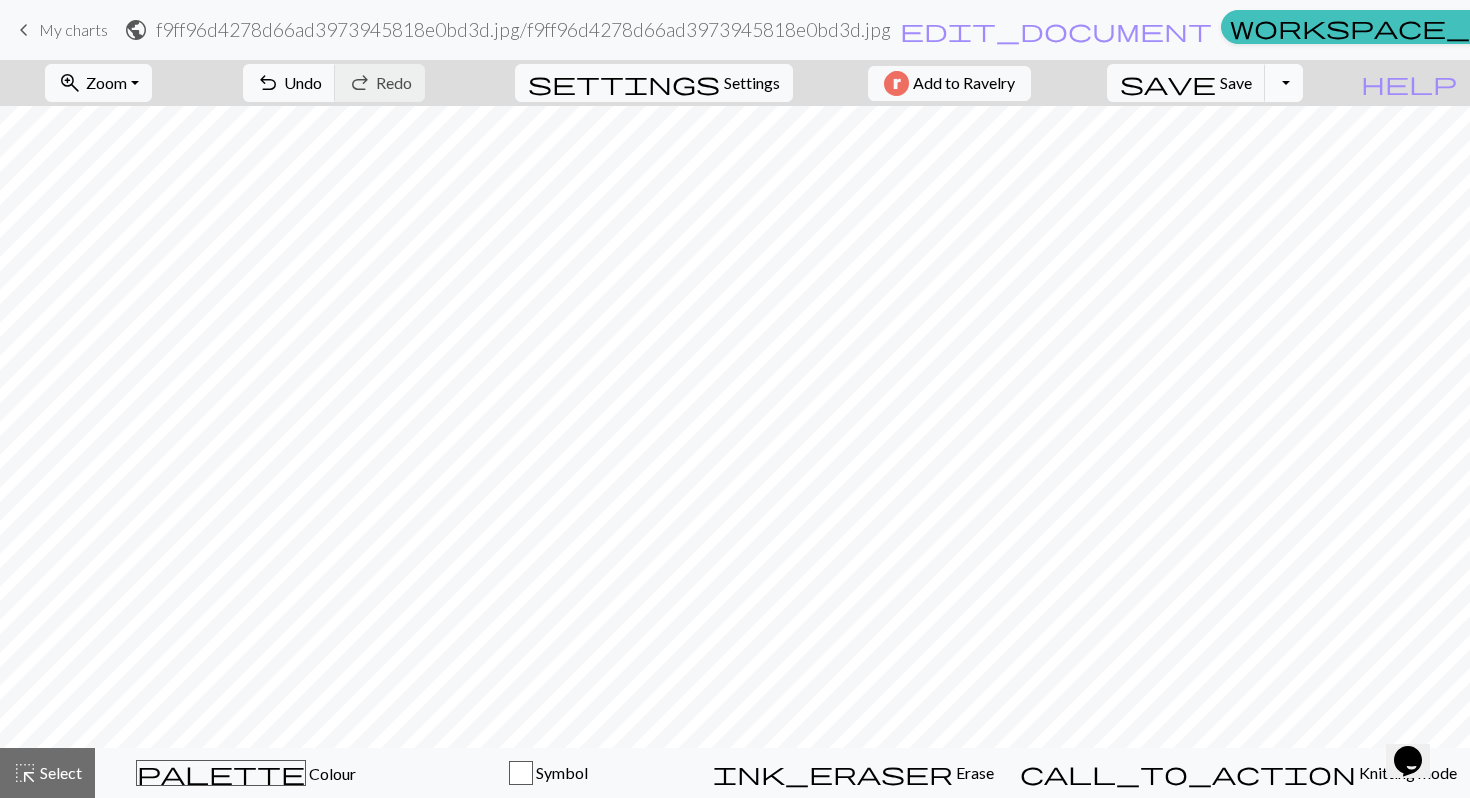click on "Toggle Dropdown" at bounding box center [1284, 83] 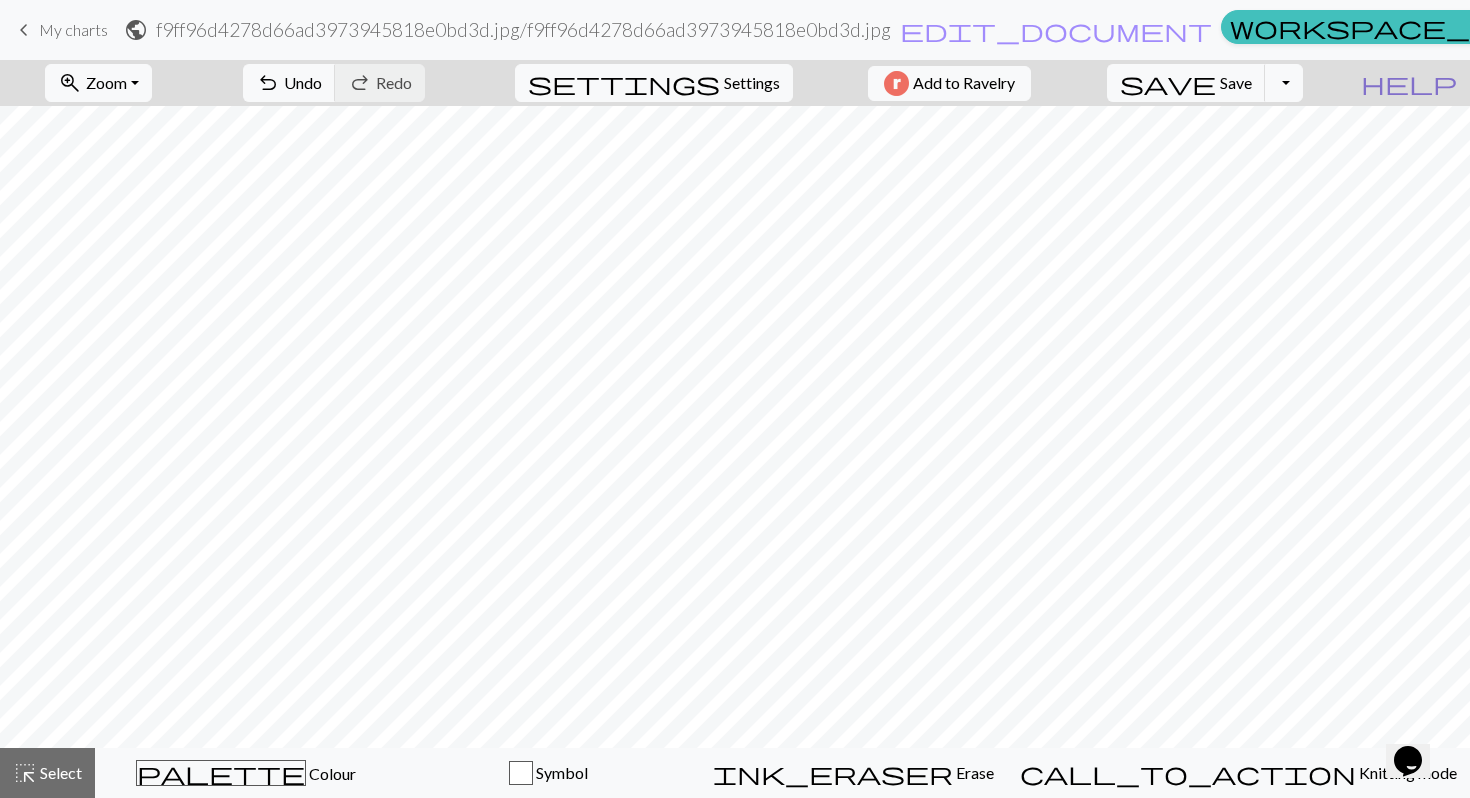 click on "help" at bounding box center (1409, 83) 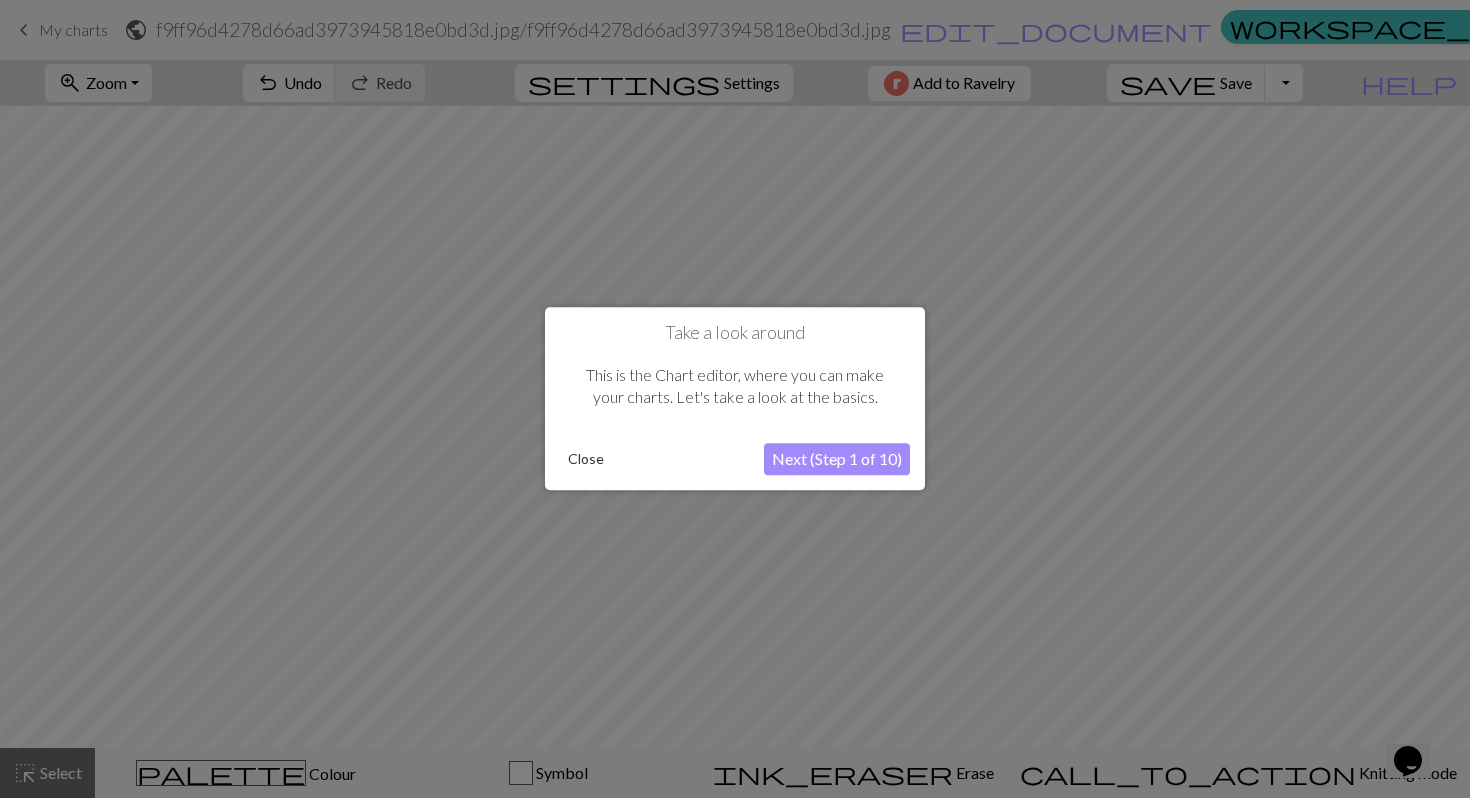 click on "Close" at bounding box center [586, 460] 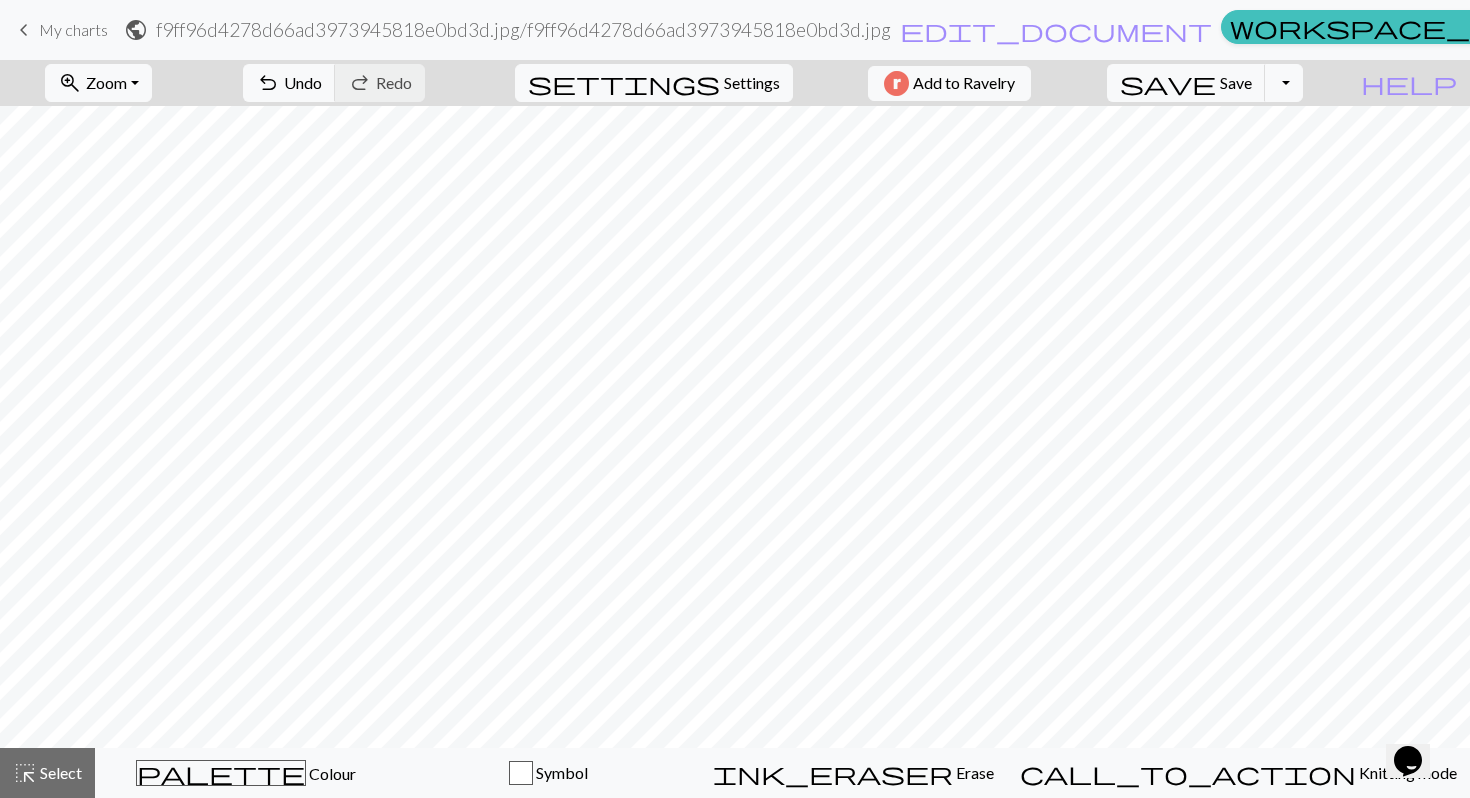 click on "Opens Chat This icon Opens the chat window." 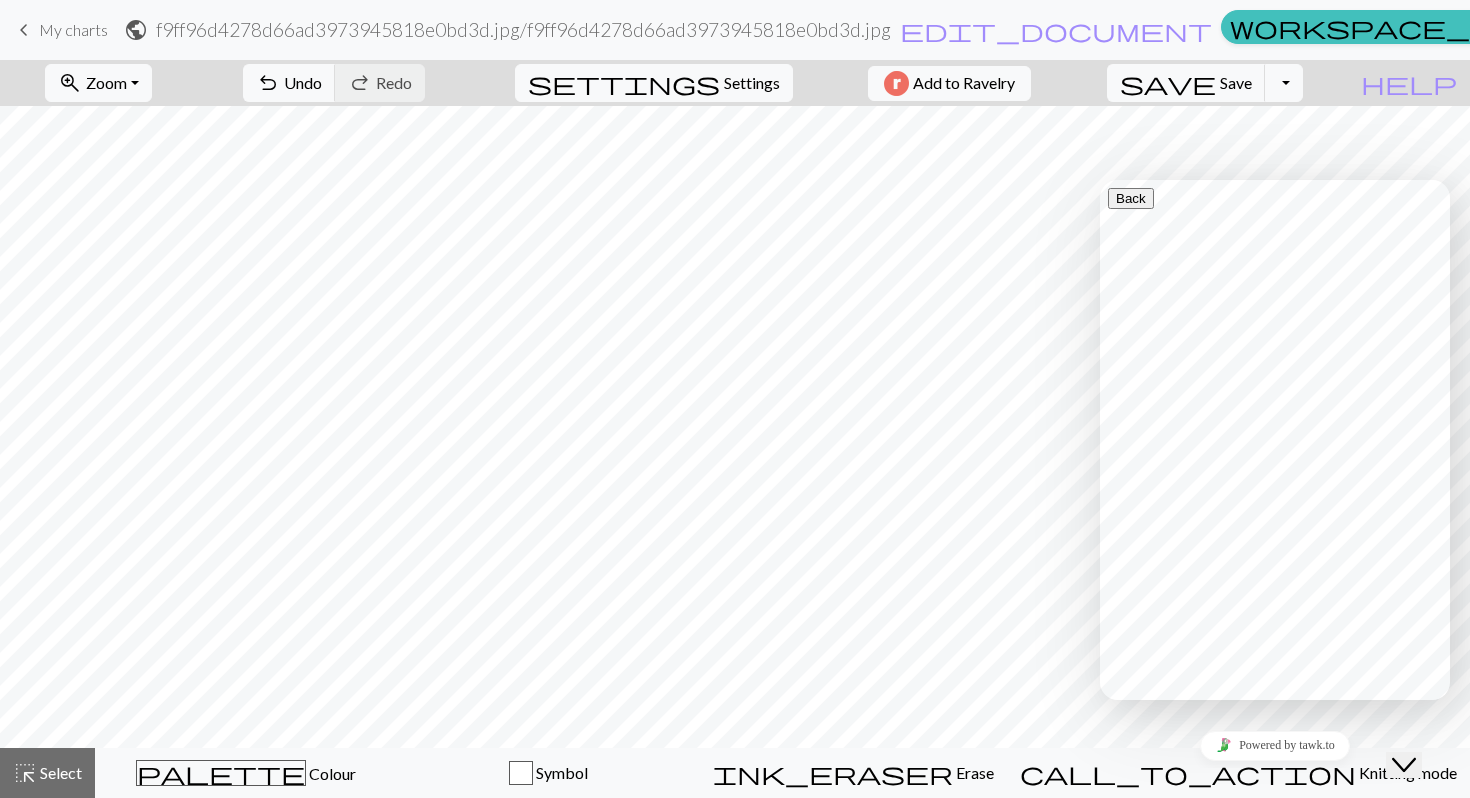 click at bounding box center (1196, 925) 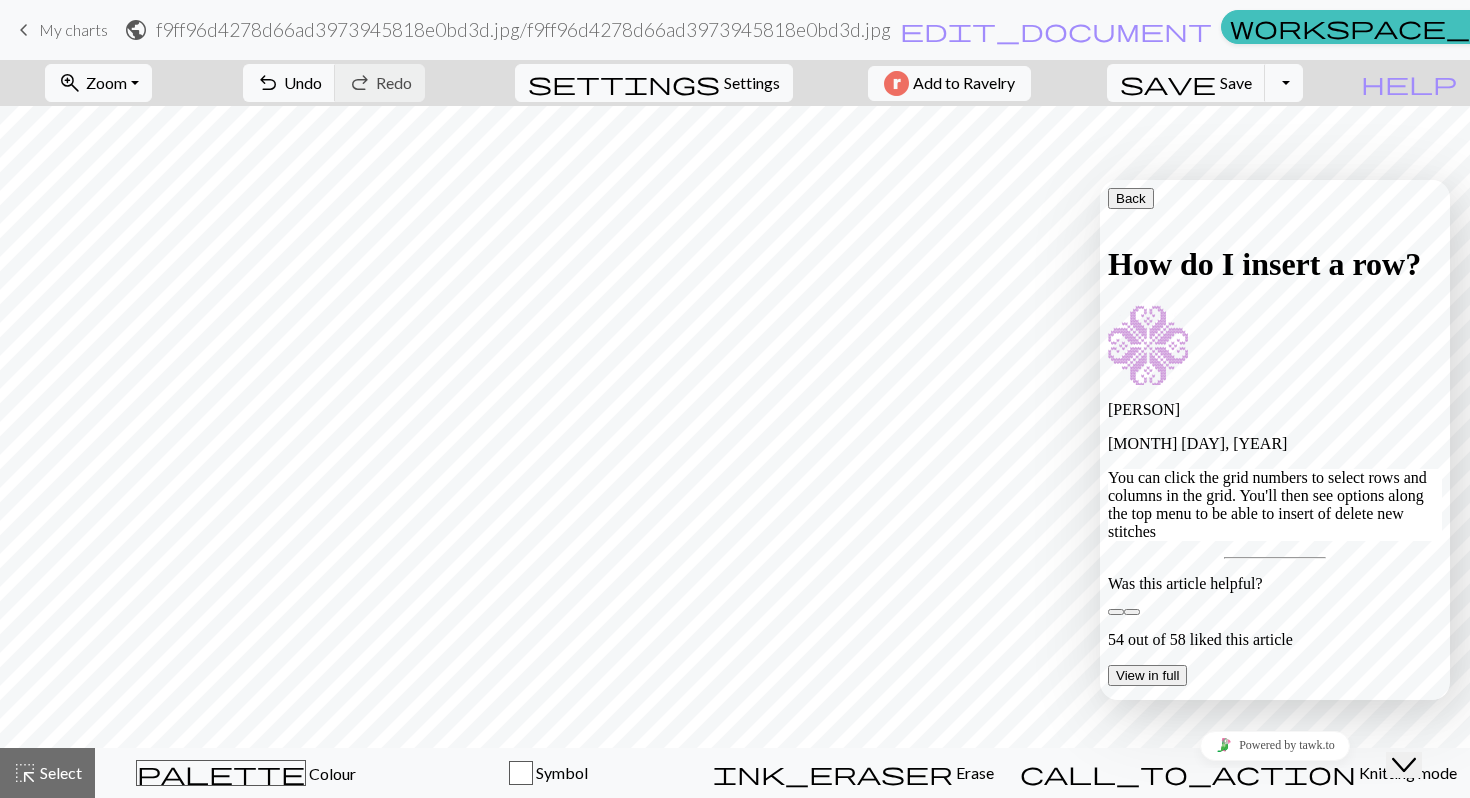 scroll, scrollTop: 0, scrollLeft: 0, axis: both 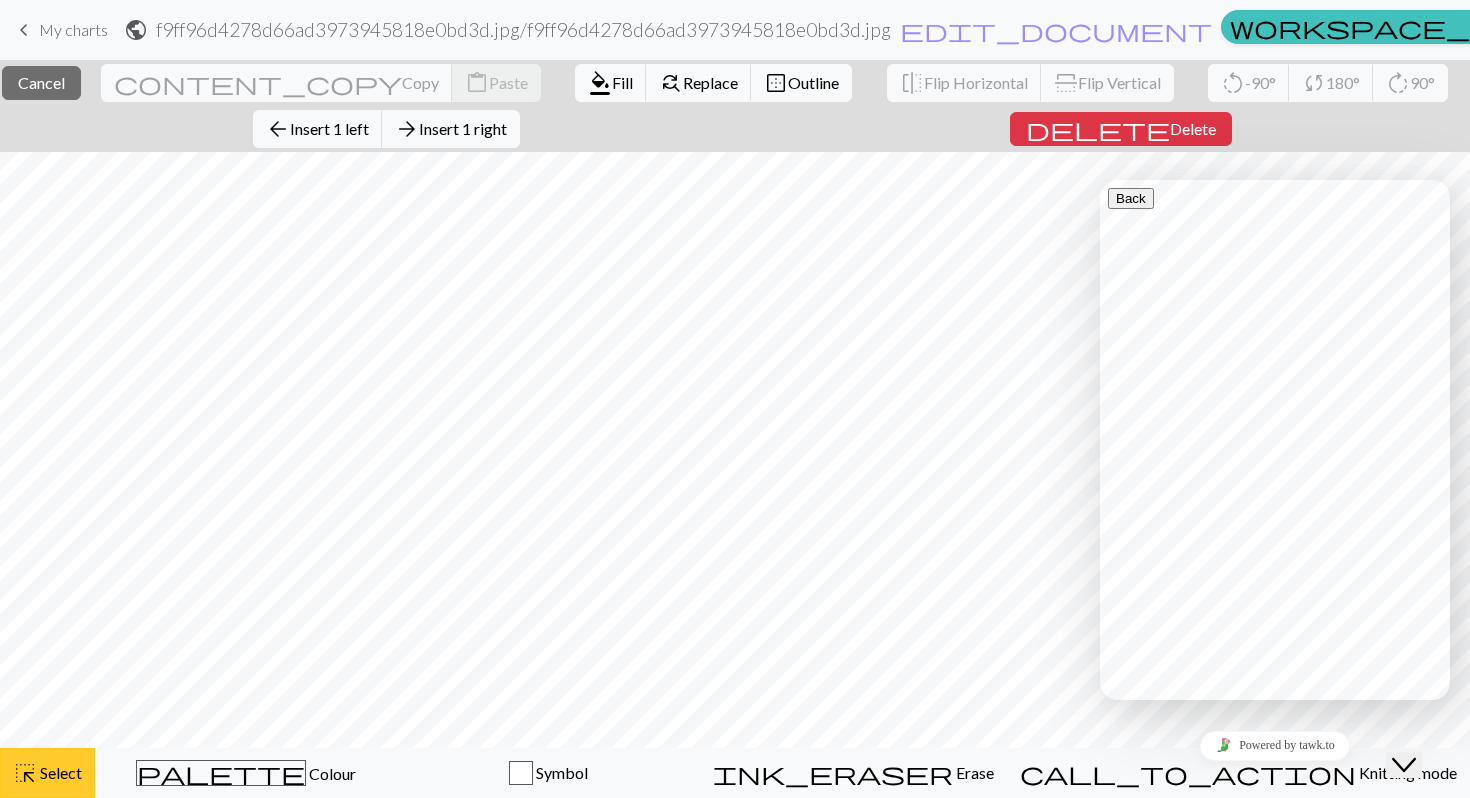 click on "Select" at bounding box center [59, 772] 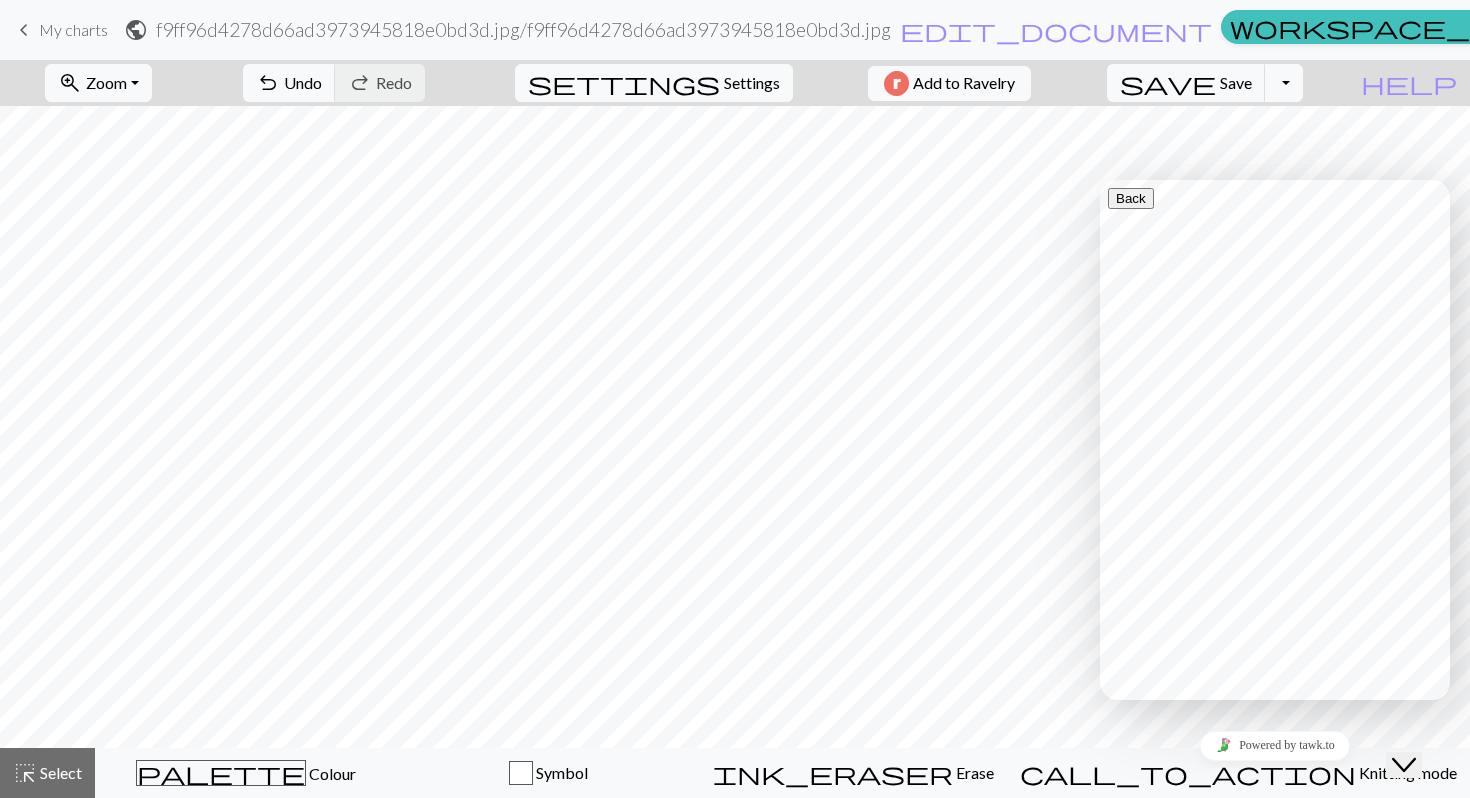 click 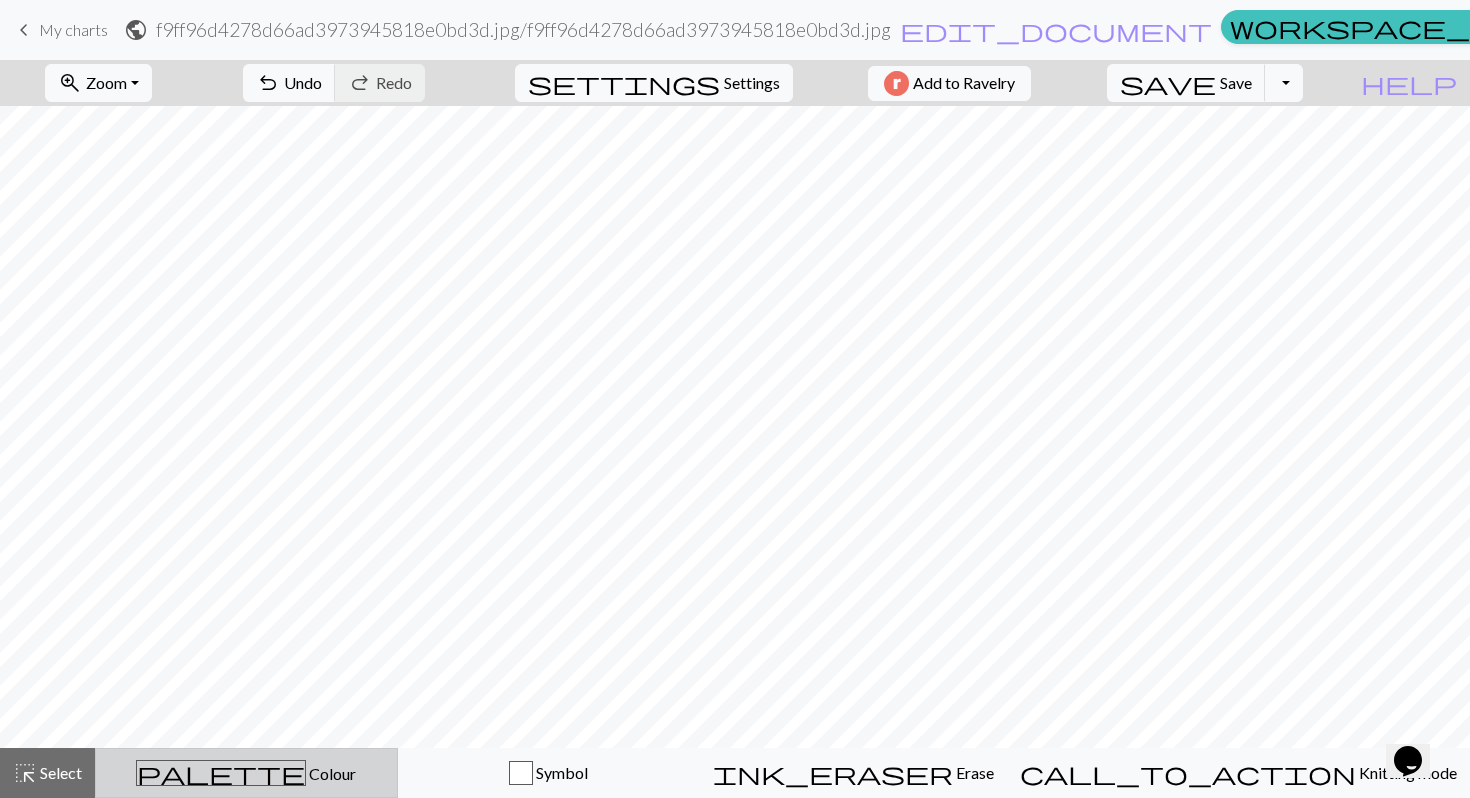 click on "Colour" at bounding box center (331, 773) 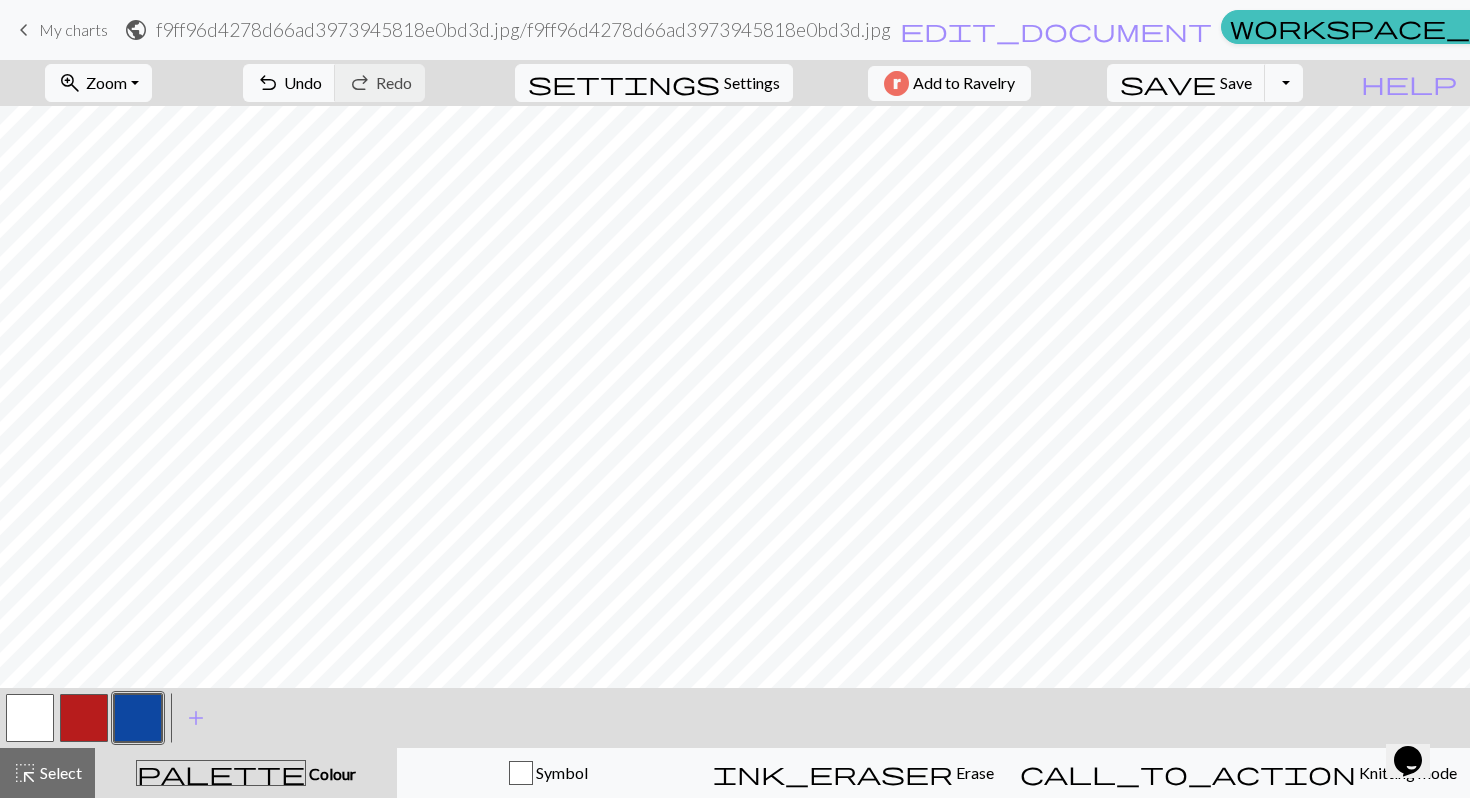 click at bounding box center (30, 718) 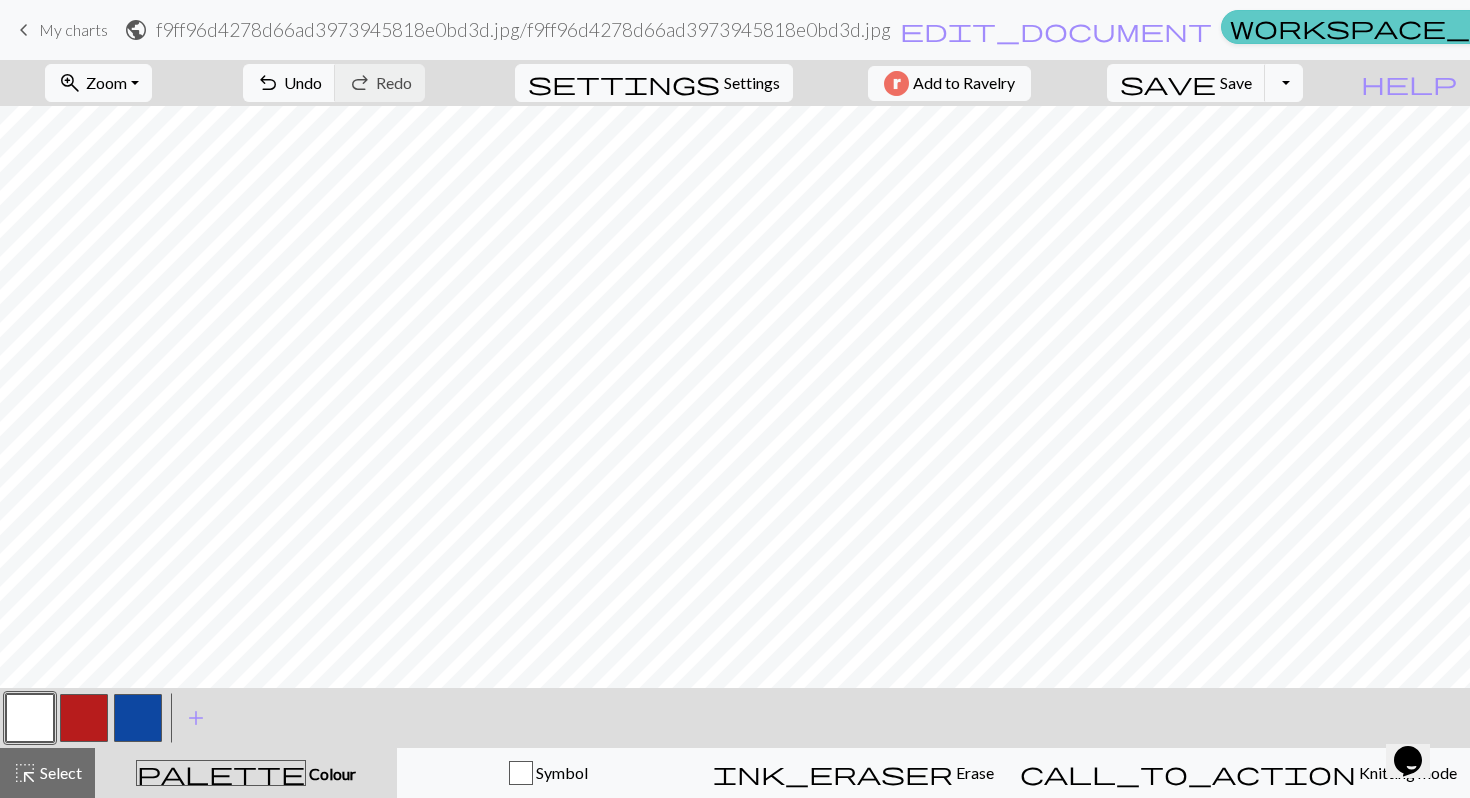 click on "workspace_premium  Pro" at bounding box center [1447, 27] 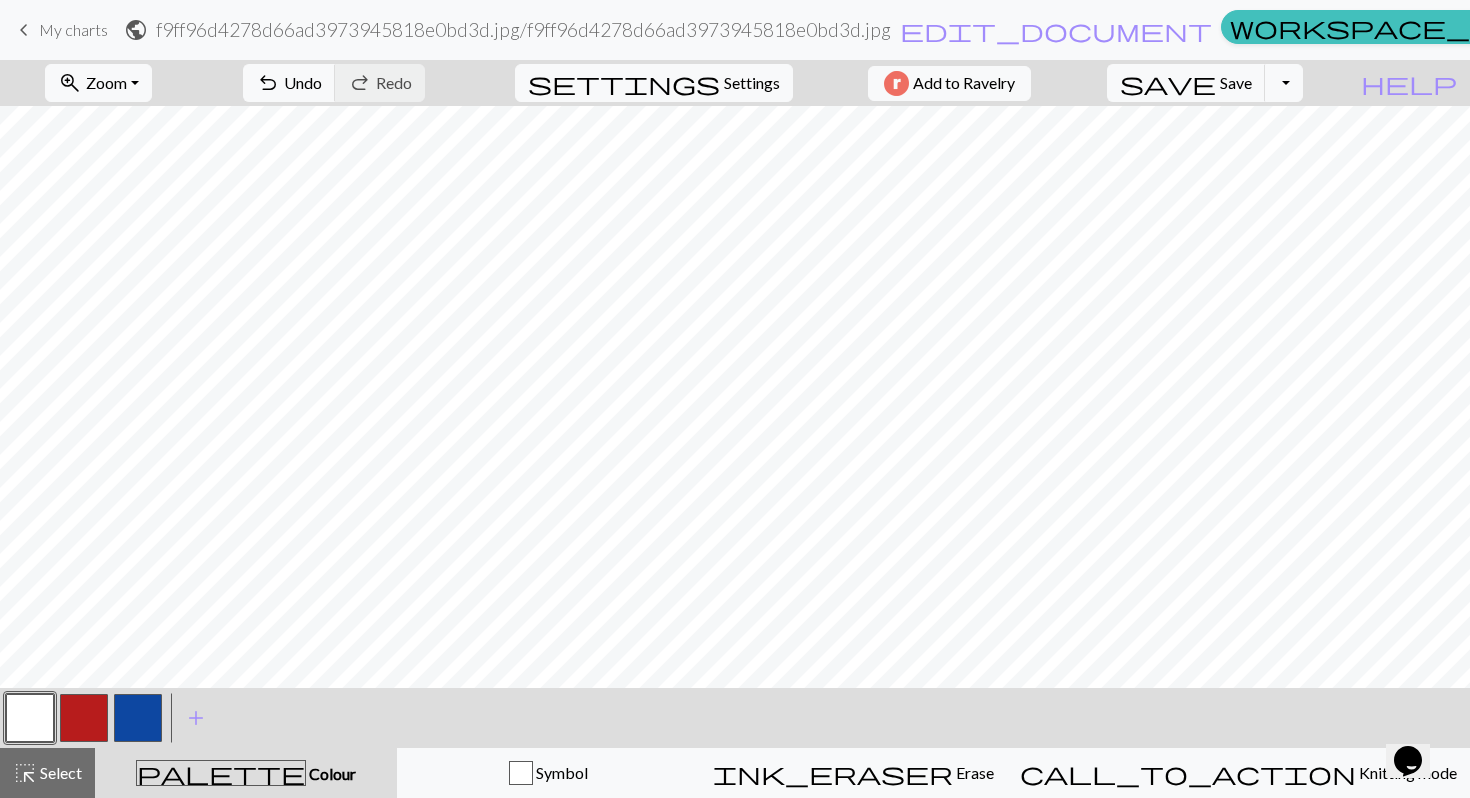 click on "f9ff96d4278d66ad3973945818e0bd3d.jpg  /  f9ff96d4278d66ad3973945818e0bd3d.jpg" at bounding box center (523, 29) 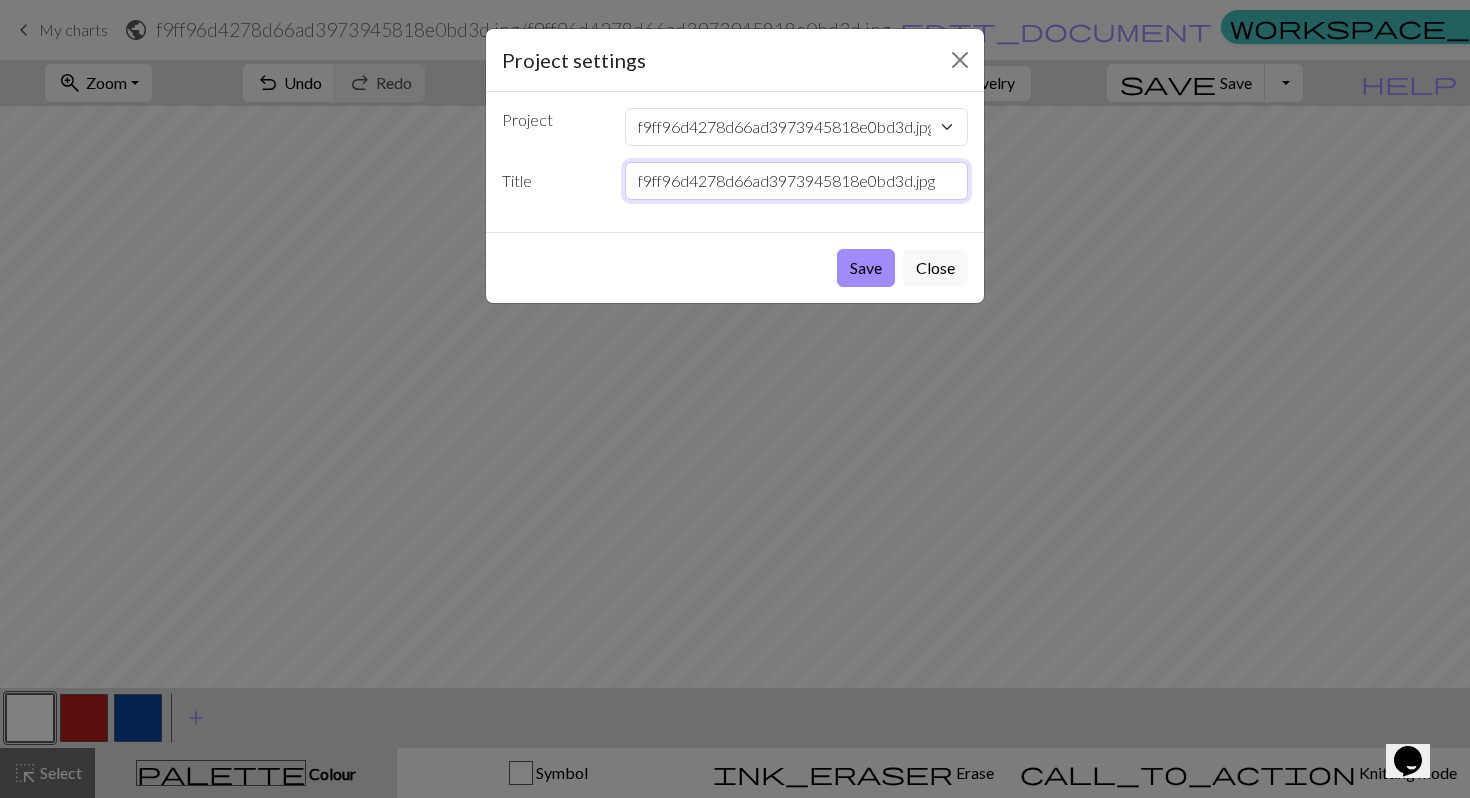 click on "f9ff96d4278d66ad3973945818e0bd3d.jpg" at bounding box center (797, 181) 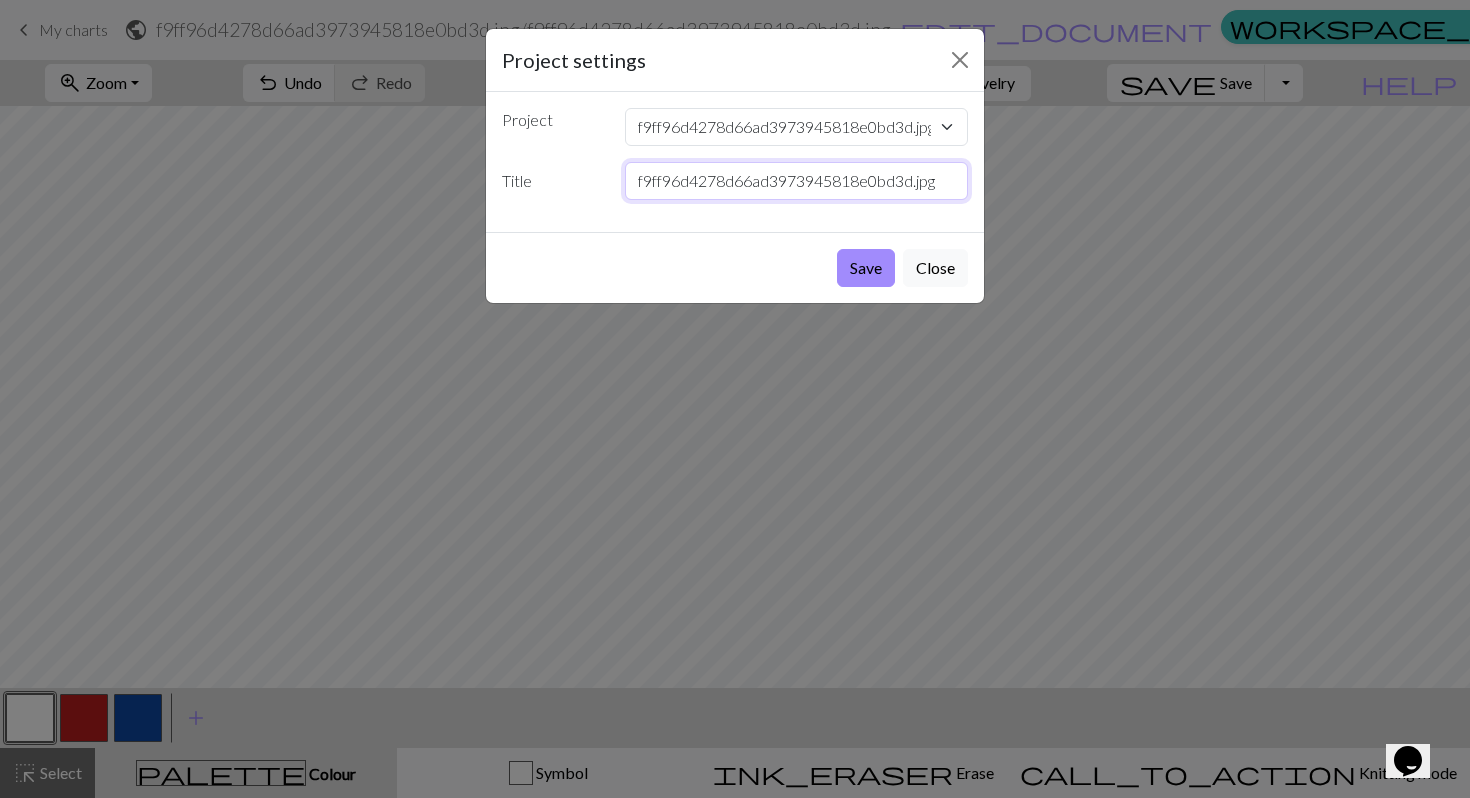 drag, startPoint x: 913, startPoint y: 185, endPoint x: 591, endPoint y: 183, distance: 322.00623 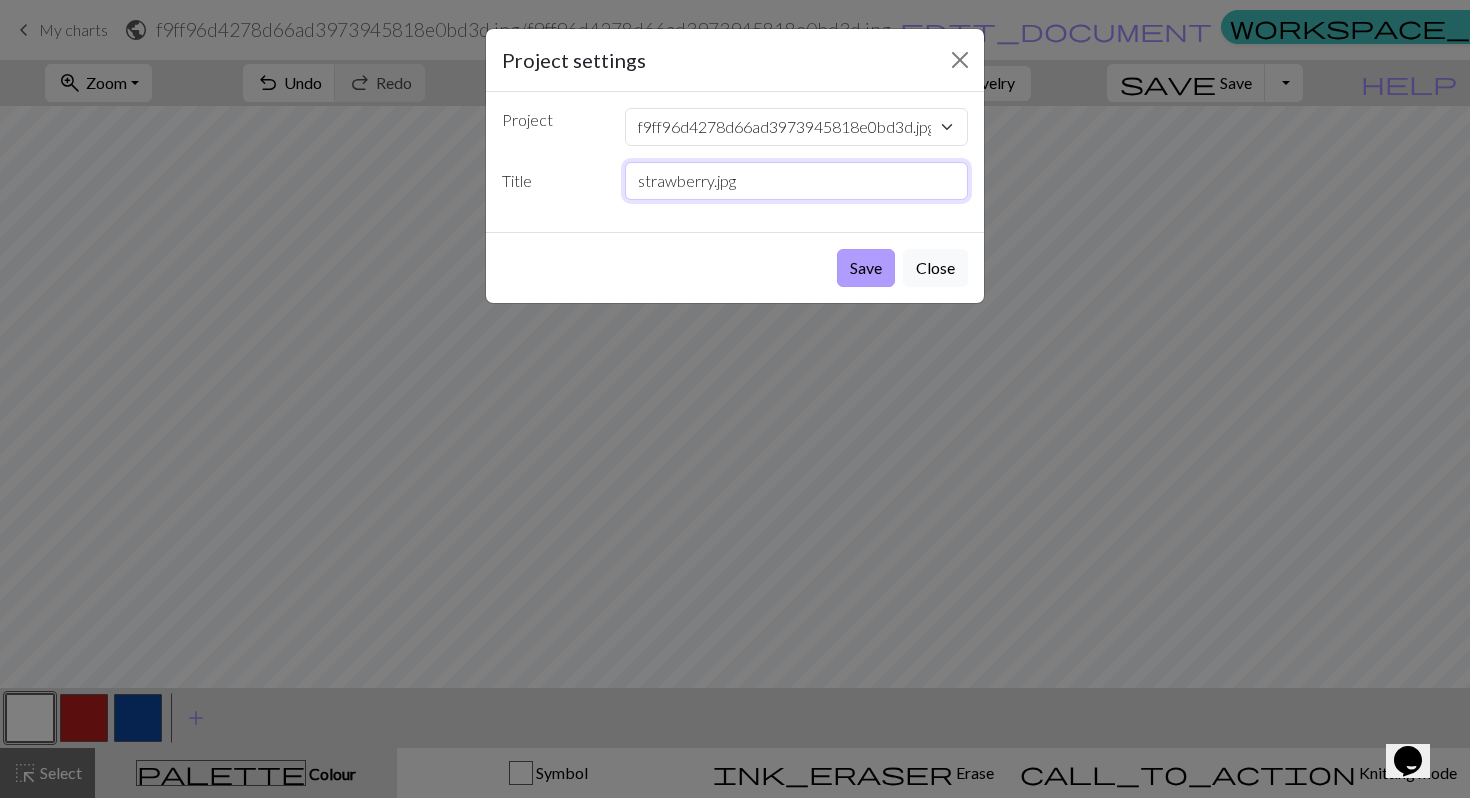 type on "strawberry.jpg" 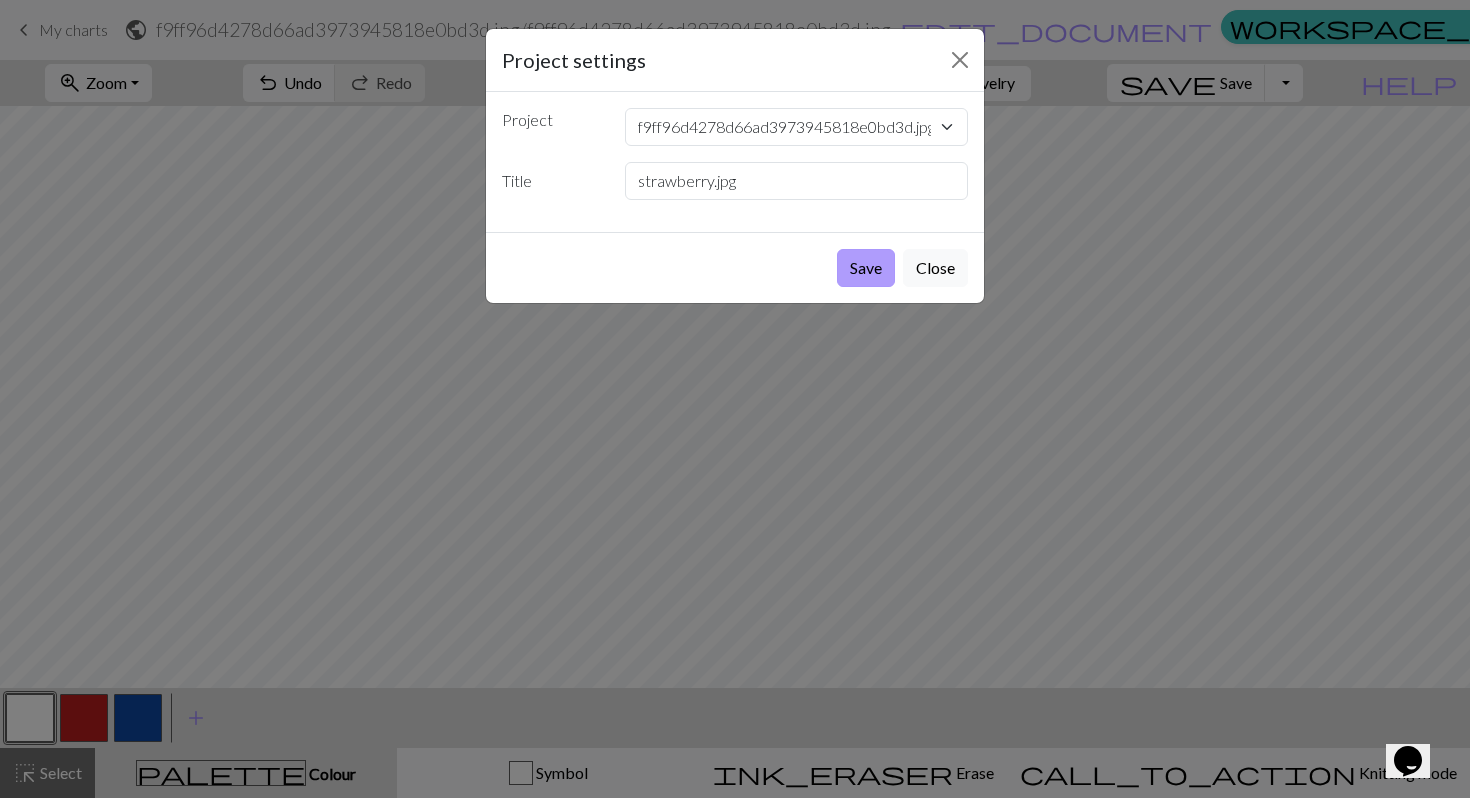 click on "Save" at bounding box center [866, 268] 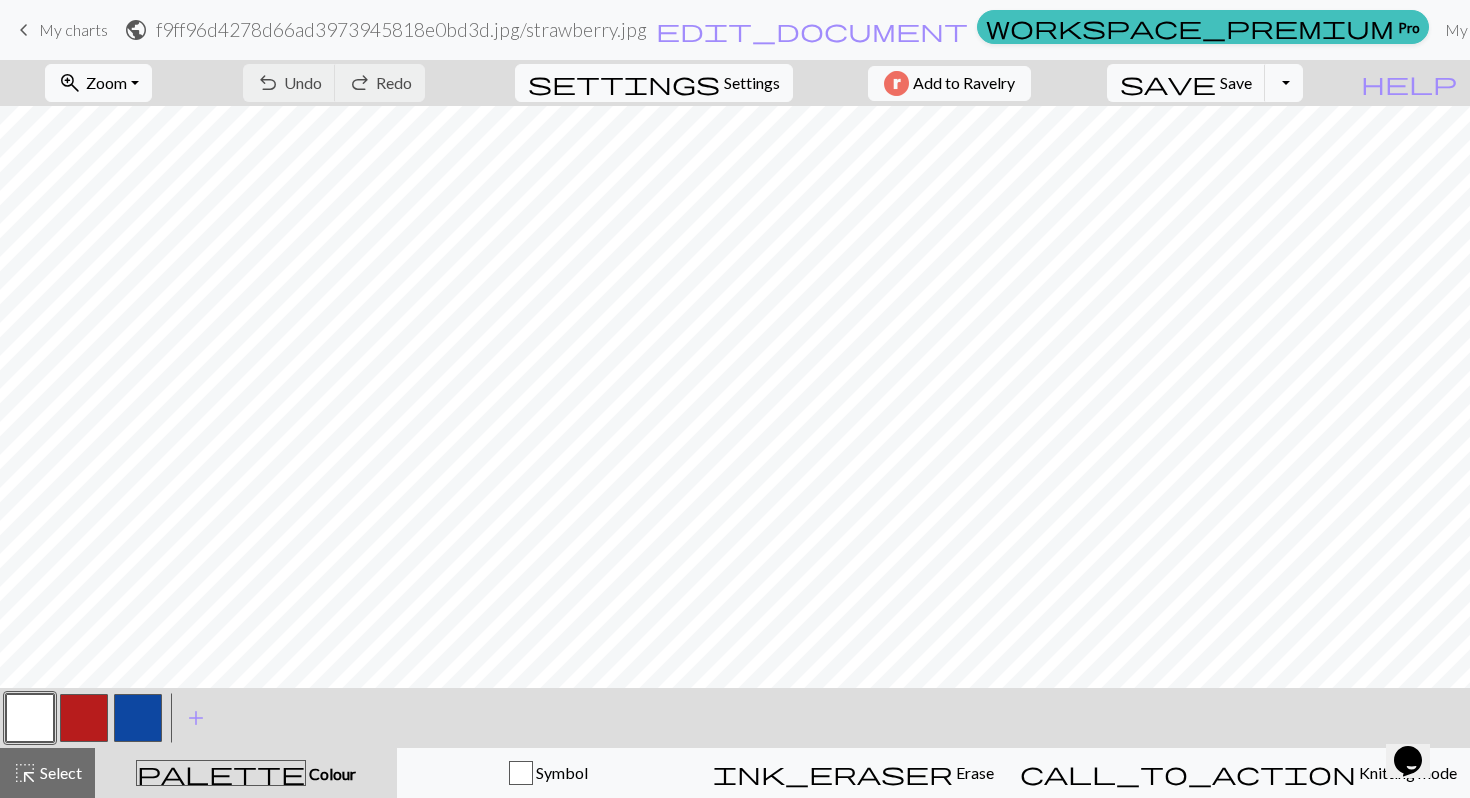 click on "Chart saved" at bounding box center (735, 39) 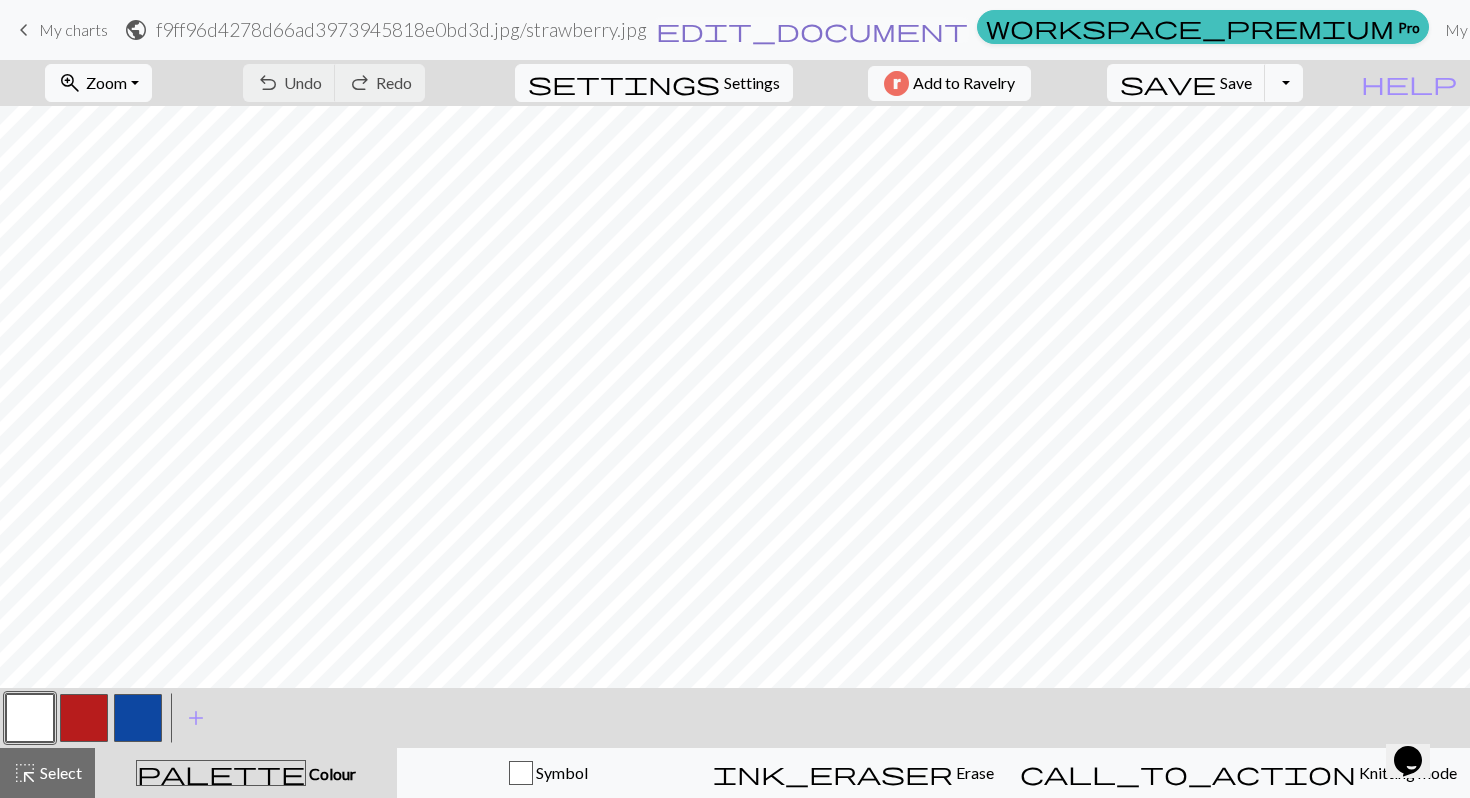 click on "edit_document" at bounding box center [812, 30] 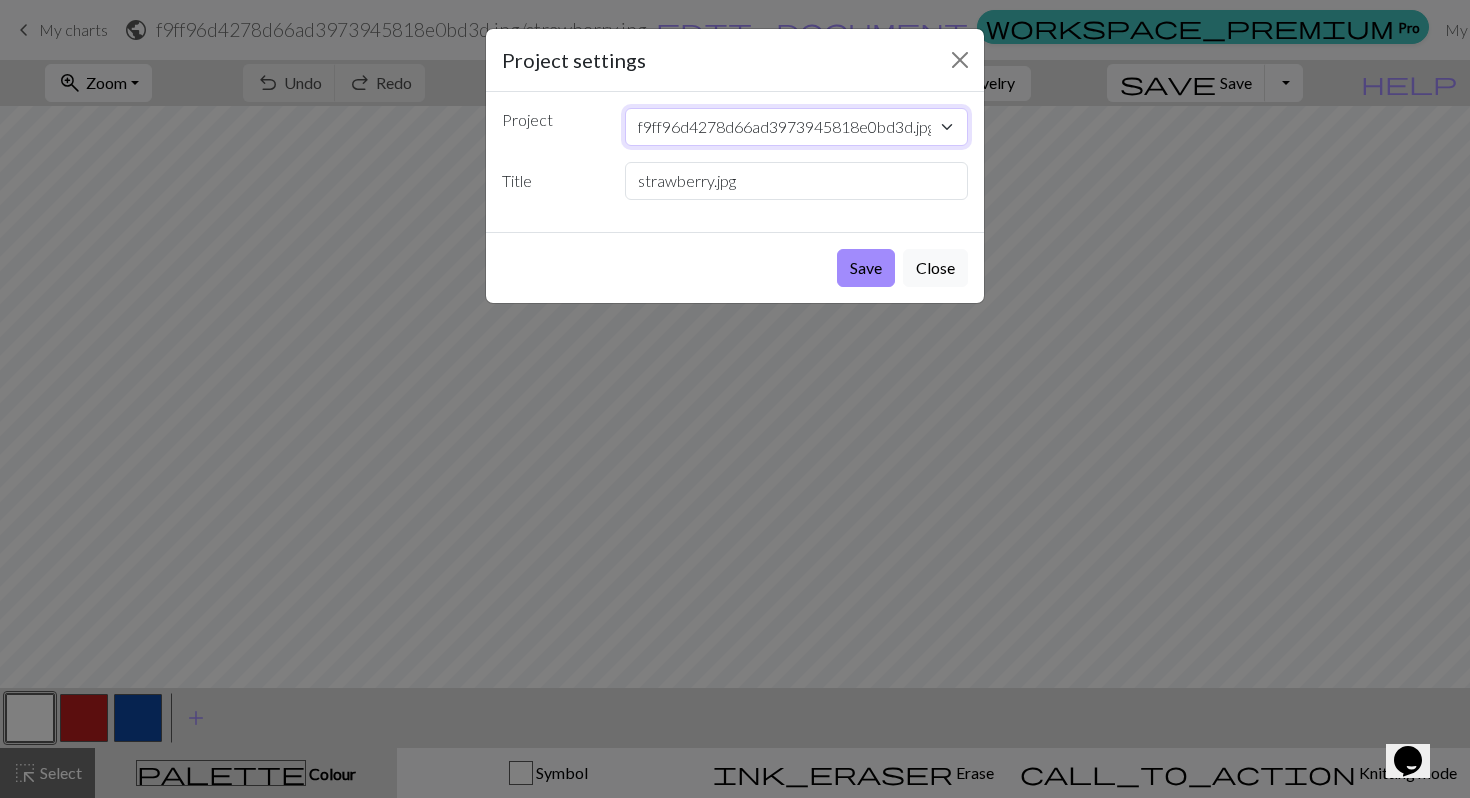 click on "f9ff96d4278d66ad3973945818e0bd3d.jpg" at bounding box center (797, 127) 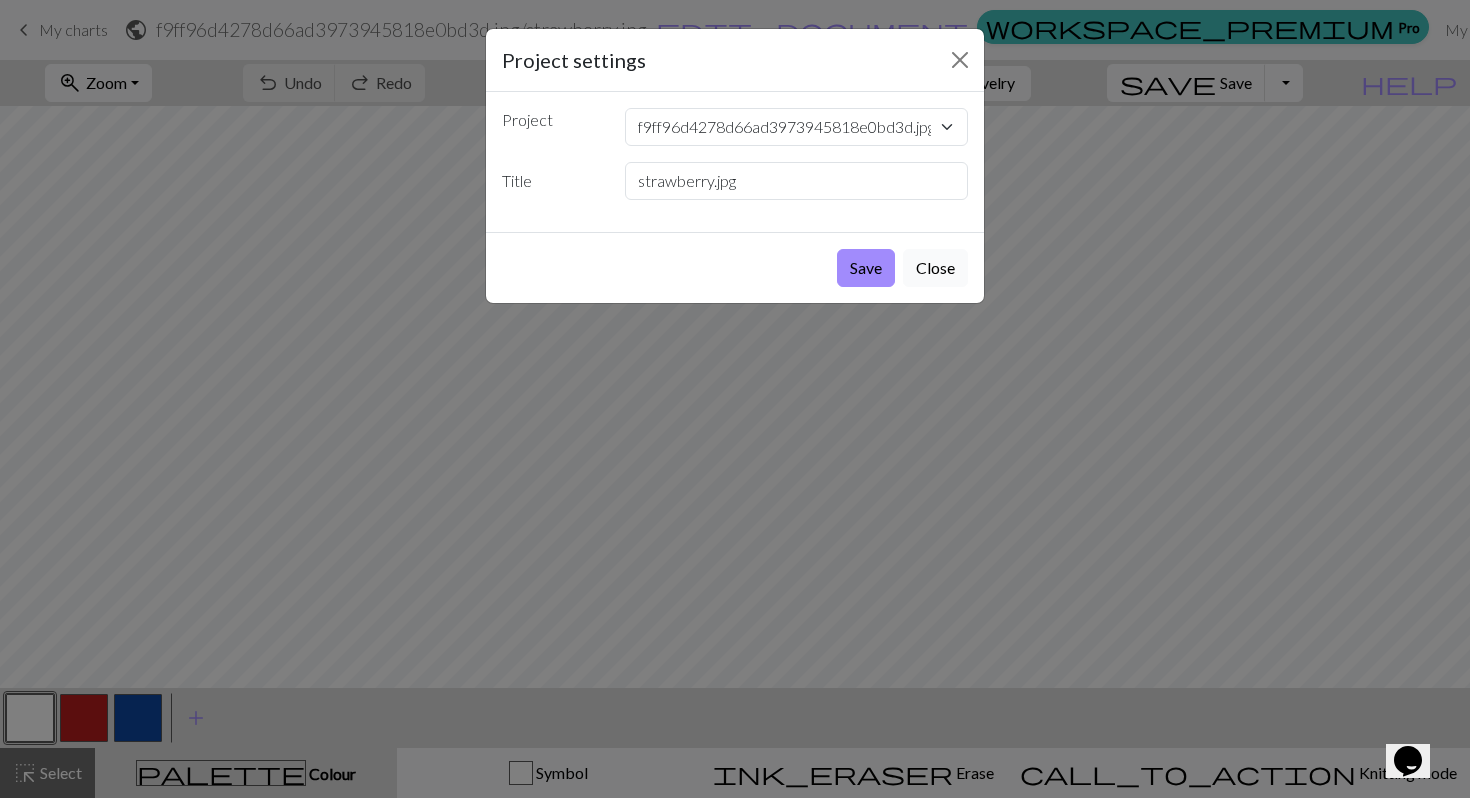 click on "Close" at bounding box center [935, 268] 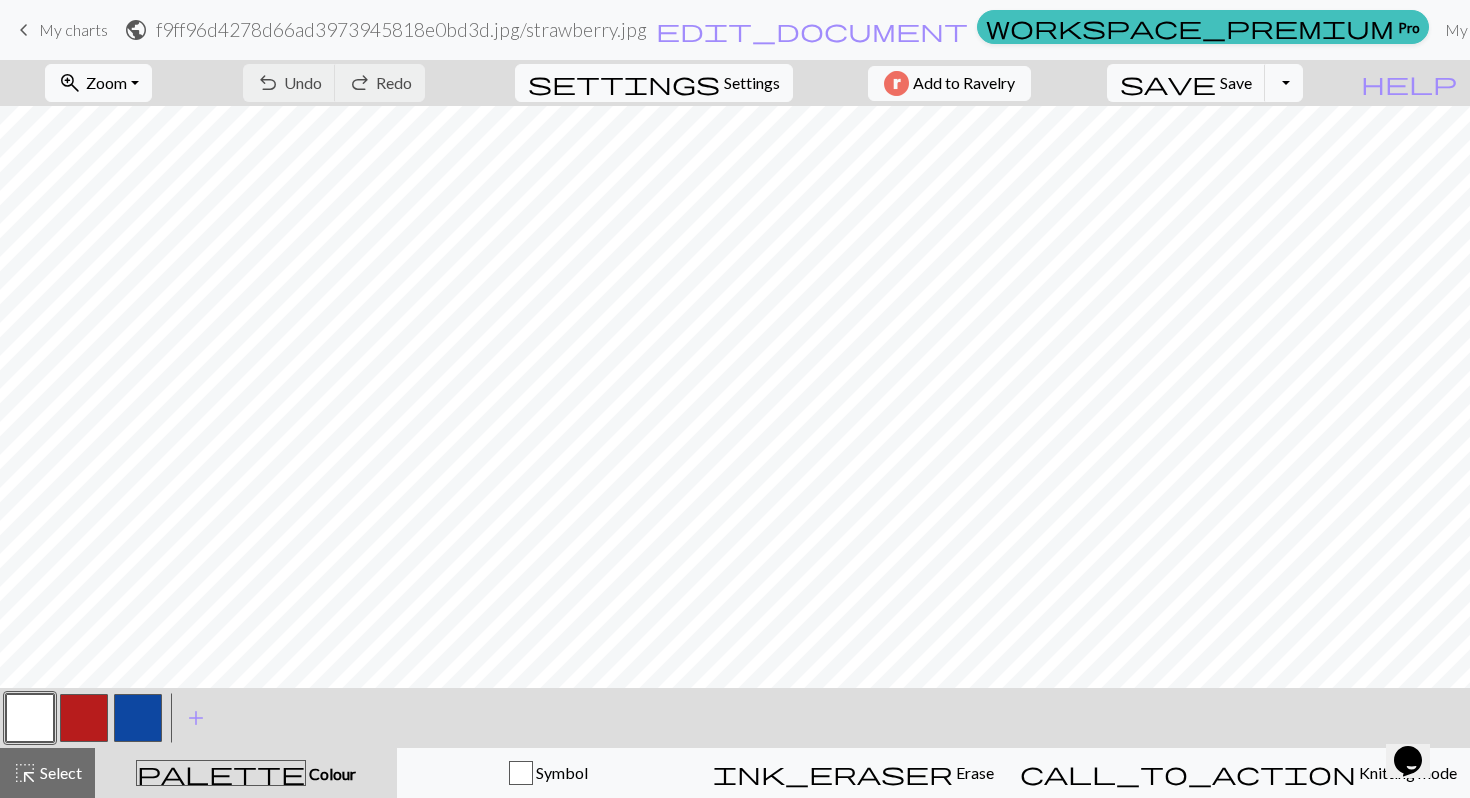 click on "Hi  kerrypressley" at bounding box center [1724, 30] 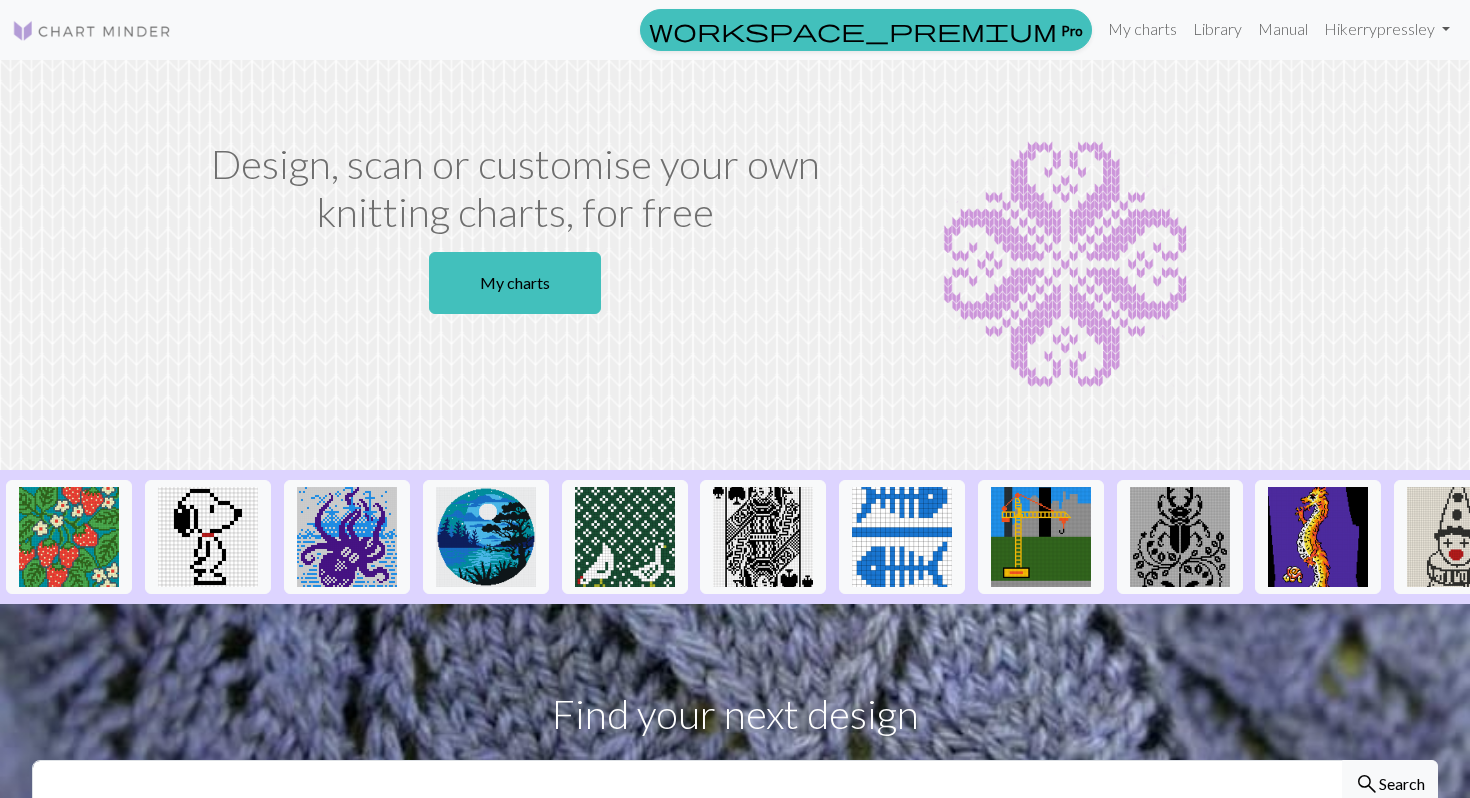 scroll, scrollTop: 0, scrollLeft: 0, axis: both 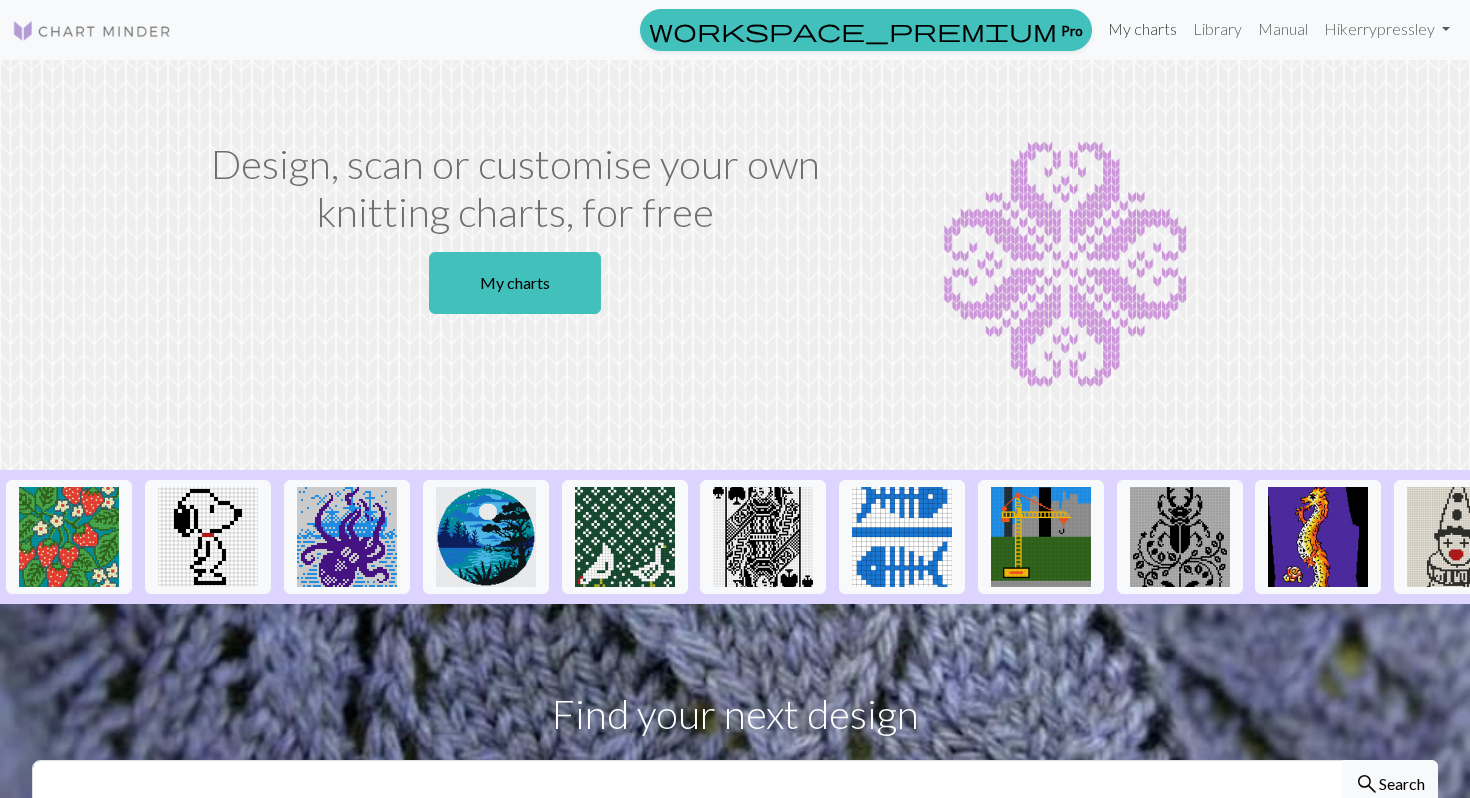 click on "My charts" at bounding box center [1142, 29] 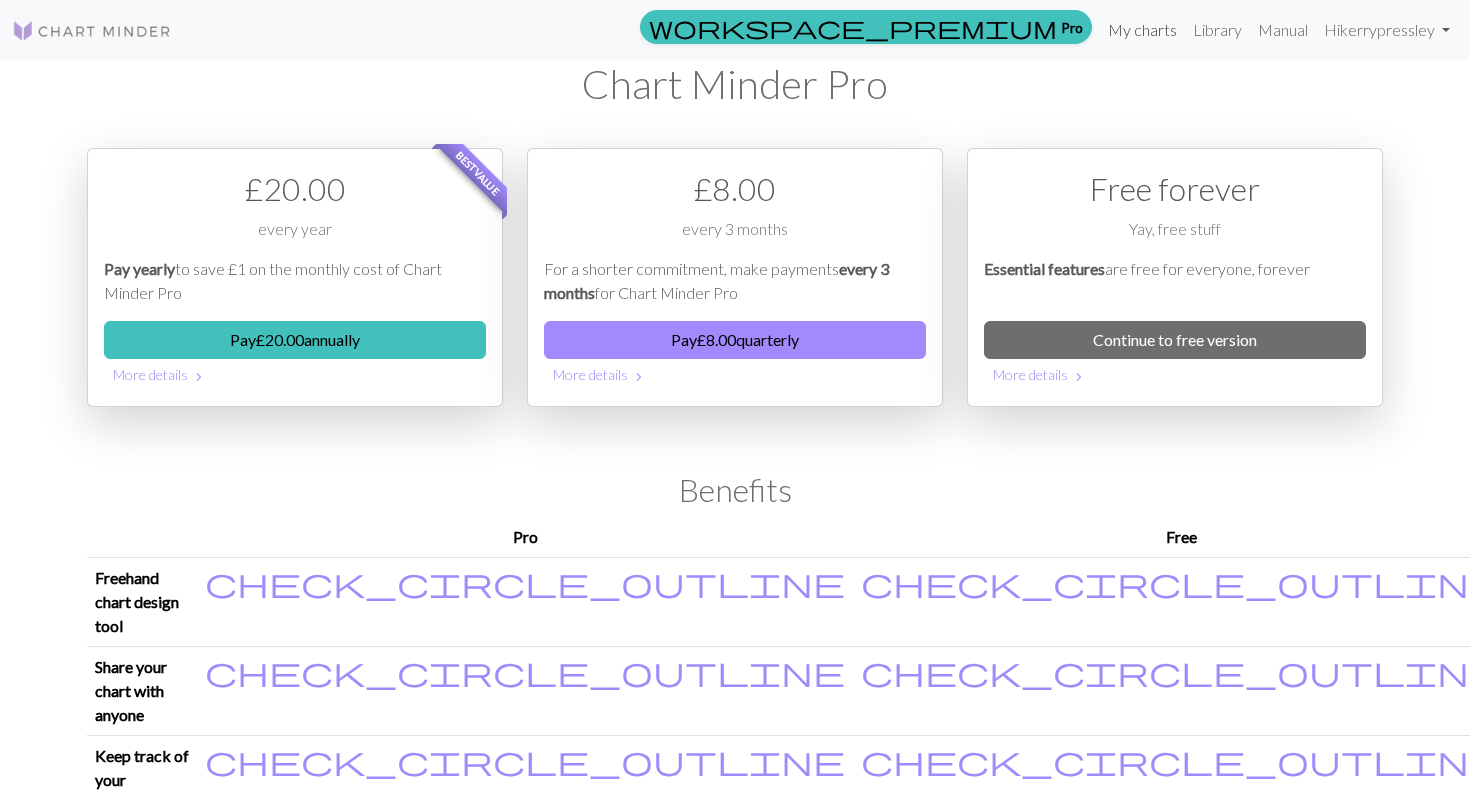 click on "My charts" at bounding box center [1142, 30] 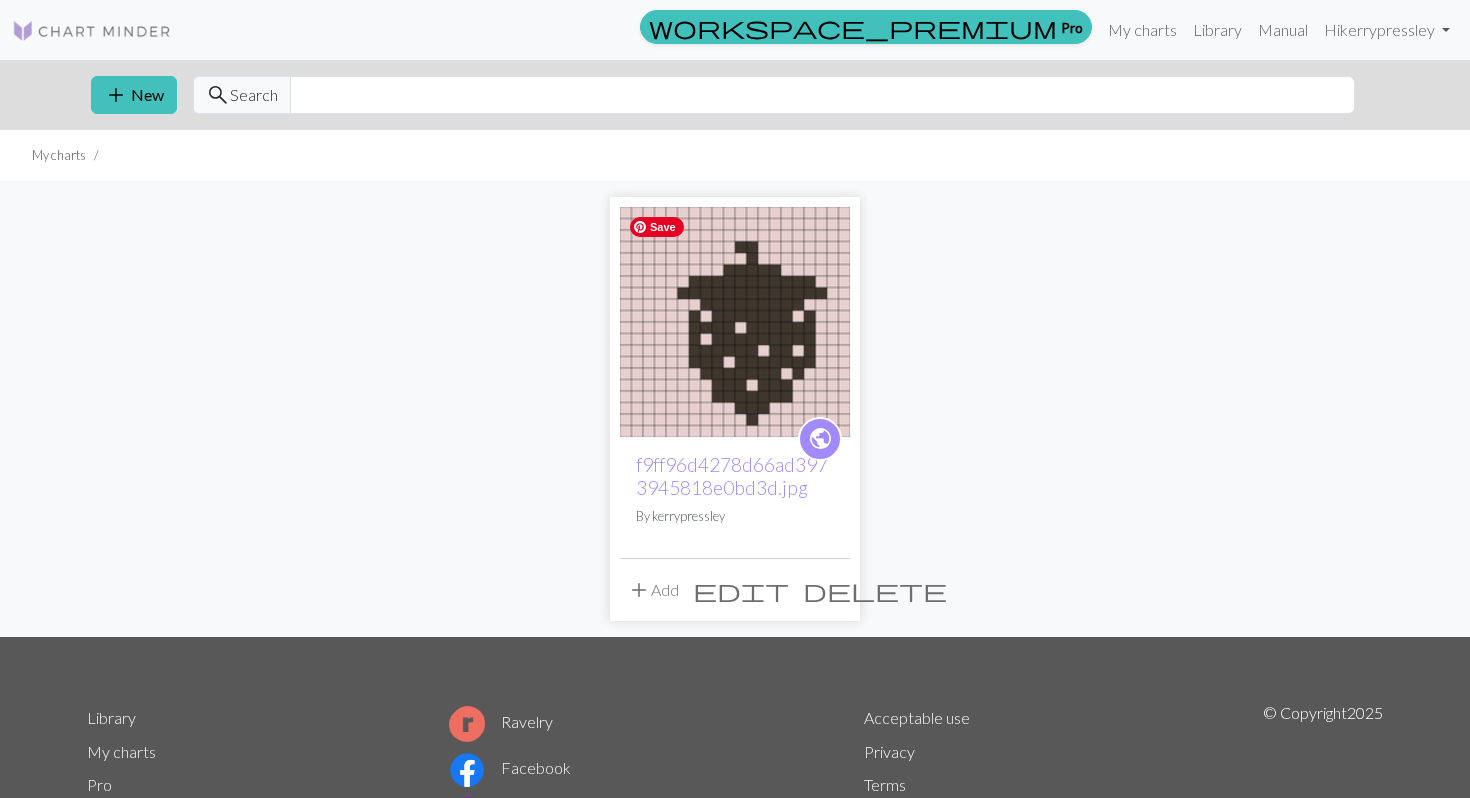 click at bounding box center [735, 322] 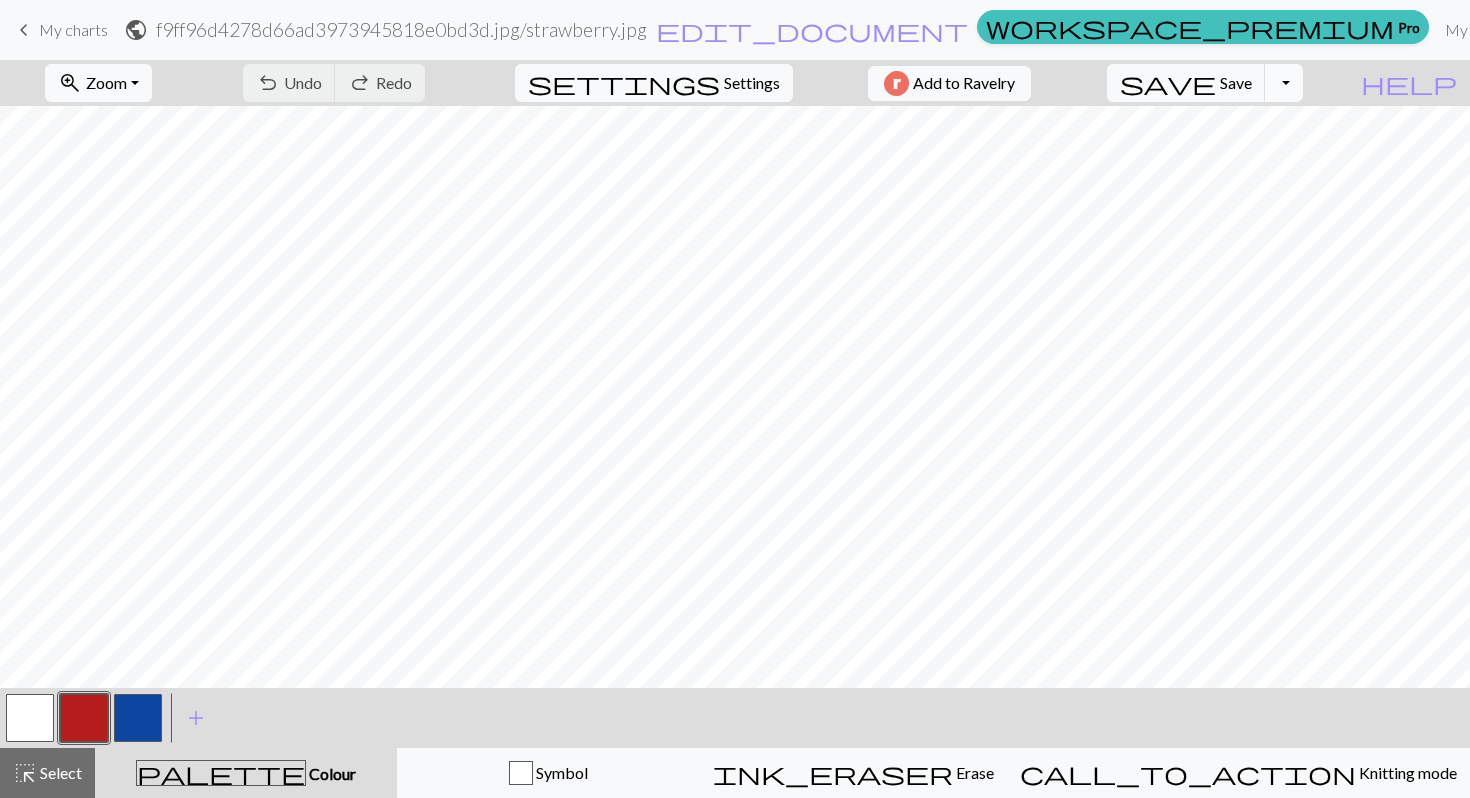 click on "Toggle Dropdown" at bounding box center (1284, 83) 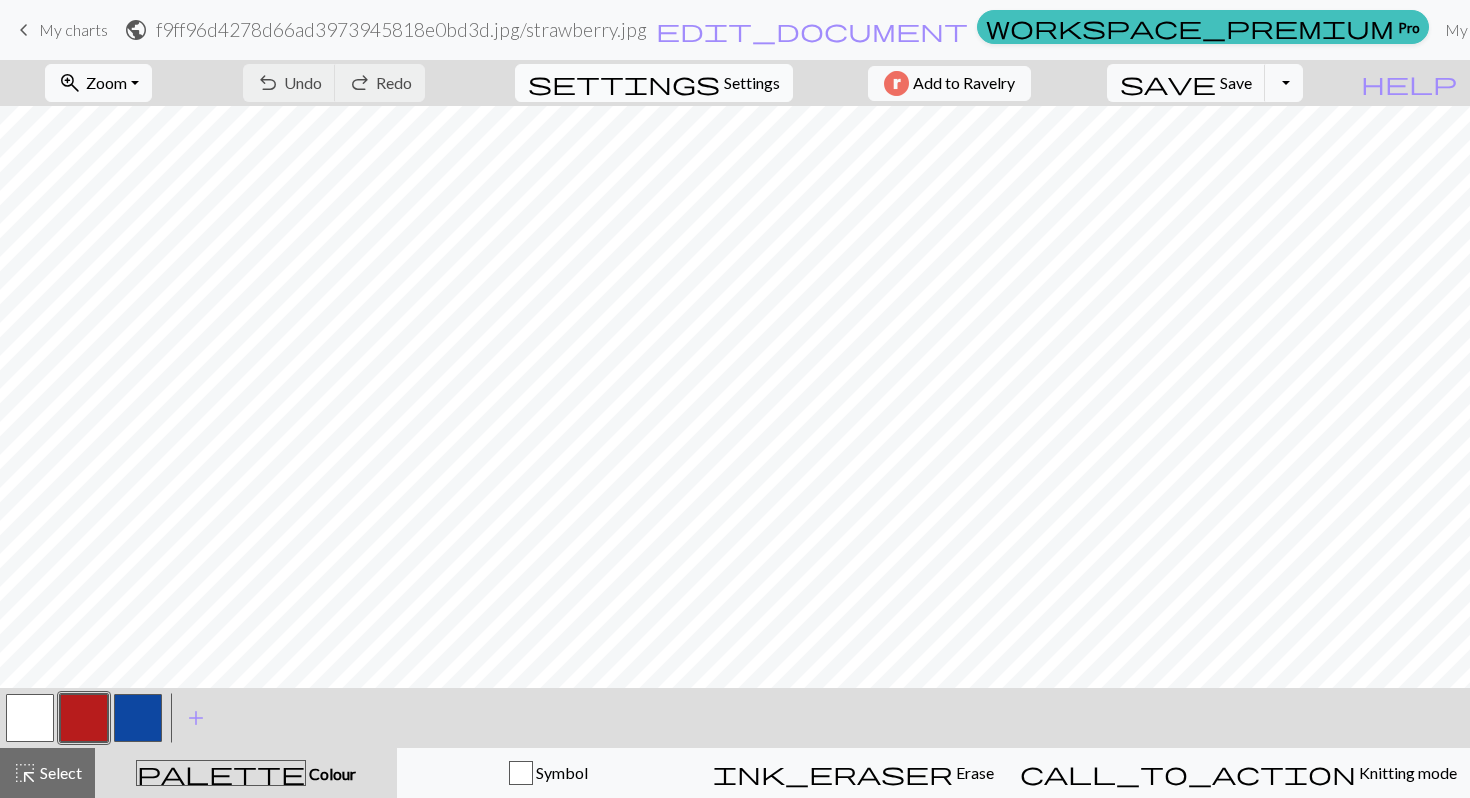 click on "Settings" at bounding box center (752, 83) 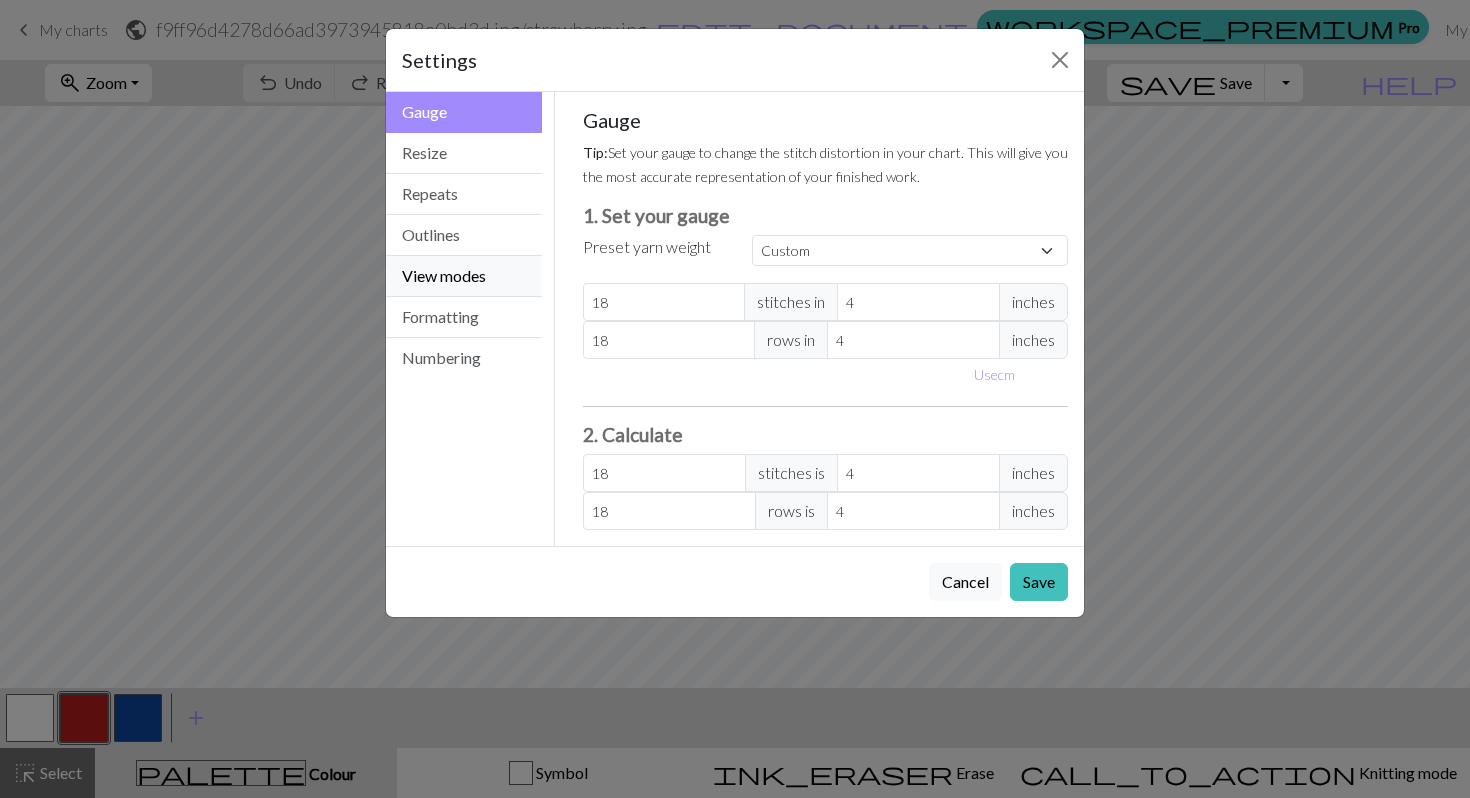 click on "View modes" at bounding box center (464, 276) 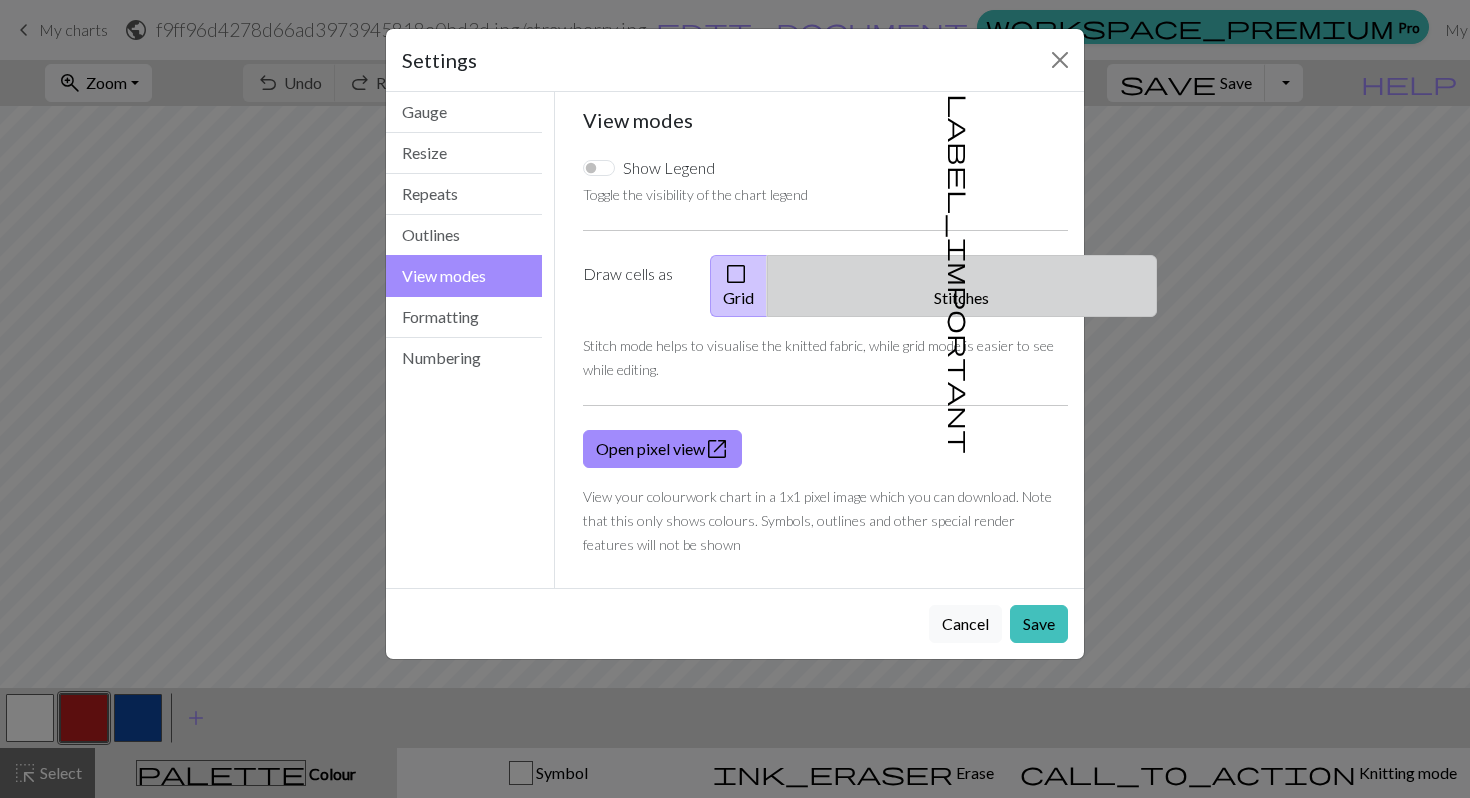 click on "label_important" at bounding box center [960, 274] 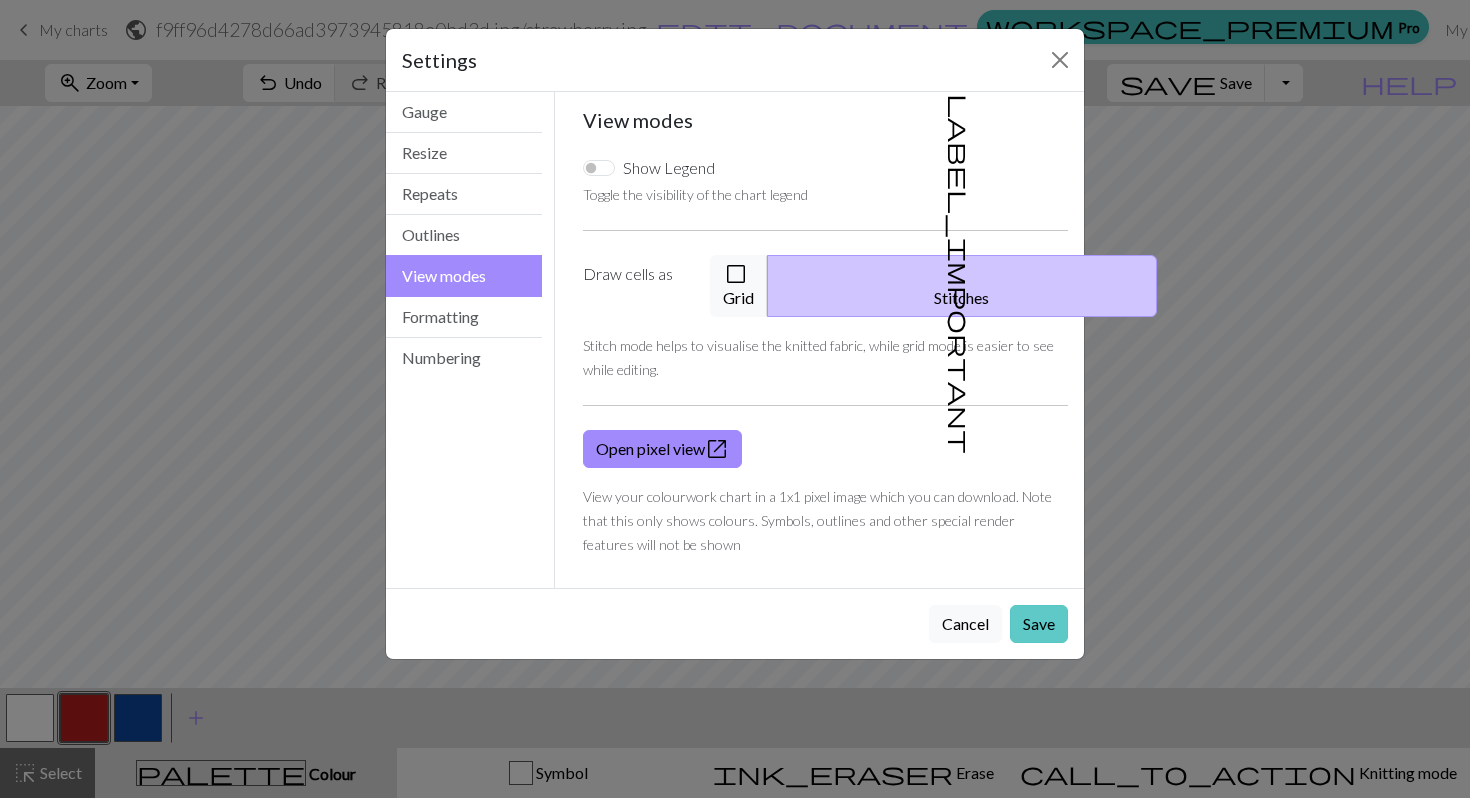 click on "Save" at bounding box center (1039, 624) 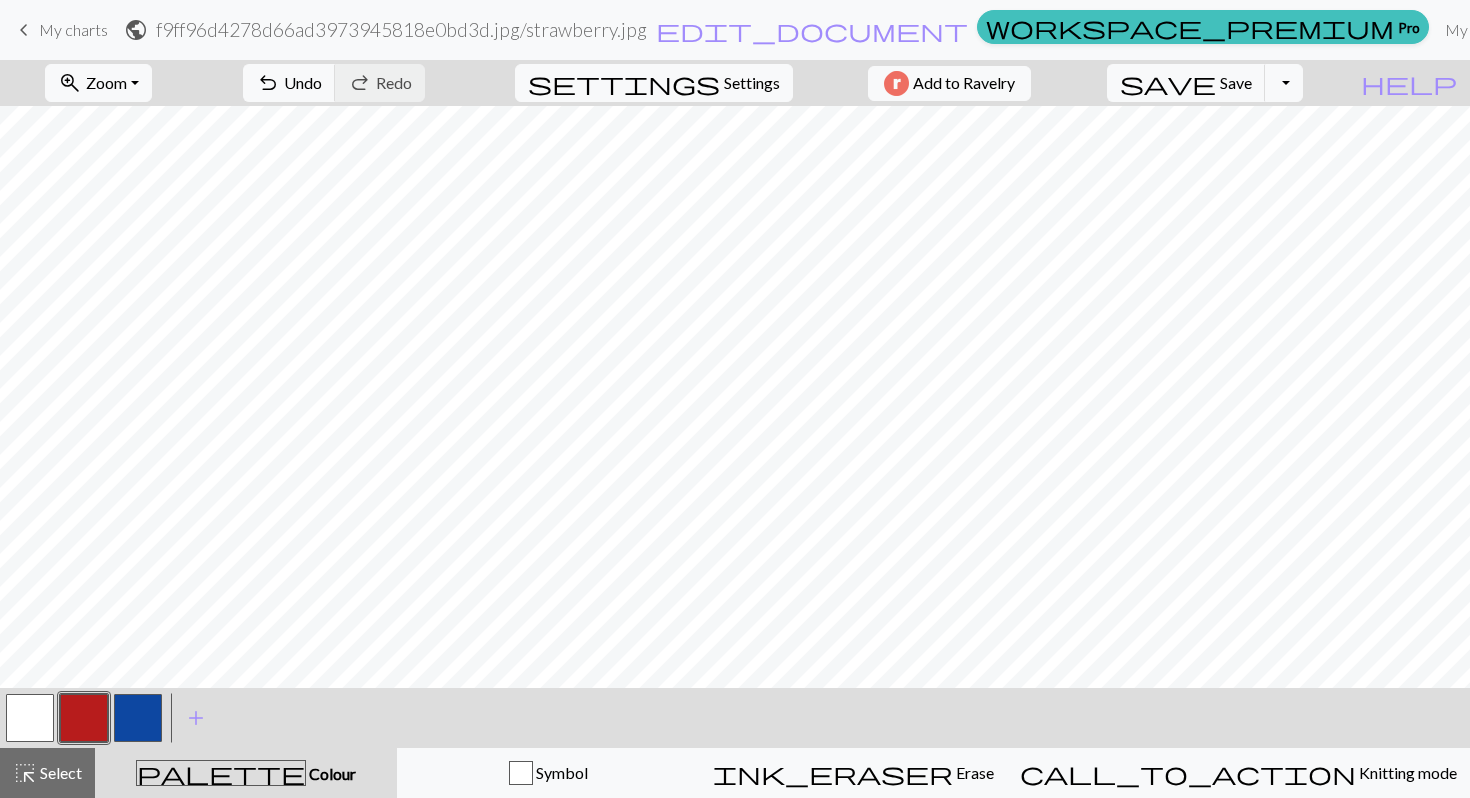 click at bounding box center (30, 718) 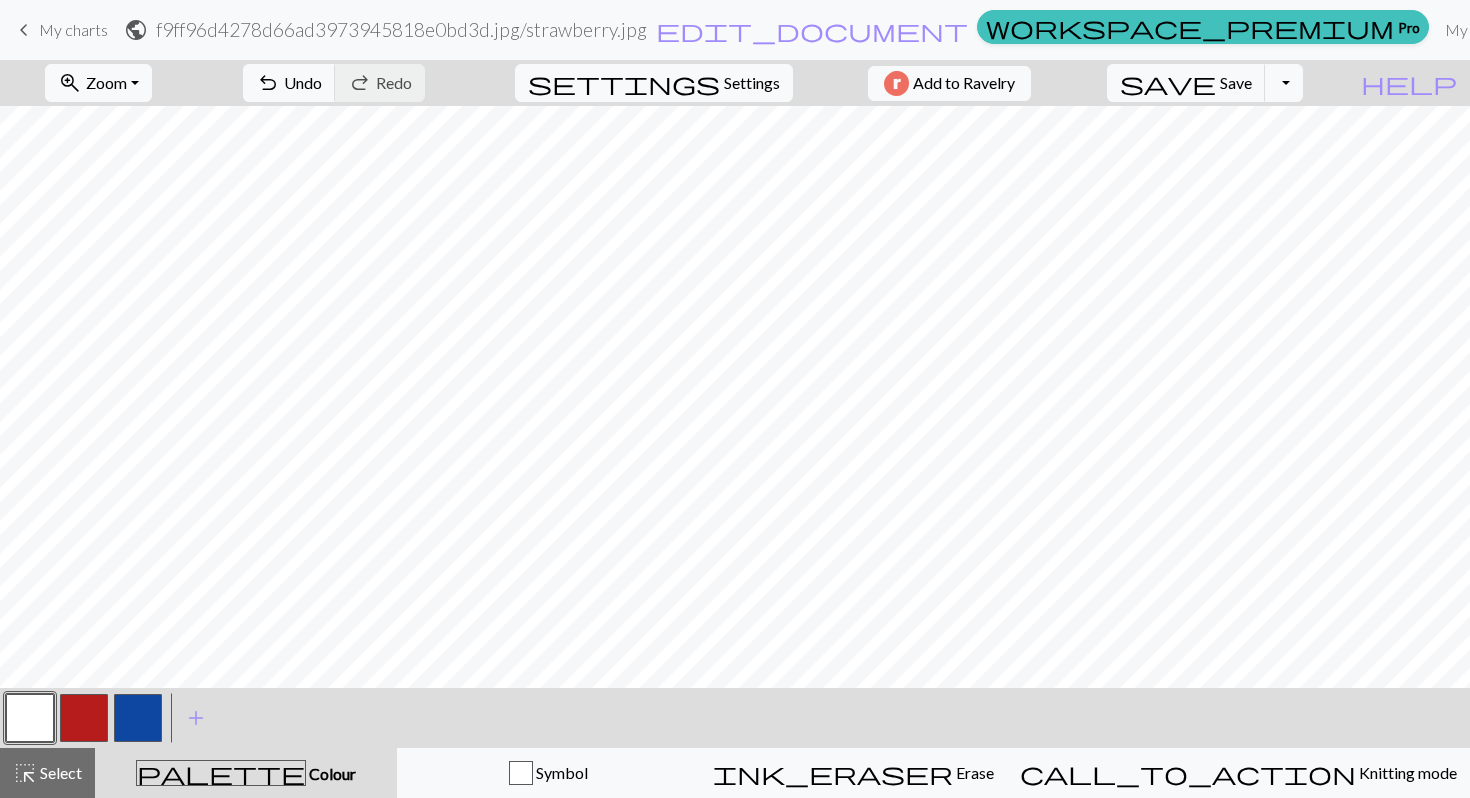 click at bounding box center (138, 718) 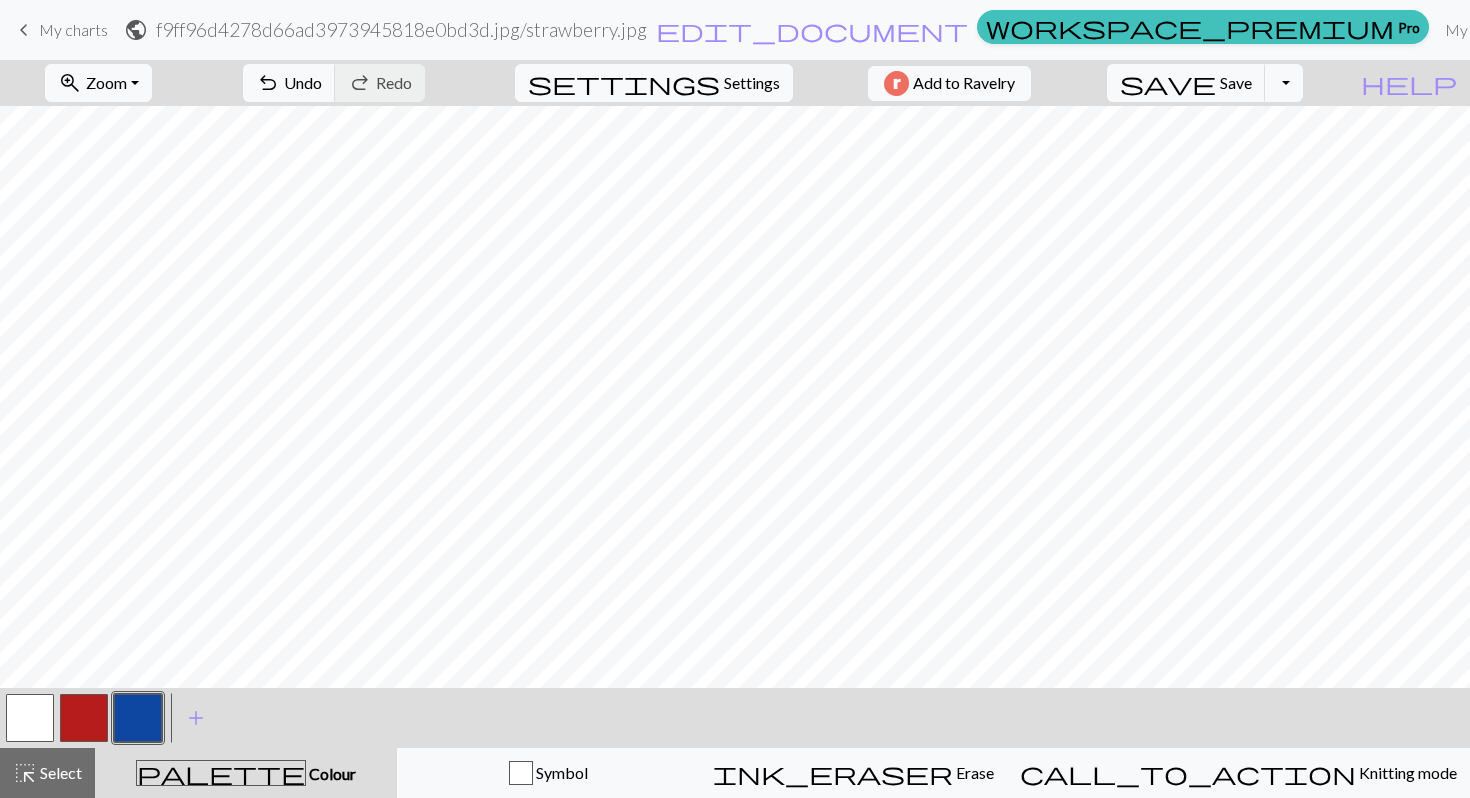 click at bounding box center [84, 718] 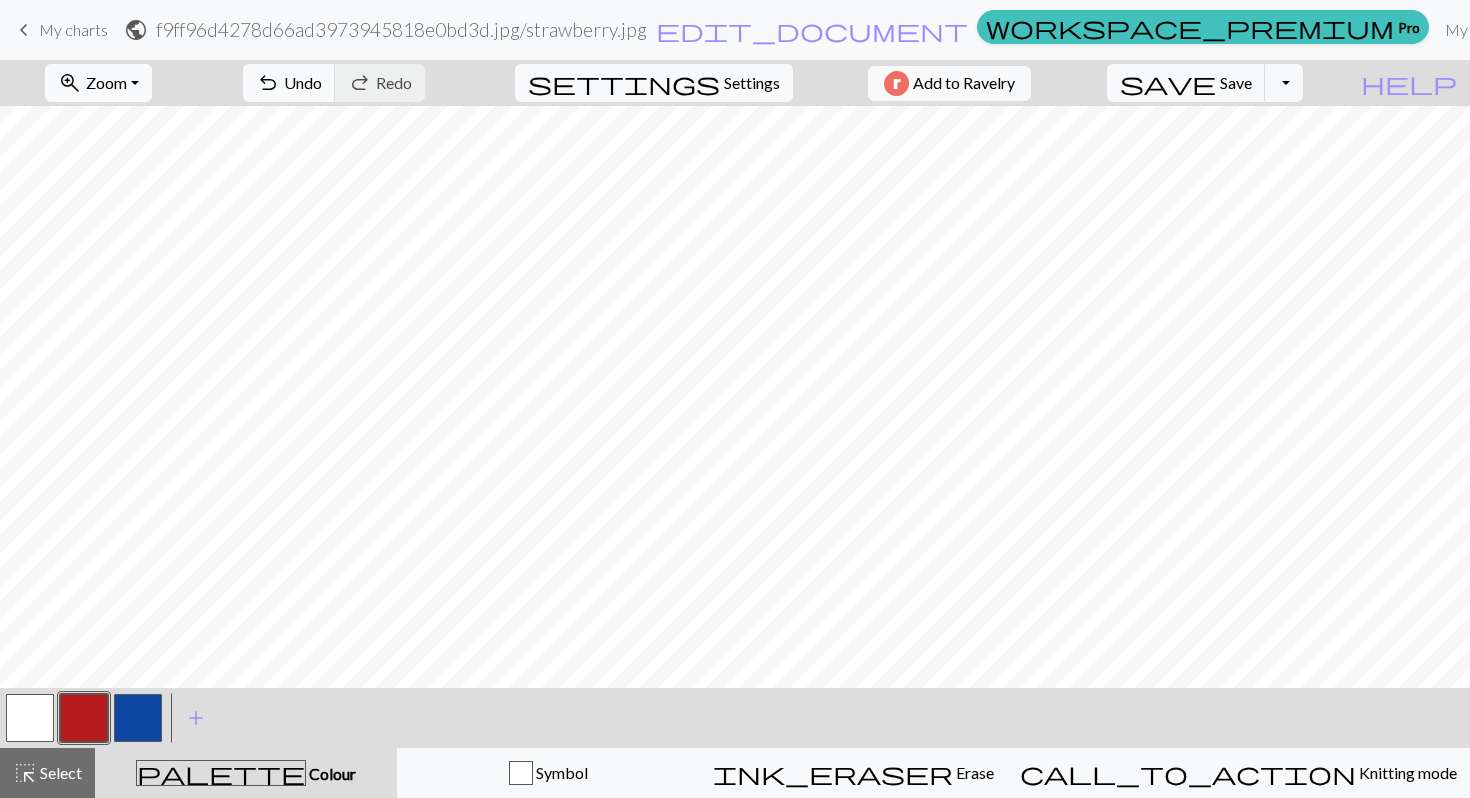 click on "Zoom" at bounding box center (106, 82) 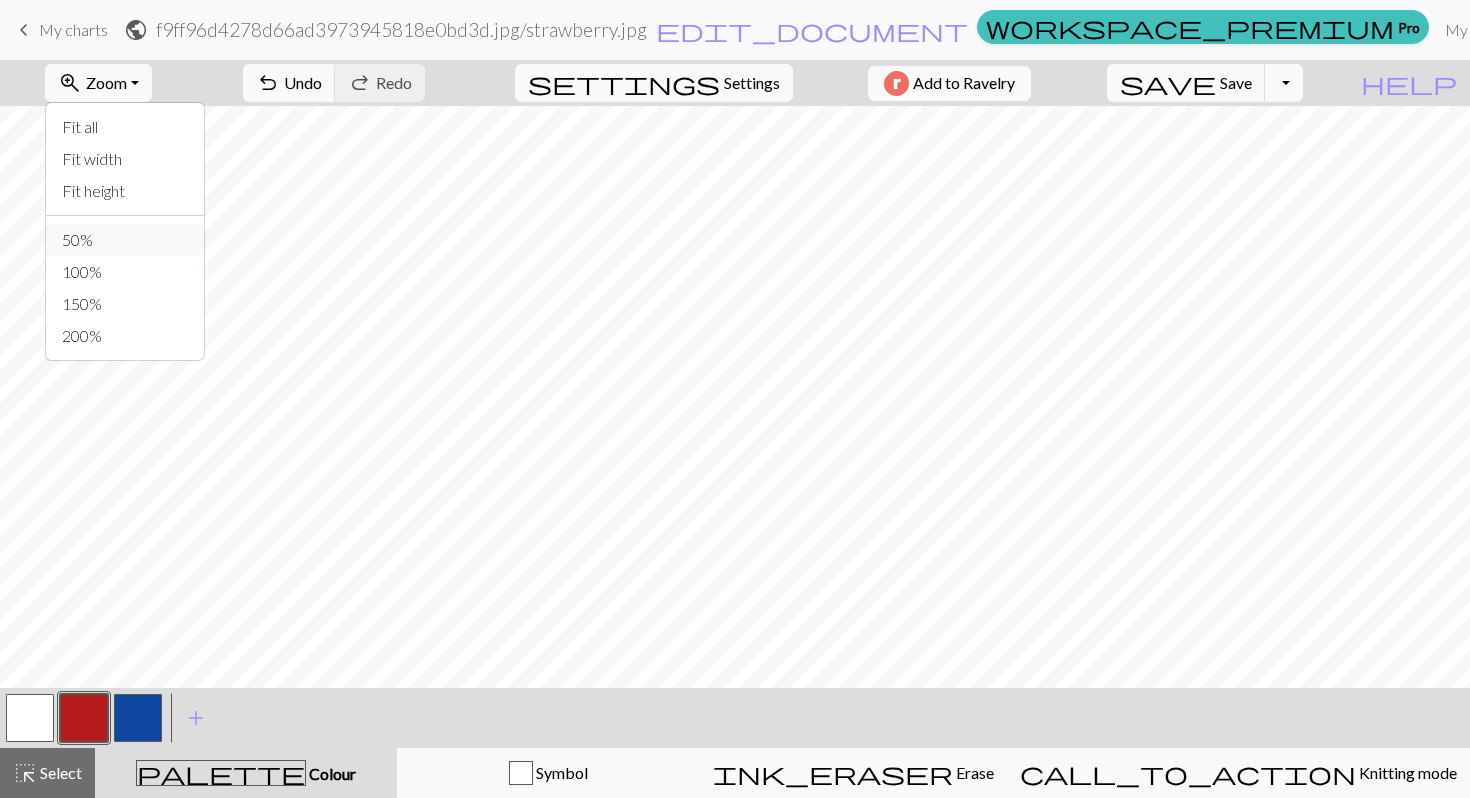 click on "50%" at bounding box center (125, 240) 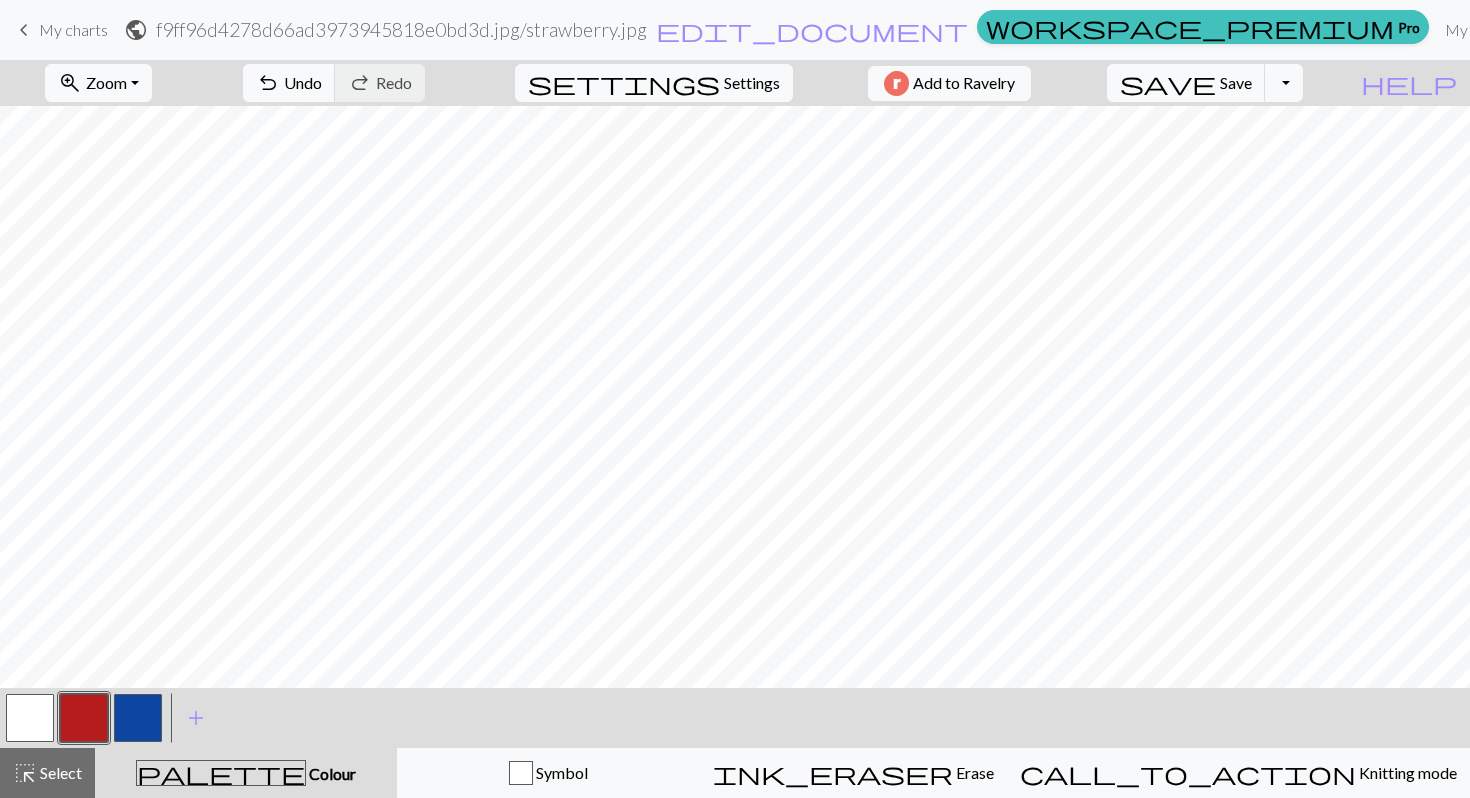 click at bounding box center [30, 718] 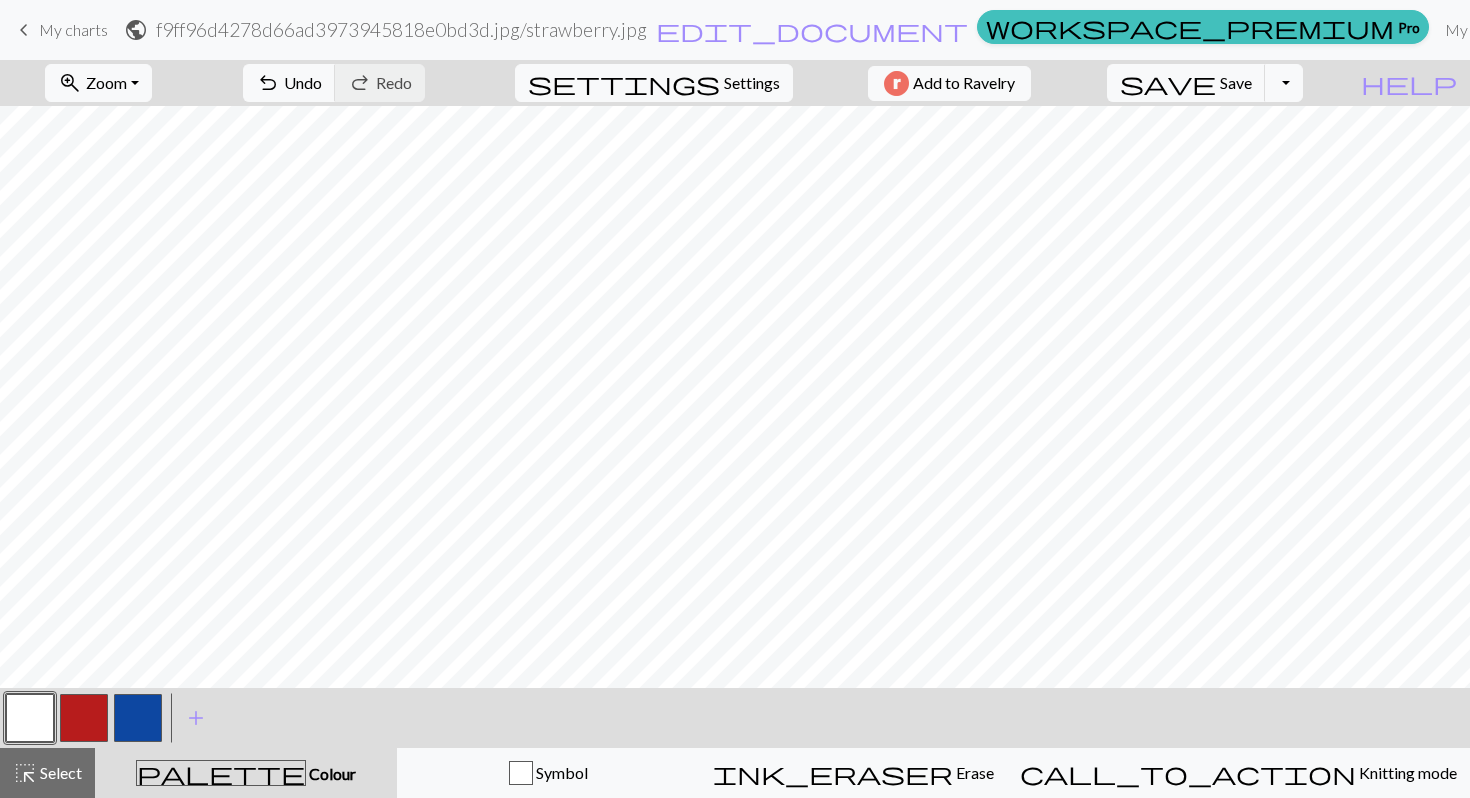 click at bounding box center (138, 718) 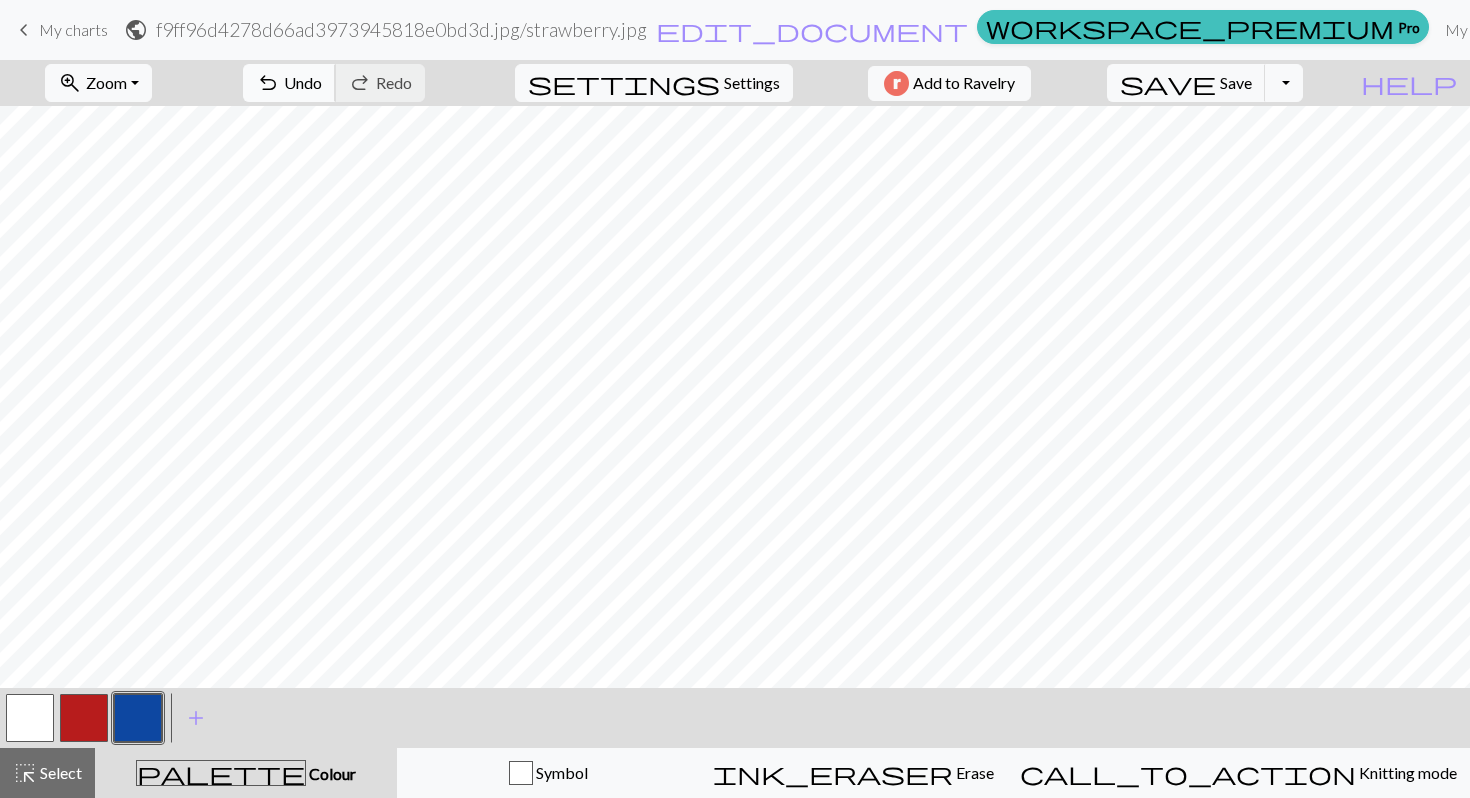 click on "Undo" at bounding box center [303, 82] 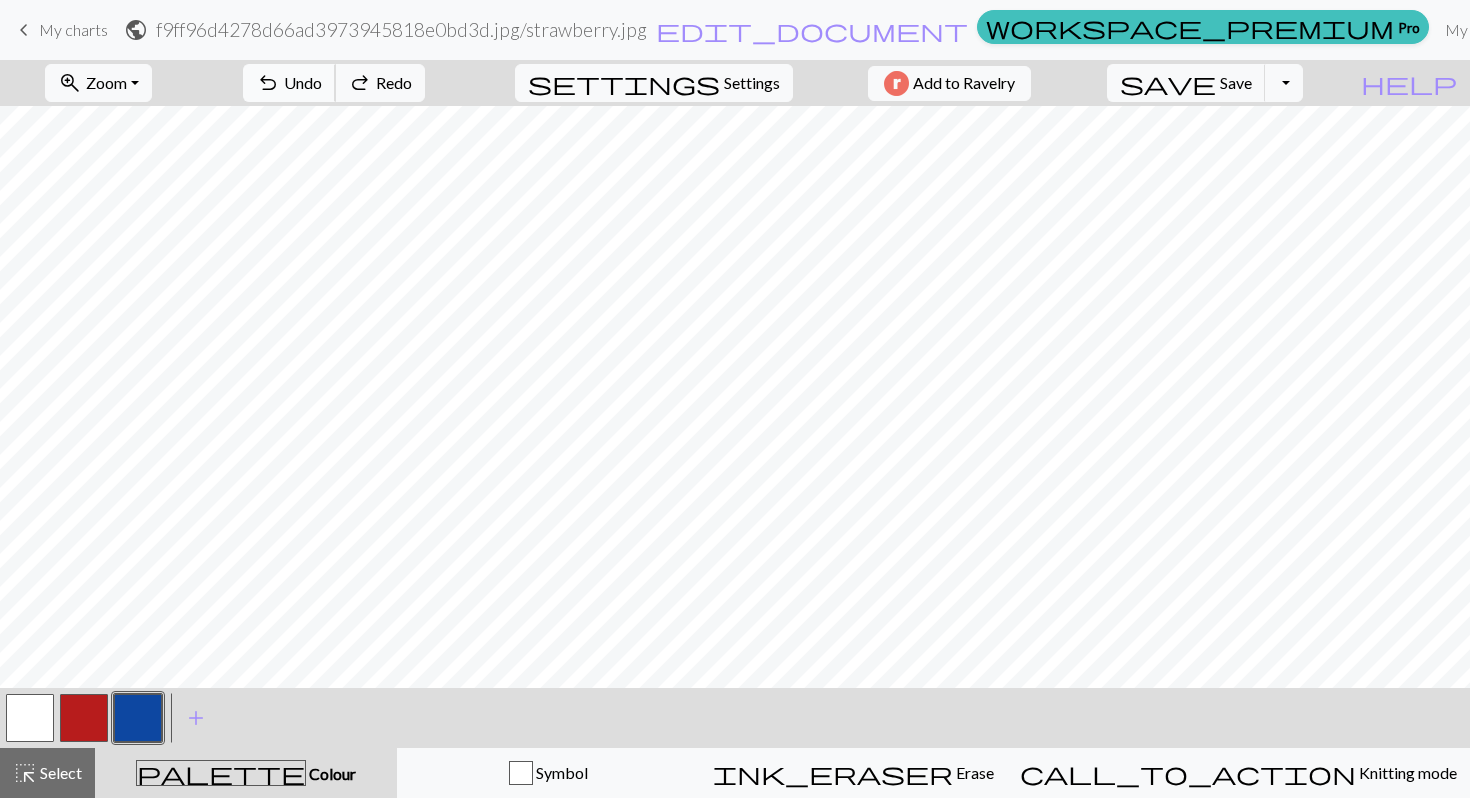 click on "Undo" at bounding box center [303, 82] 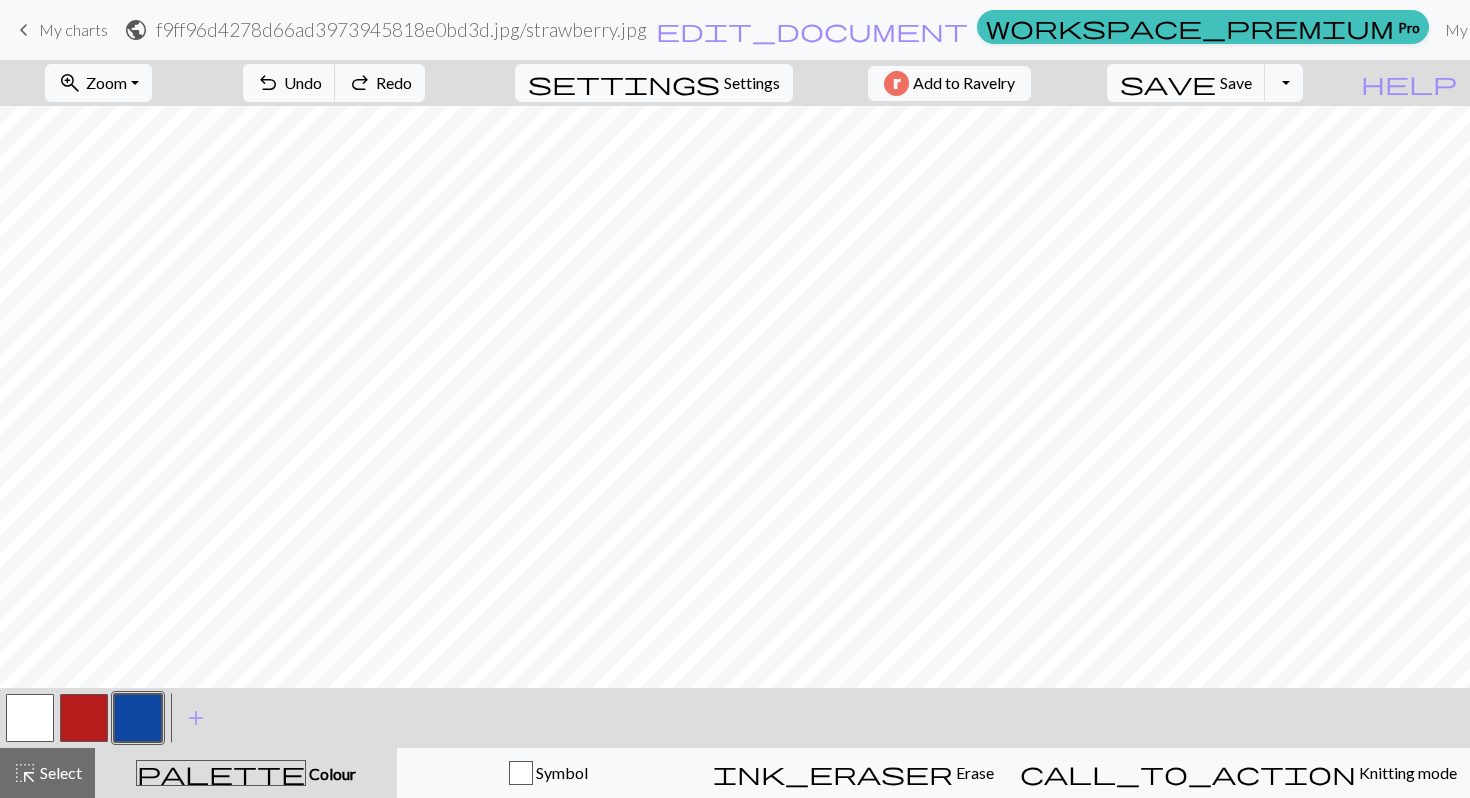 click at bounding box center (30, 718) 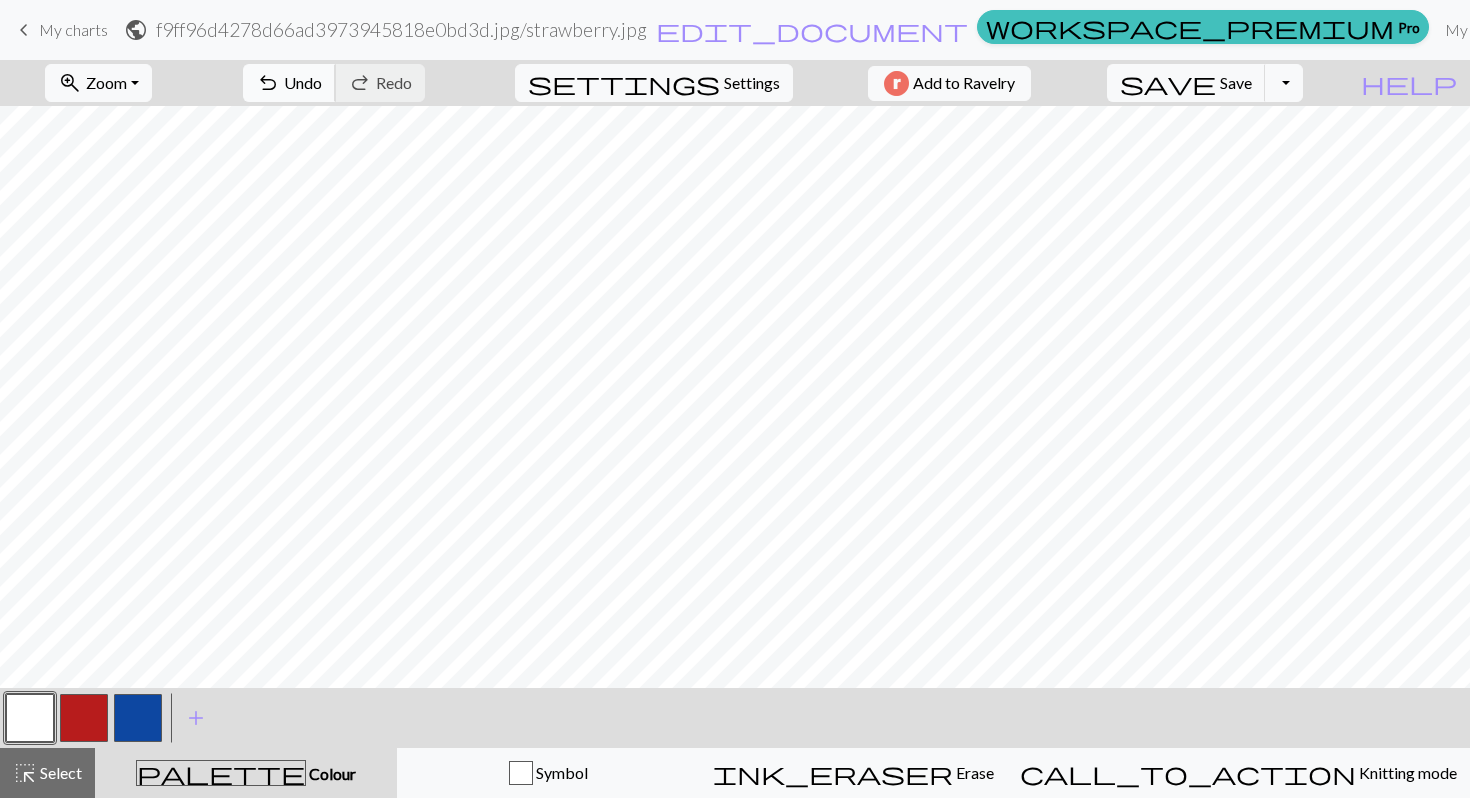 click on "Undo" at bounding box center (303, 82) 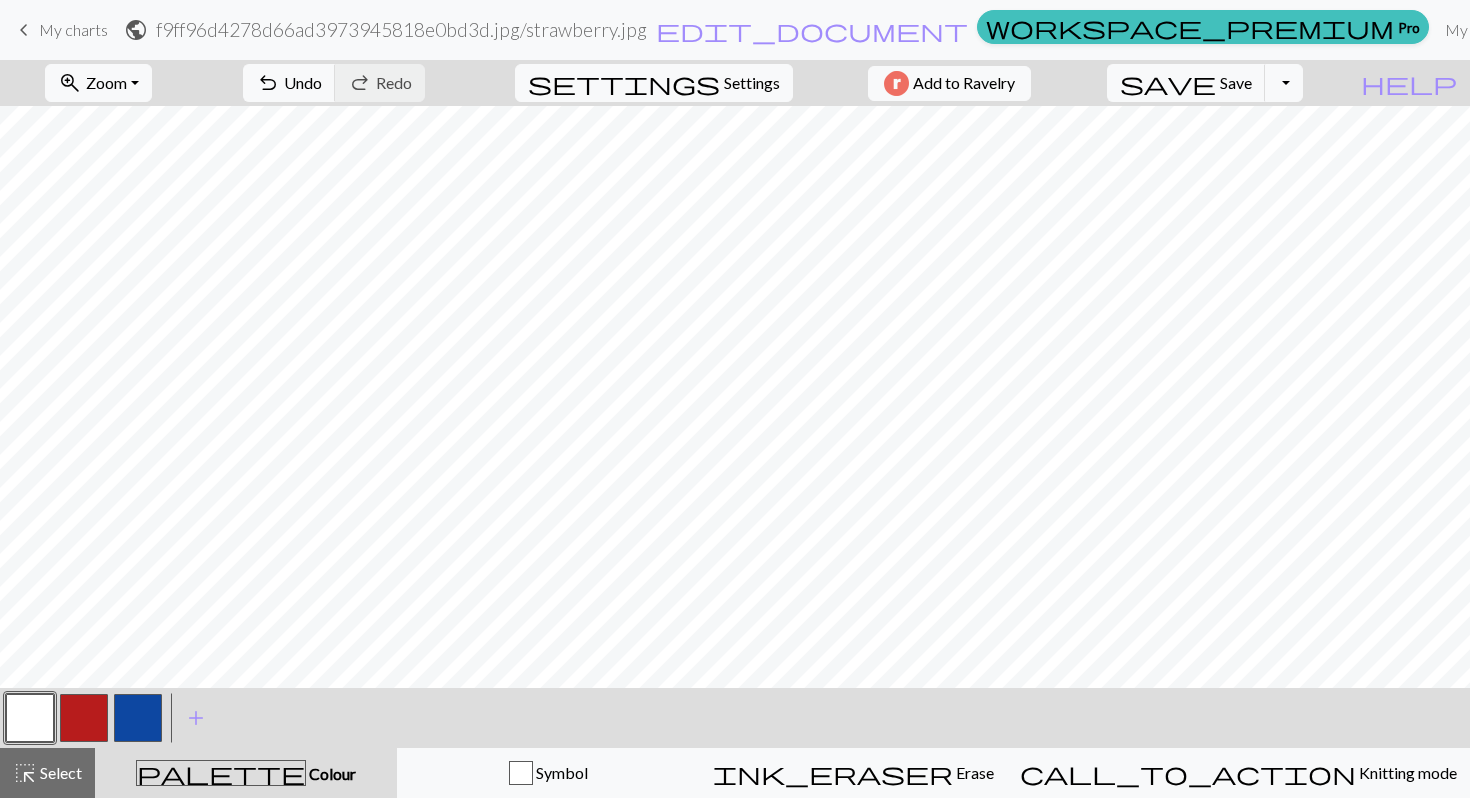 click at bounding box center [84, 718] 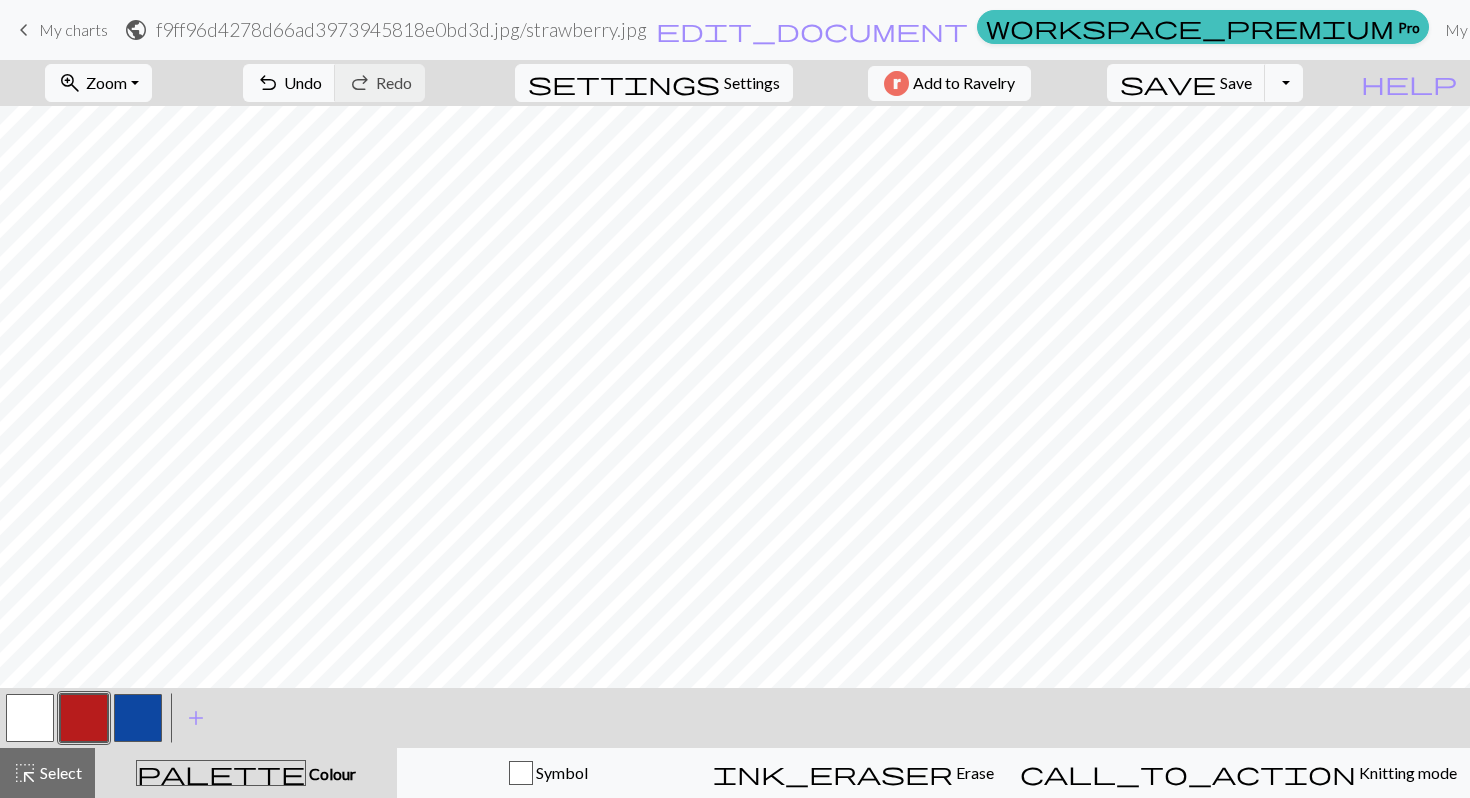 click at bounding box center (138, 718) 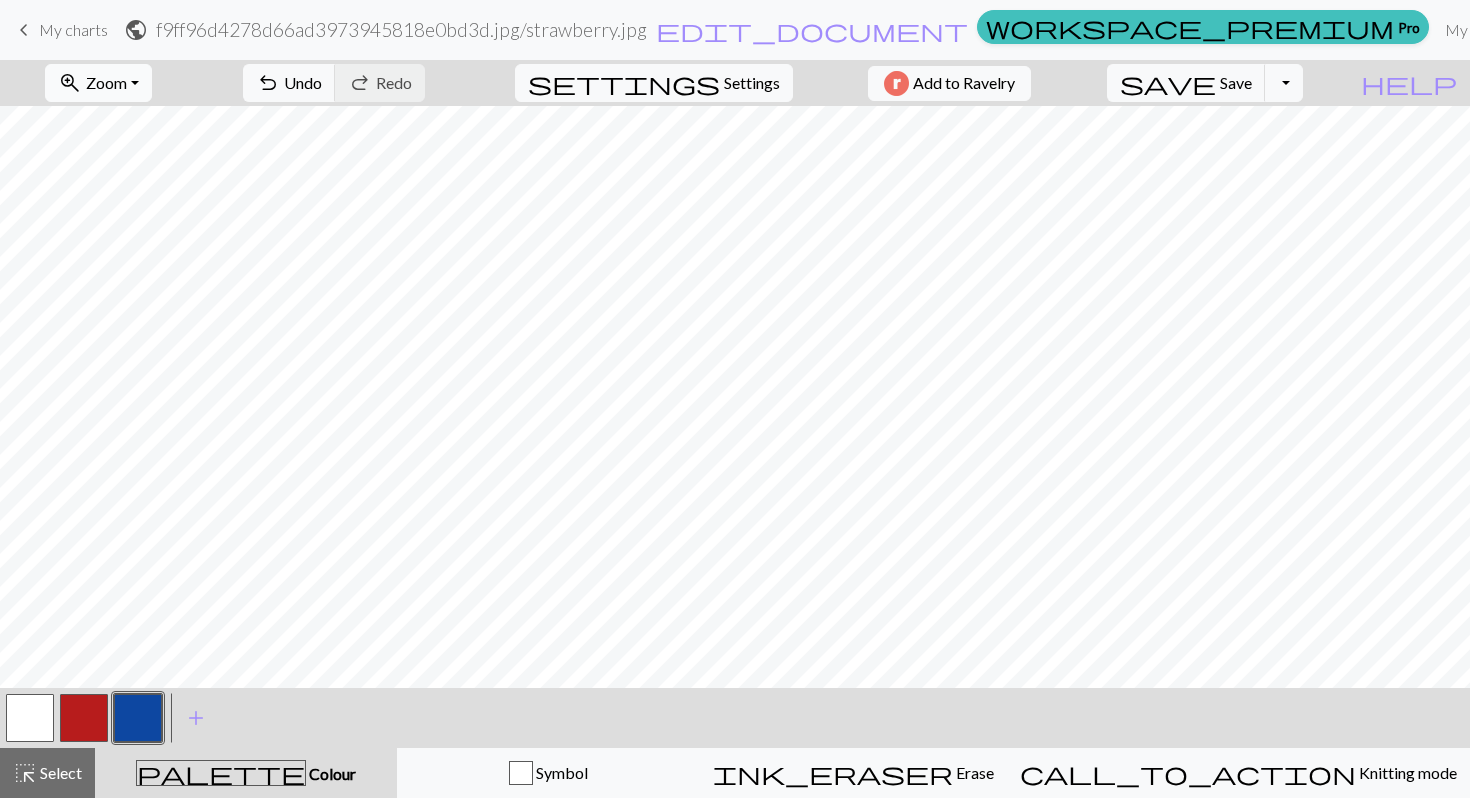 click on "zoom_in Zoom Zoom" at bounding box center (98, 83) 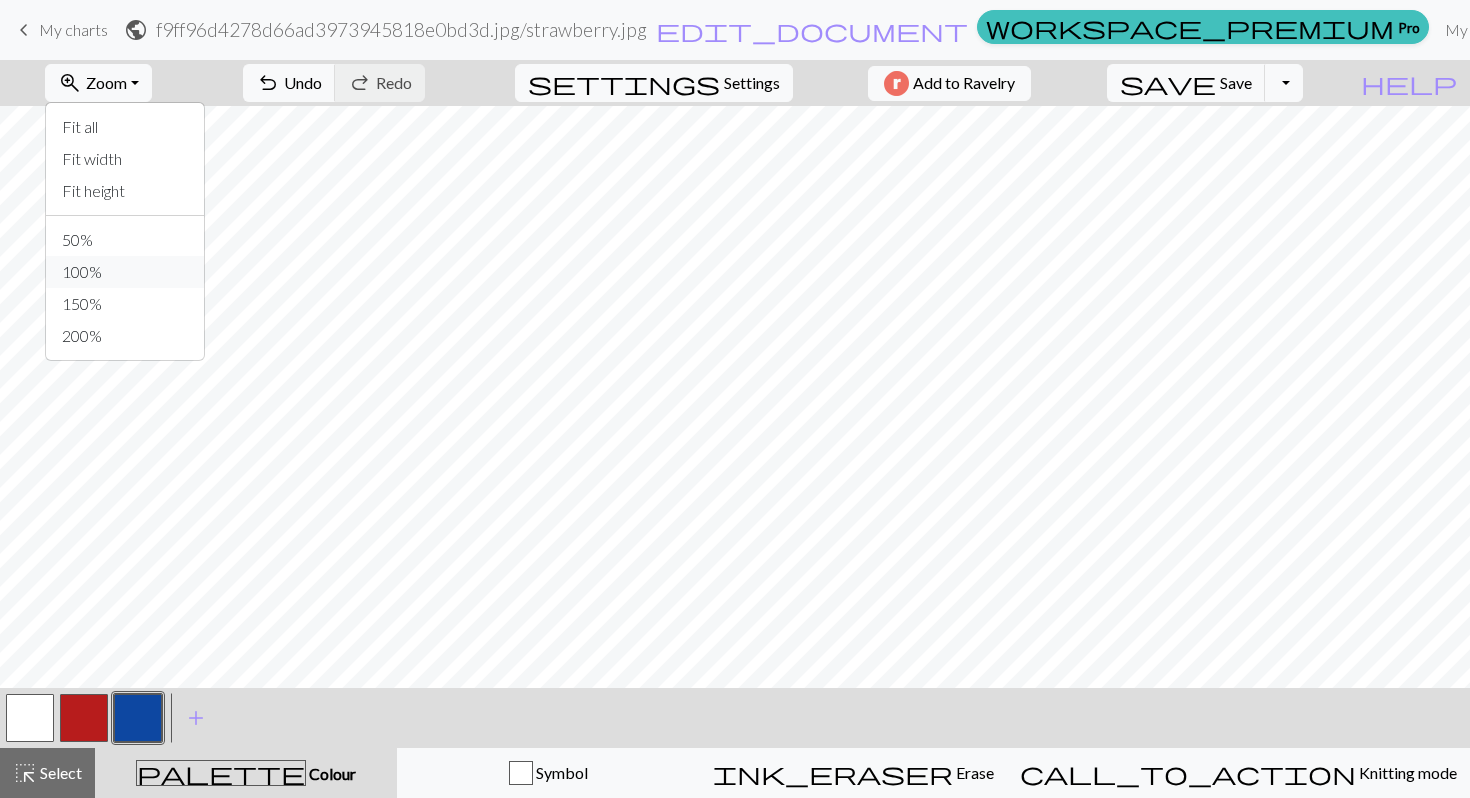 click on "100%" at bounding box center [125, 272] 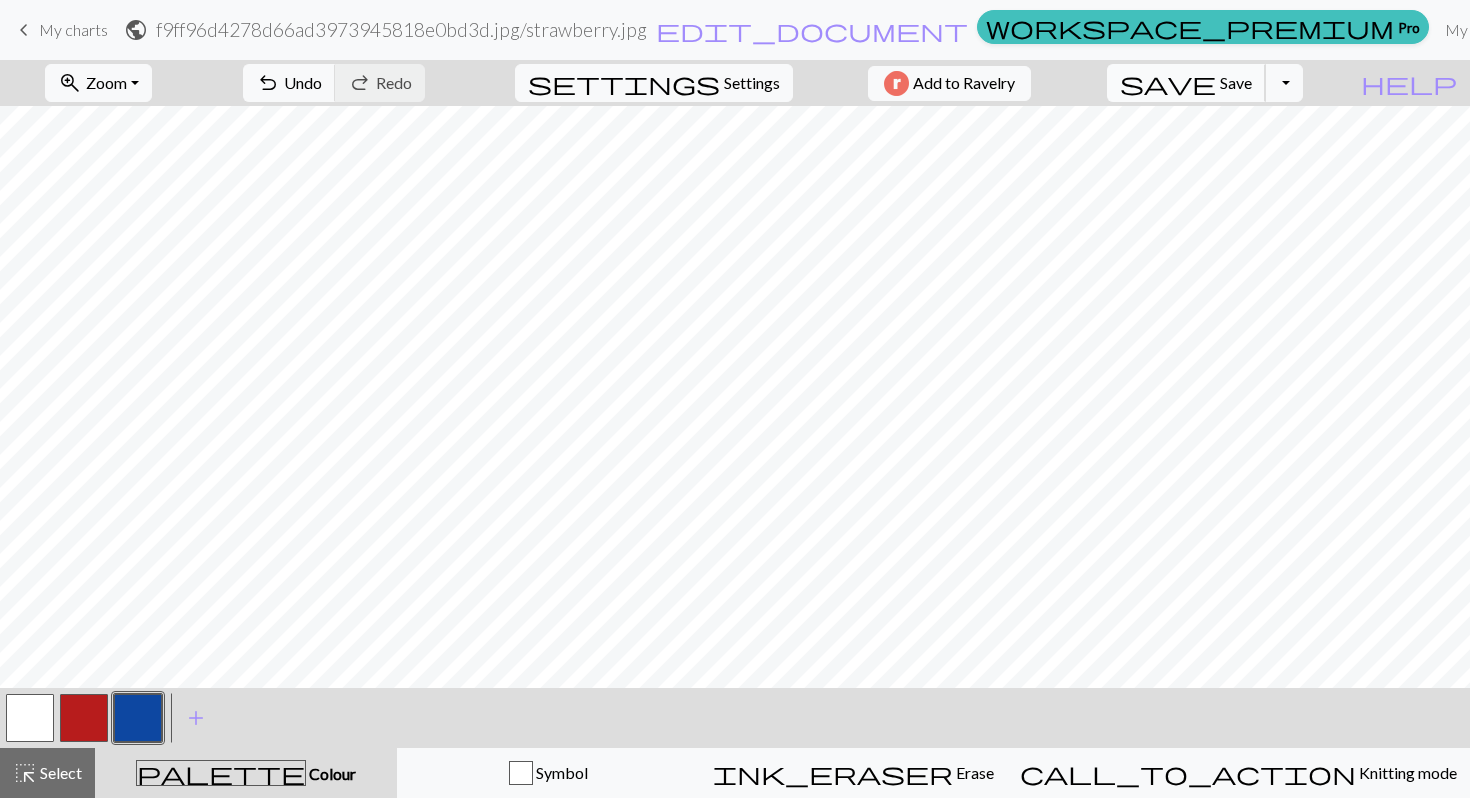 click on "save" at bounding box center [1168, 83] 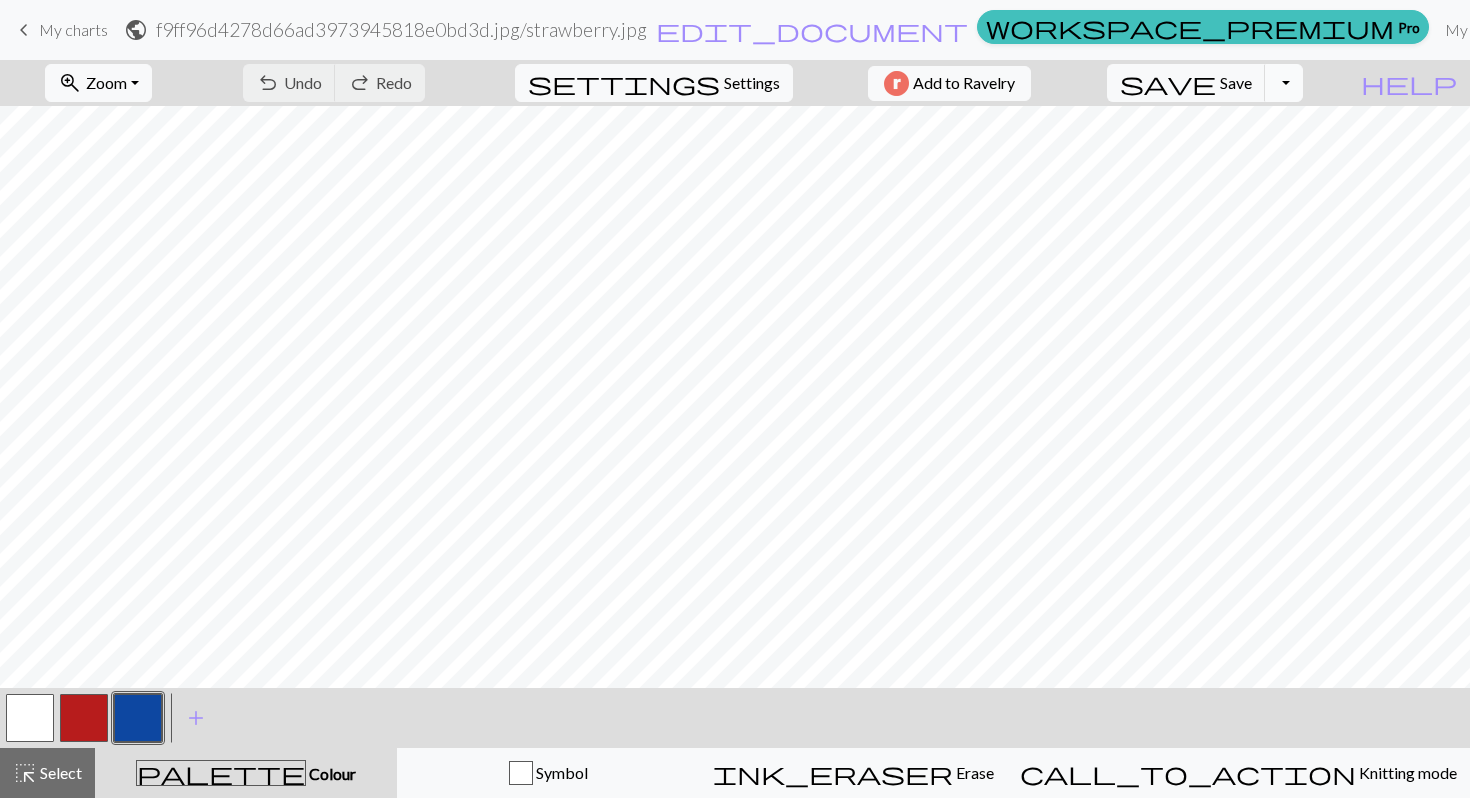 click on "Toggle Dropdown" at bounding box center [1284, 83] 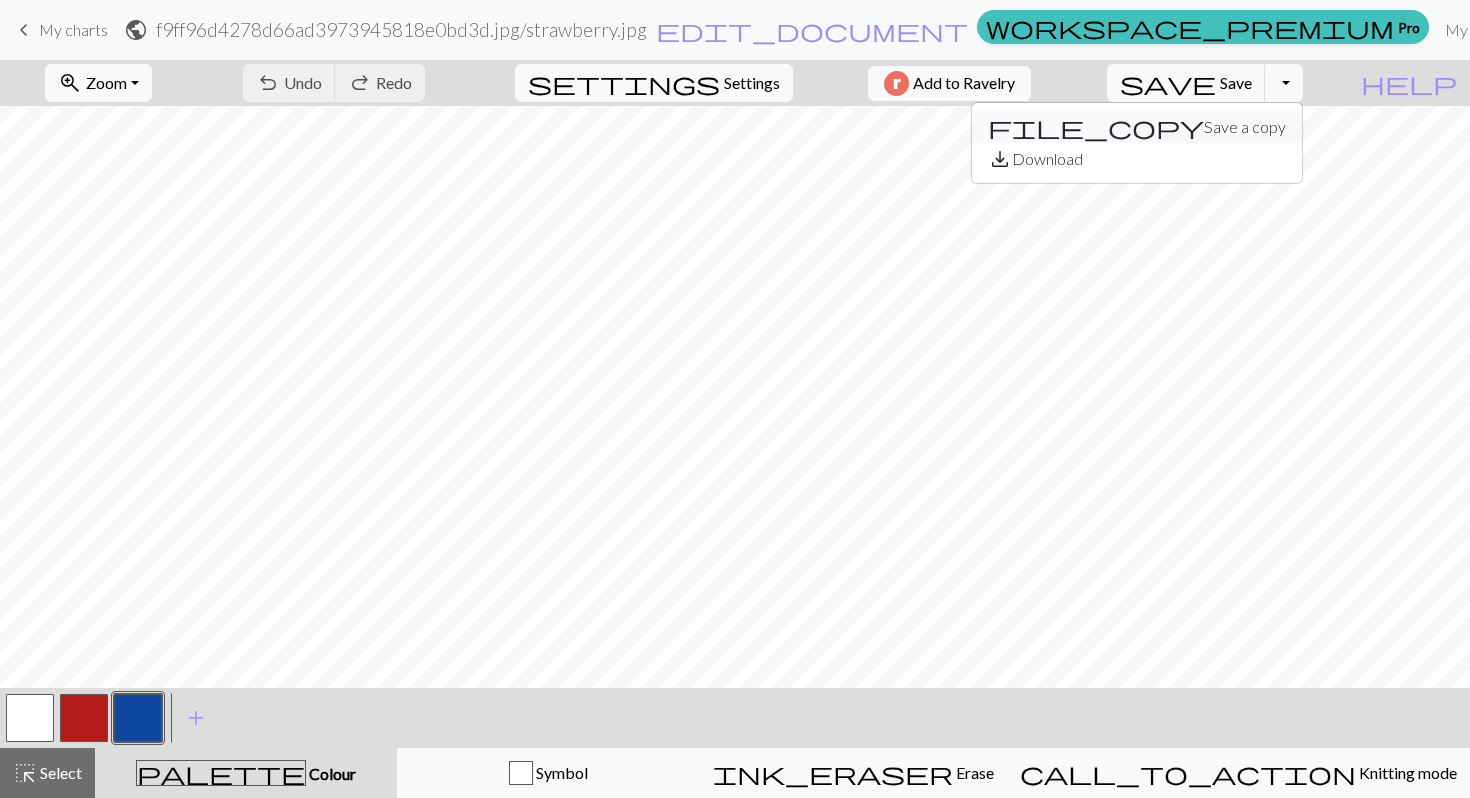 click on "file_copy  Save a copy" at bounding box center (1137, 127) 